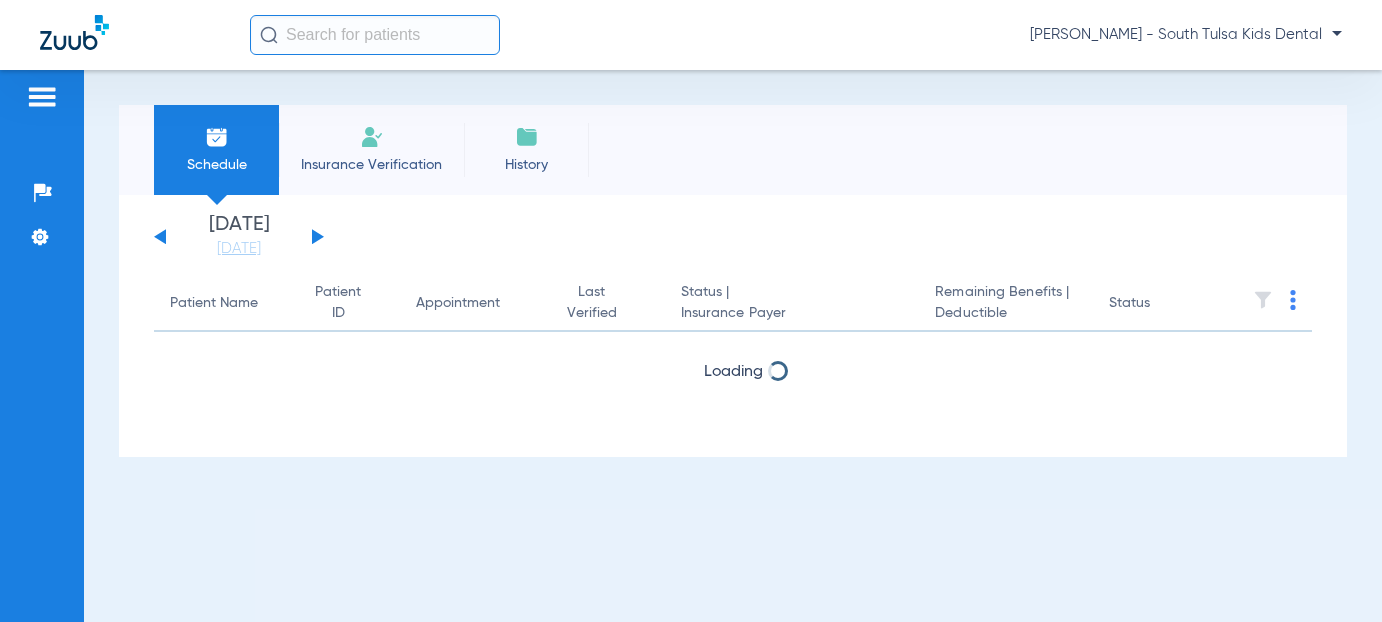 scroll, scrollTop: 0, scrollLeft: 0, axis: both 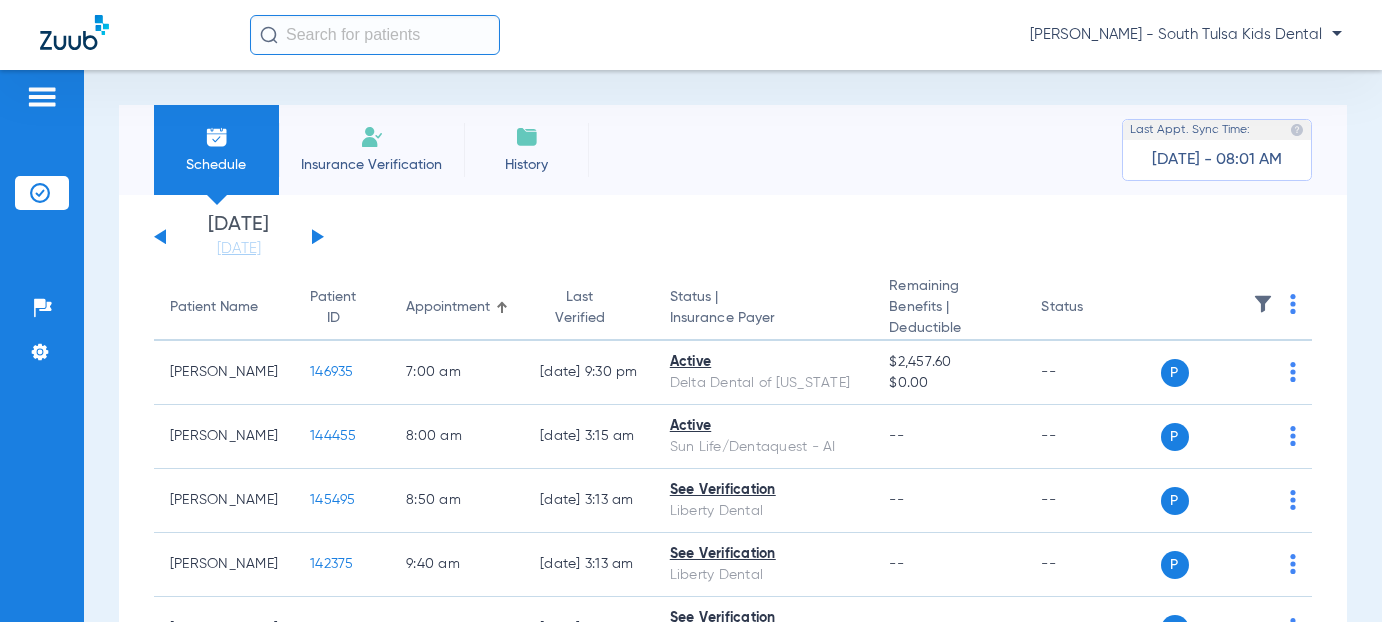 click on "[PERSON_NAME] - South Tulsa Kids Dental" 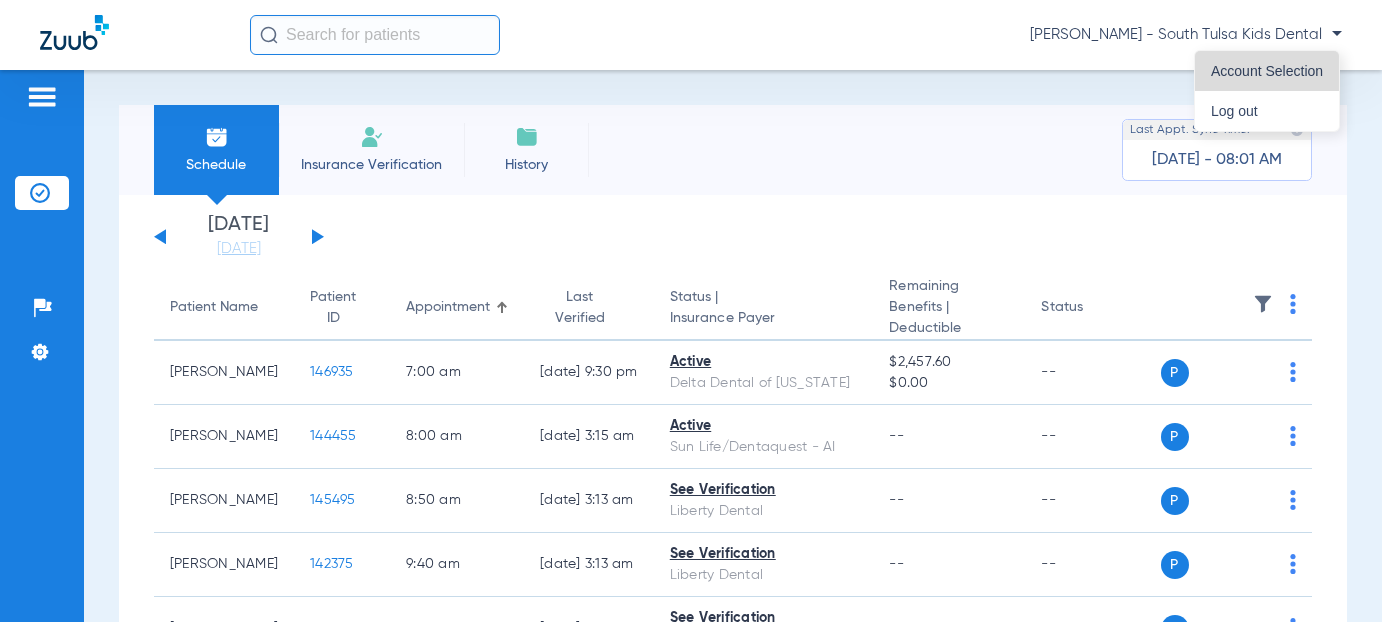 click on "Account Selection" at bounding box center [1267, 71] 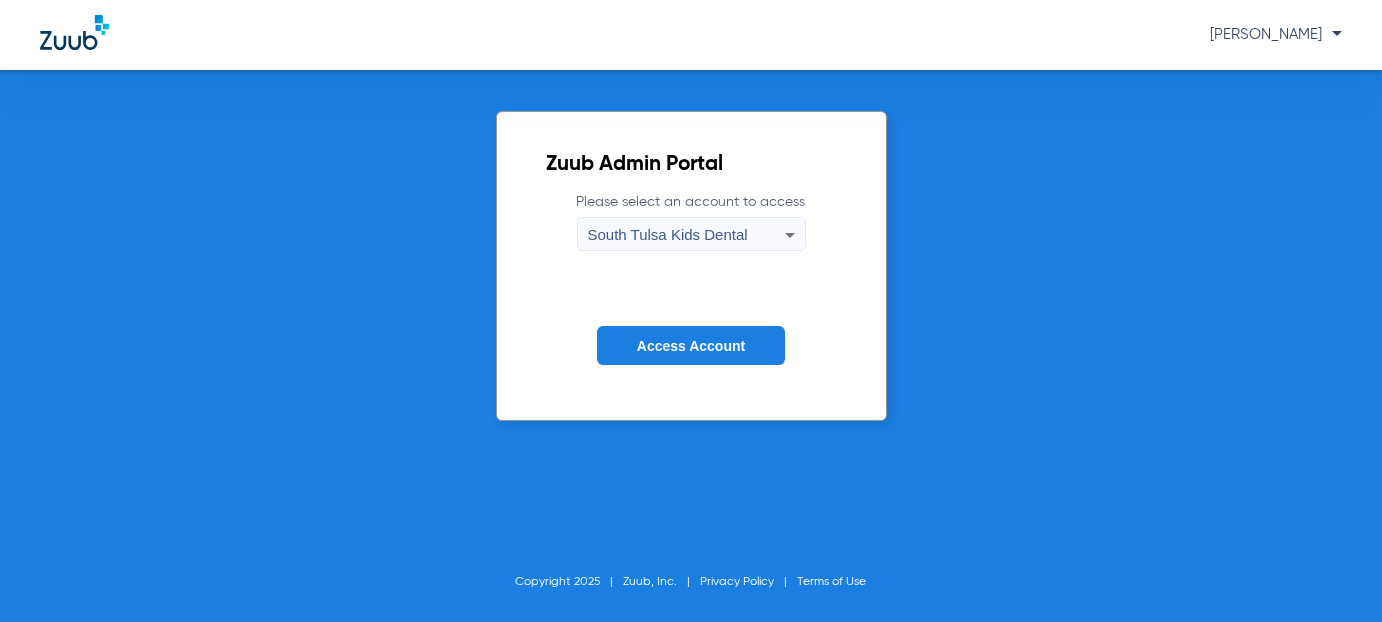 click 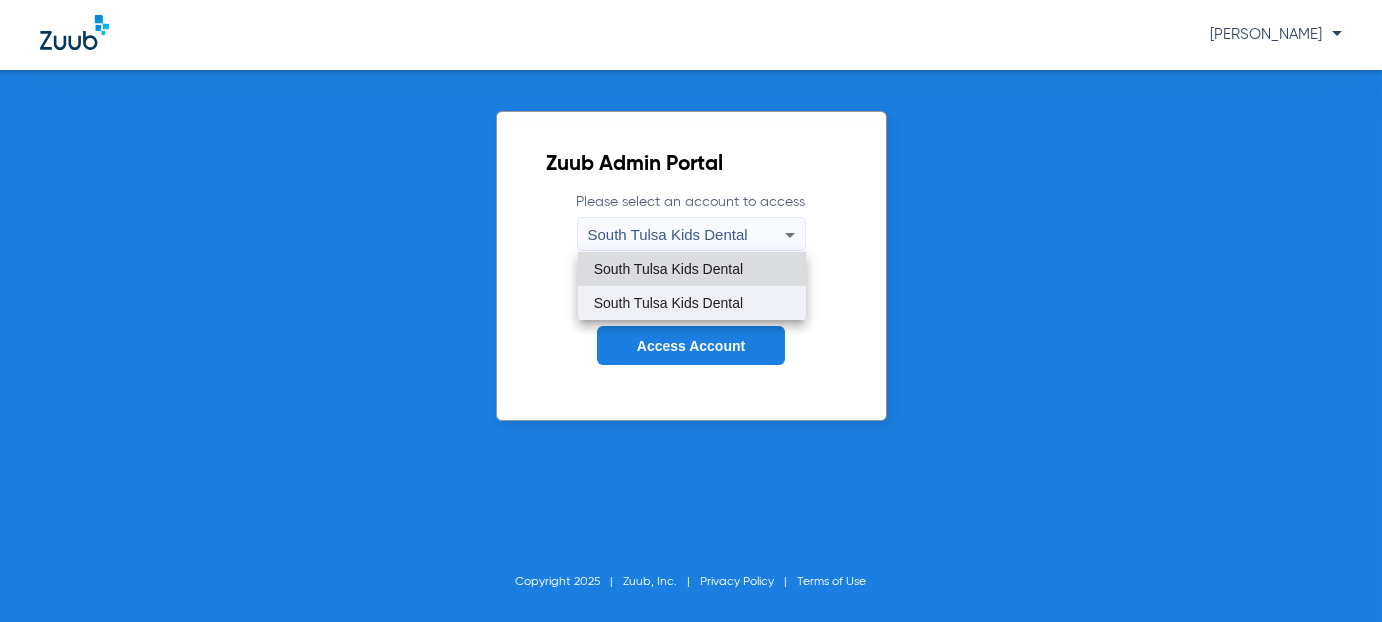 click on "South Tulsa Kids Dental" at bounding box center [668, 303] 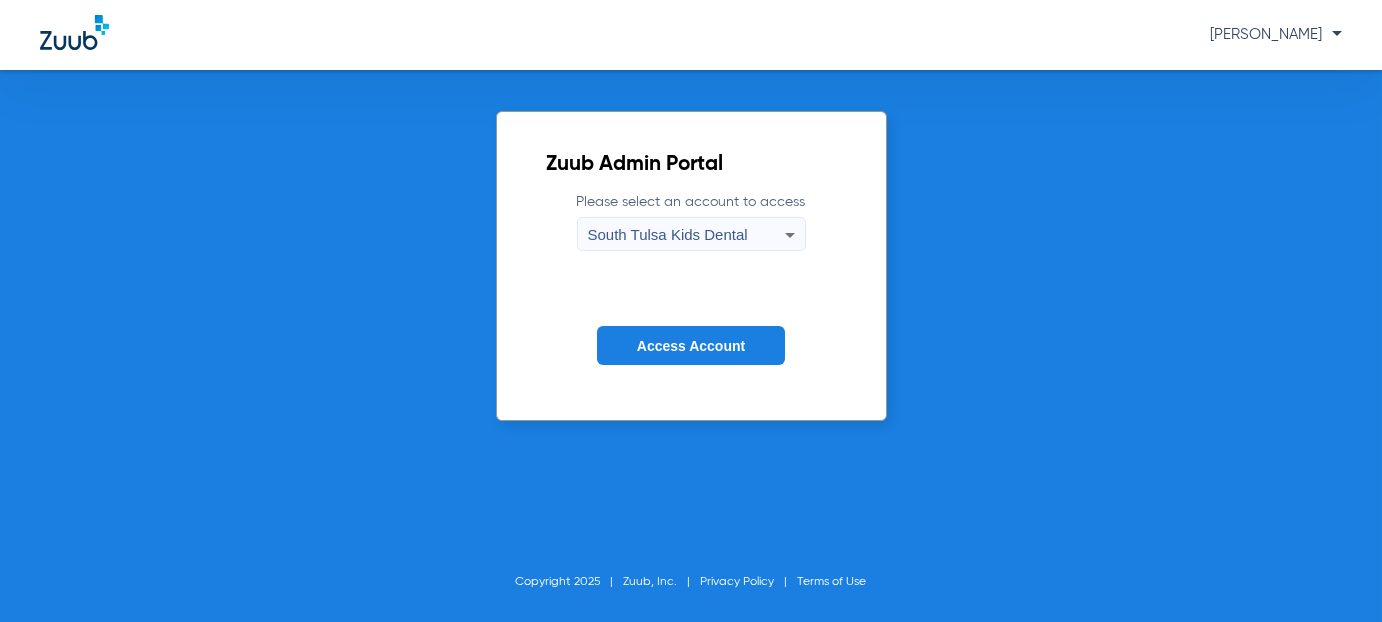 click on "Access Account" 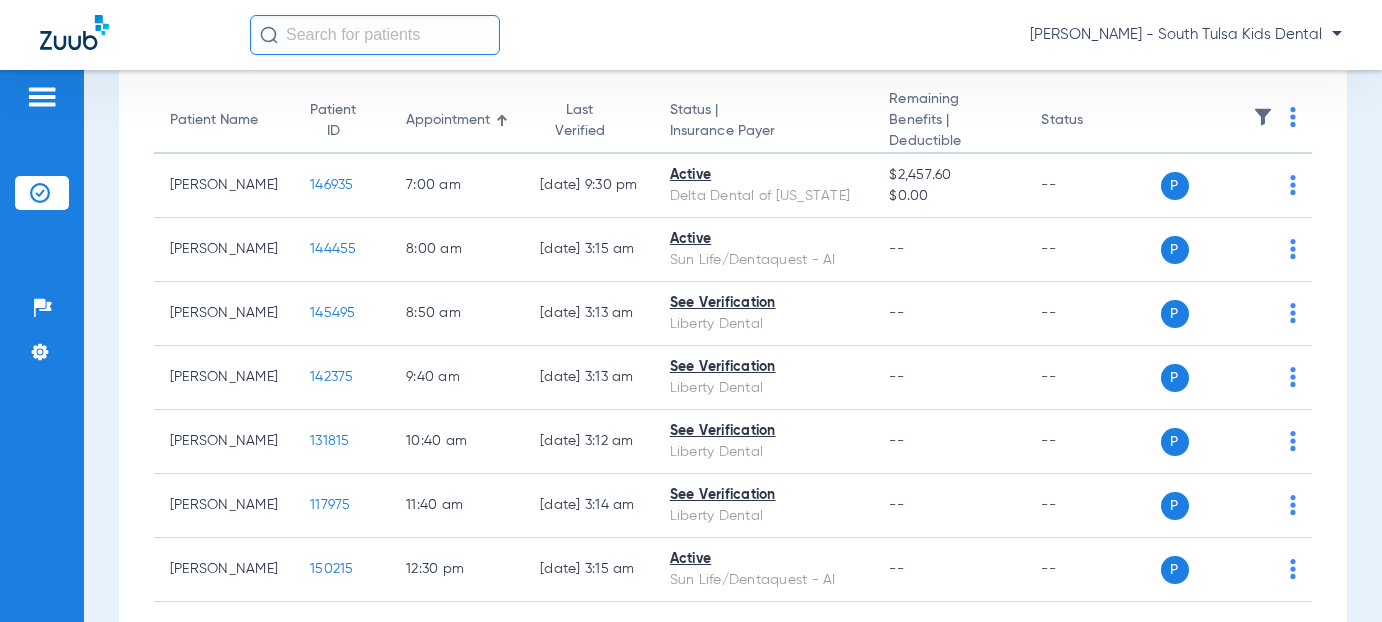 scroll, scrollTop: 12, scrollLeft: 0, axis: vertical 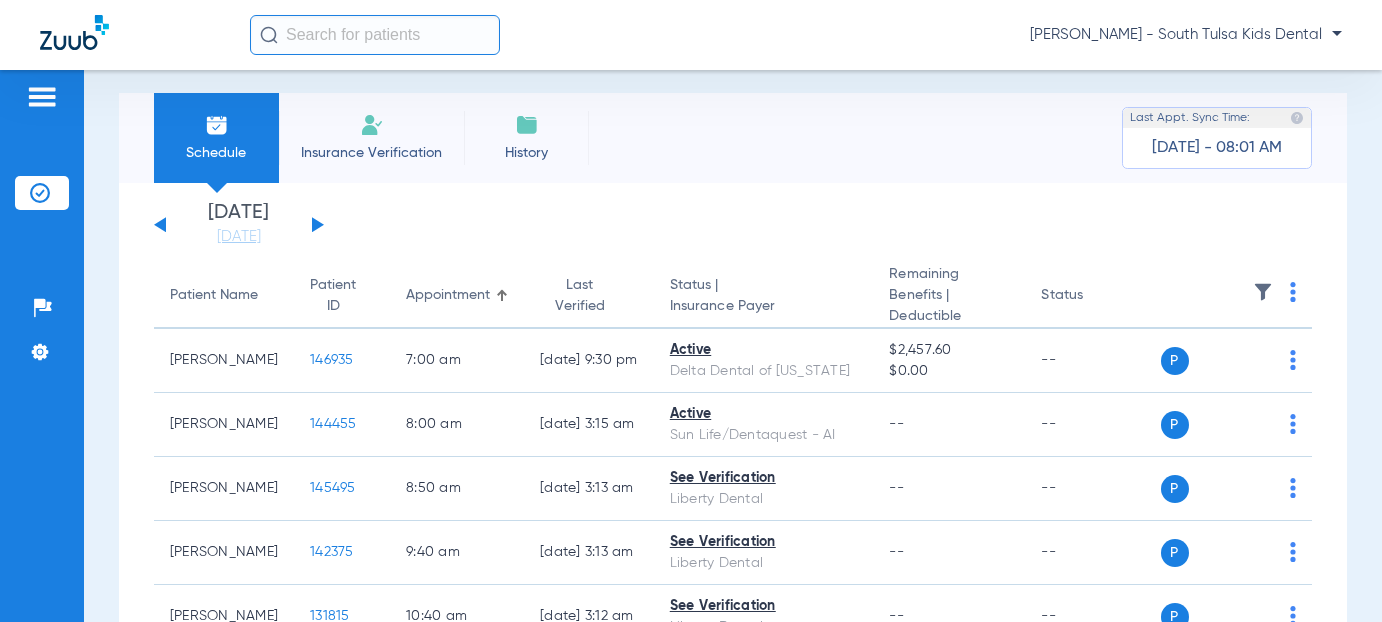 click on "[DATE]   [DATE]   [DATE]   [DATE]   [DATE]   [DATE]   [DATE]   [DATE]   [DATE]   [DATE]   [DATE]   [DATE]   [DATE]   [DATE]   [DATE]   [DATE]   [DATE]   [DATE]   [DATE]   [DATE]   [DATE]   [DATE]   [DATE]   [DATE]   [DATE]   [DATE]   [DATE]   [DATE]   [DATE]   [DATE]   [DATE]   [DATE]   [DATE]   [DATE]   [DATE]   [DATE]   [DATE]   [DATE]   [DATE]   [DATE]   [DATE]   [DATE]   [DATE]   [DATE]   [DATE]" 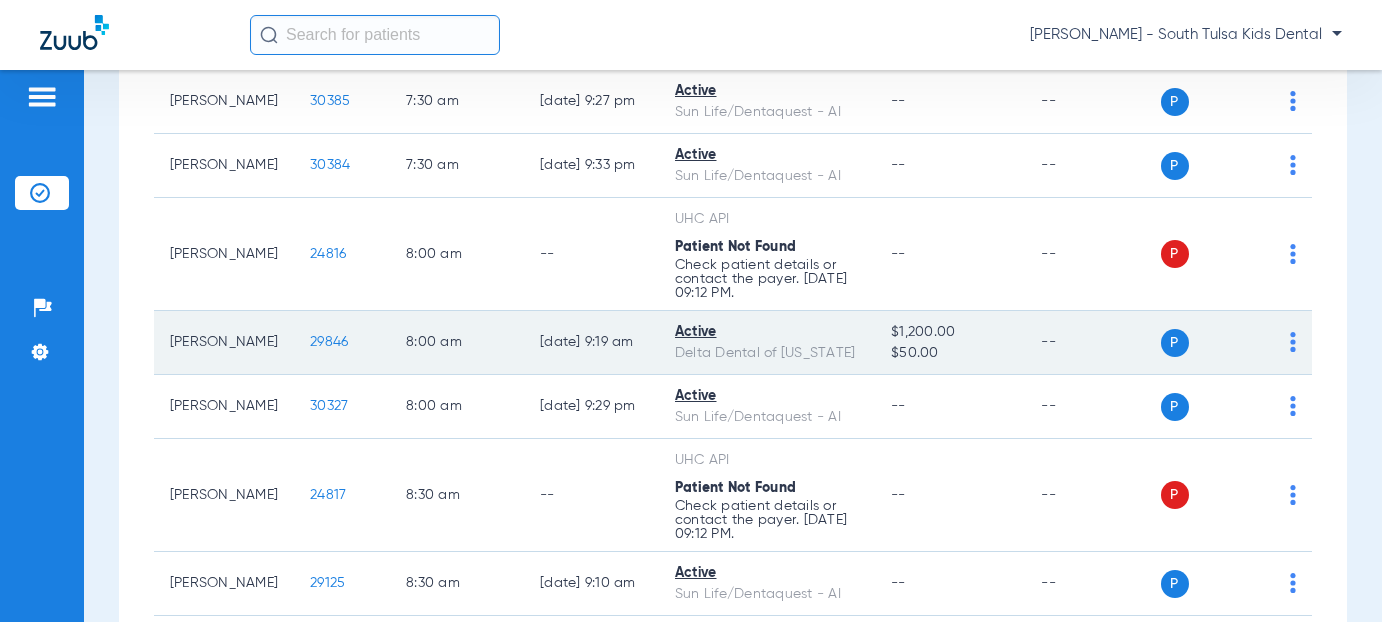 scroll, scrollTop: 0, scrollLeft: 0, axis: both 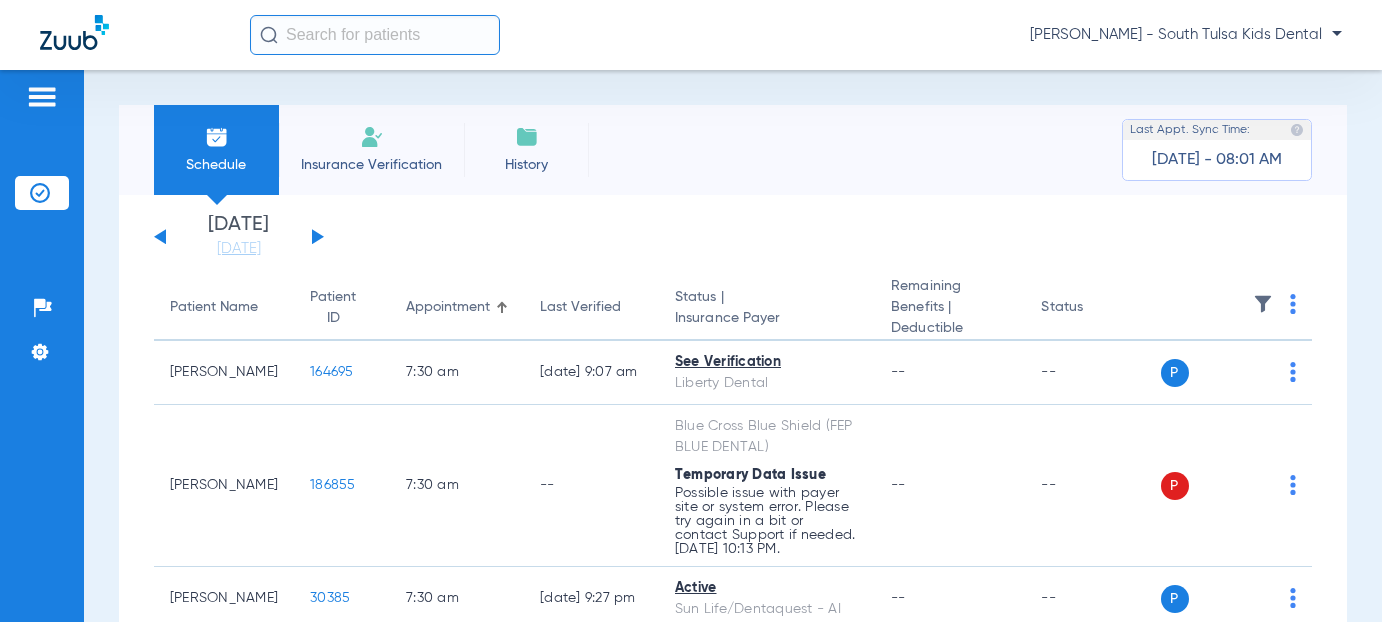 click 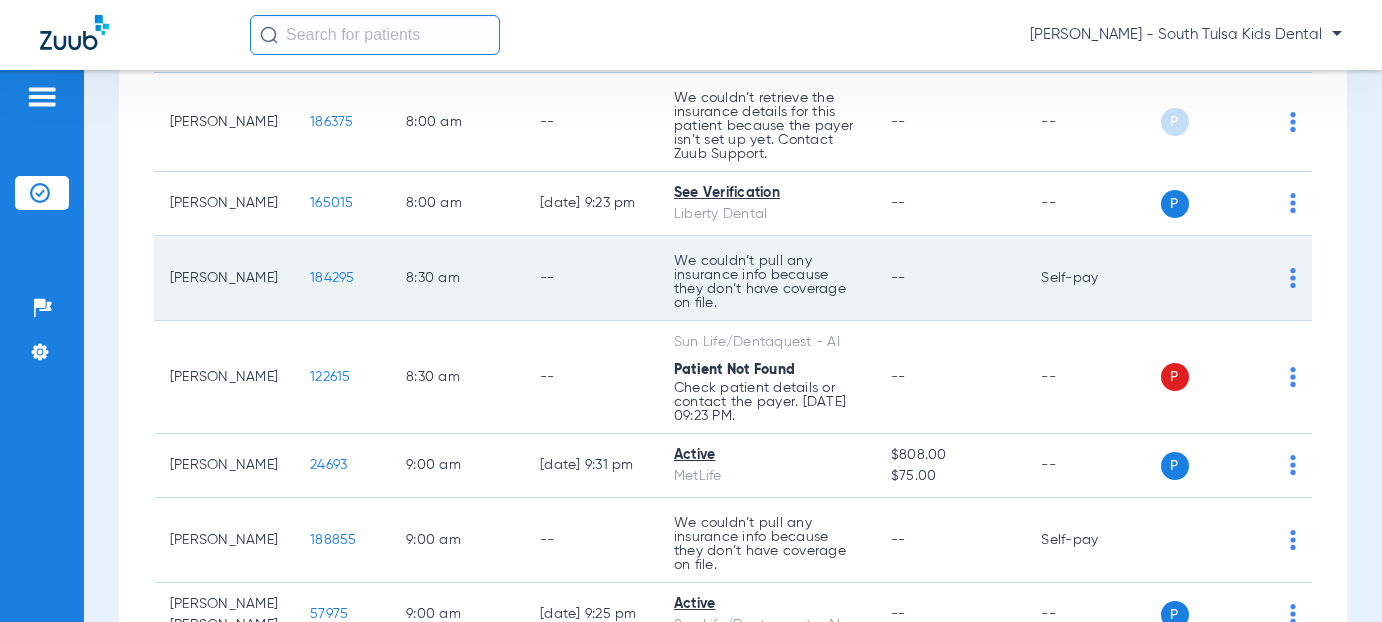 scroll, scrollTop: 700, scrollLeft: 0, axis: vertical 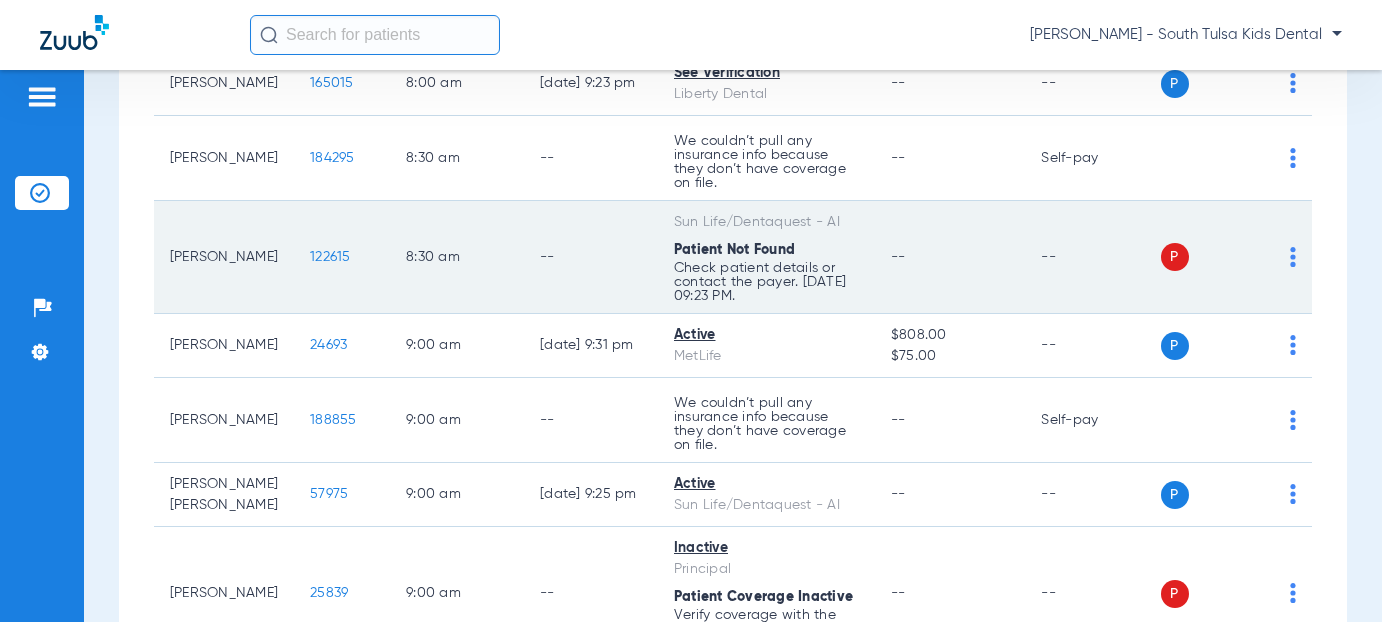 click on "122615" 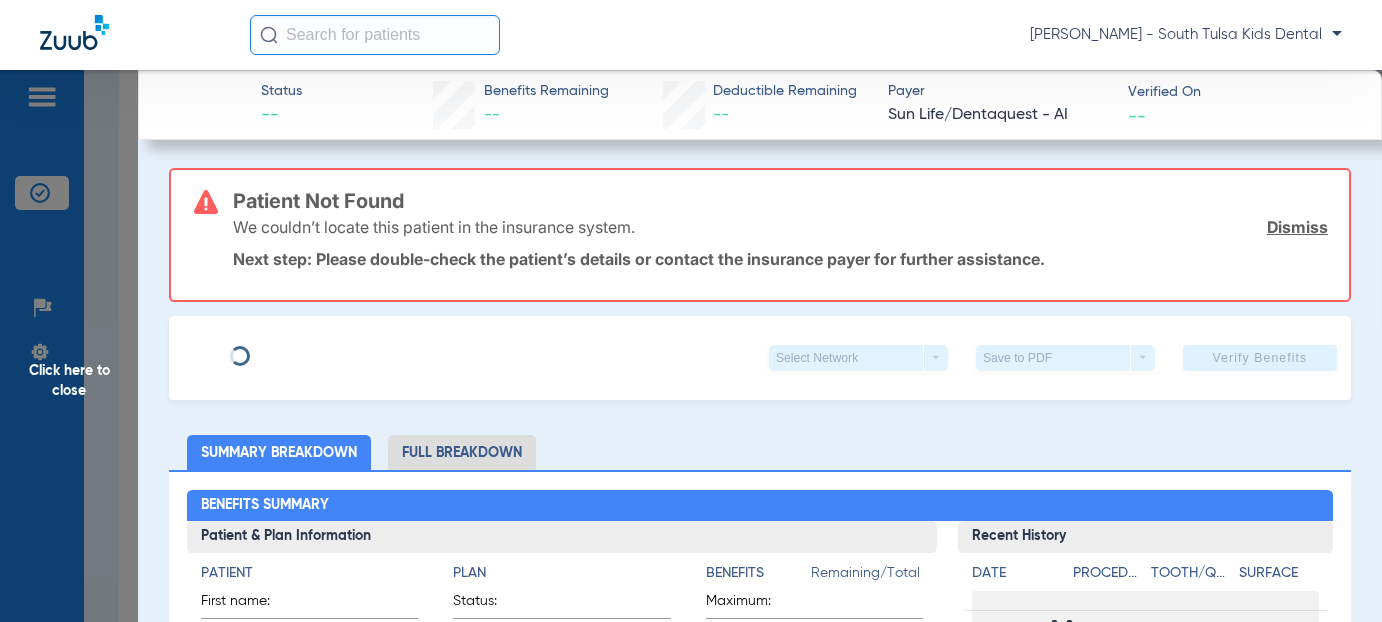 type on "Valeria" 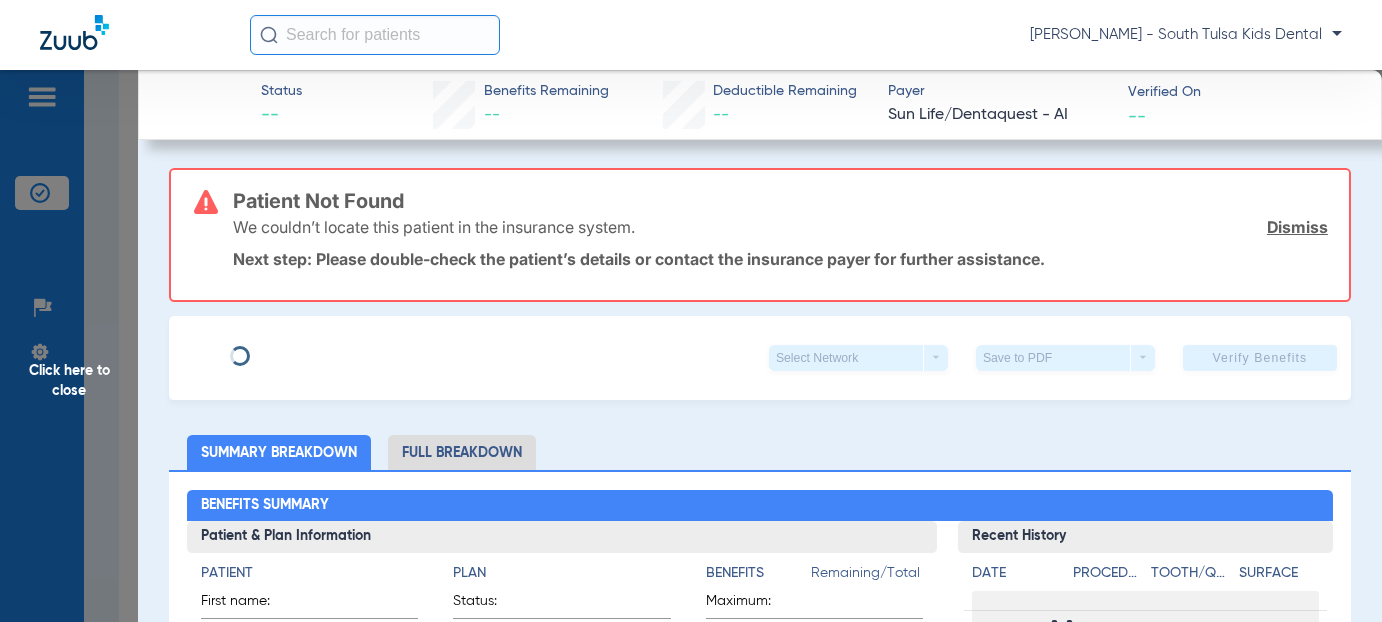 type on "Ibarra" 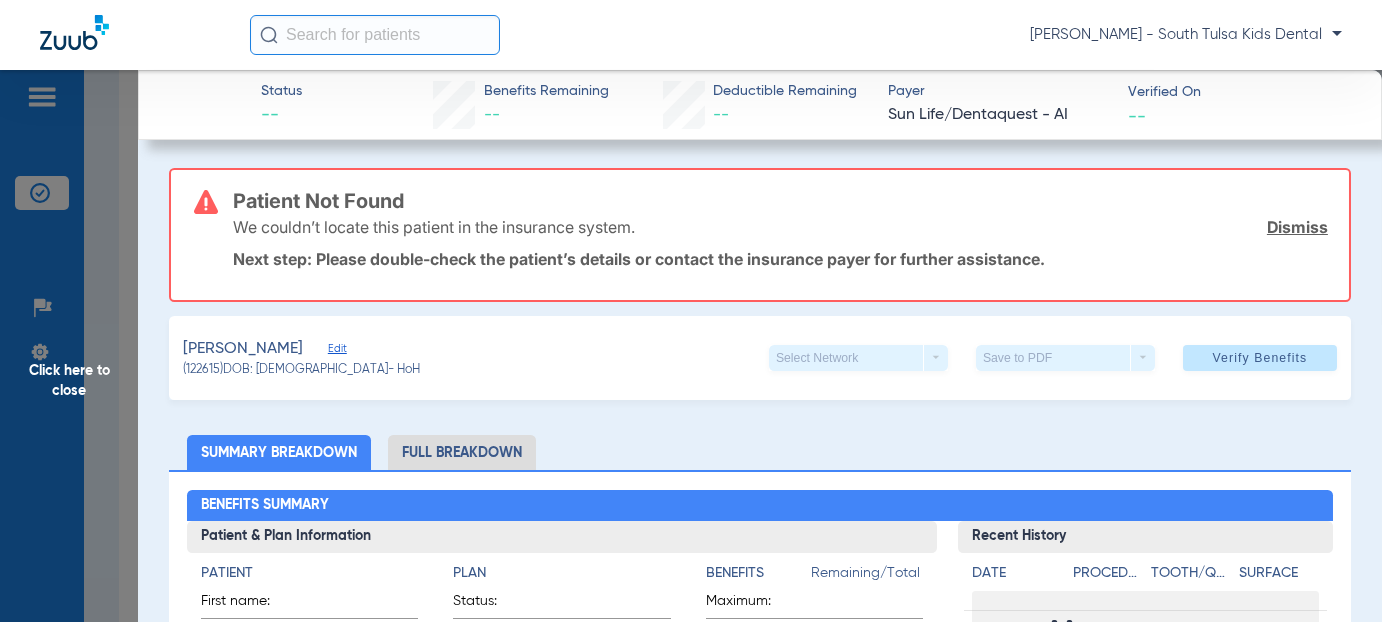 click on "Edit" 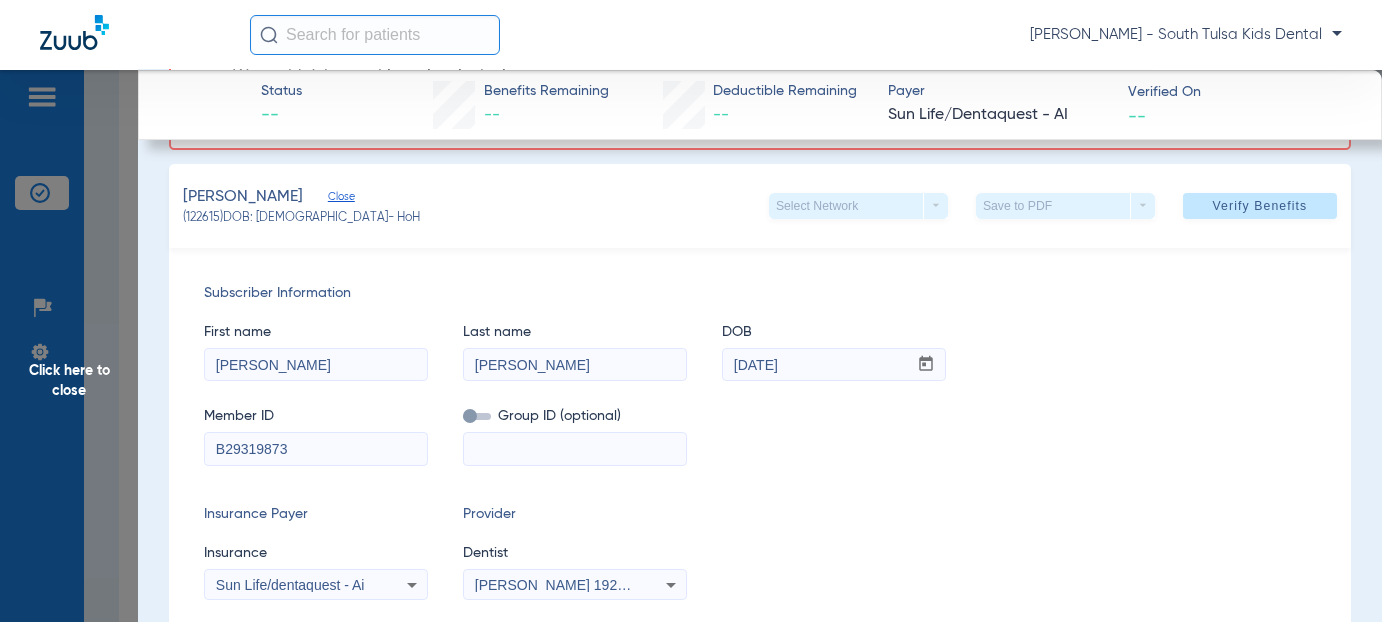 scroll, scrollTop: 200, scrollLeft: 0, axis: vertical 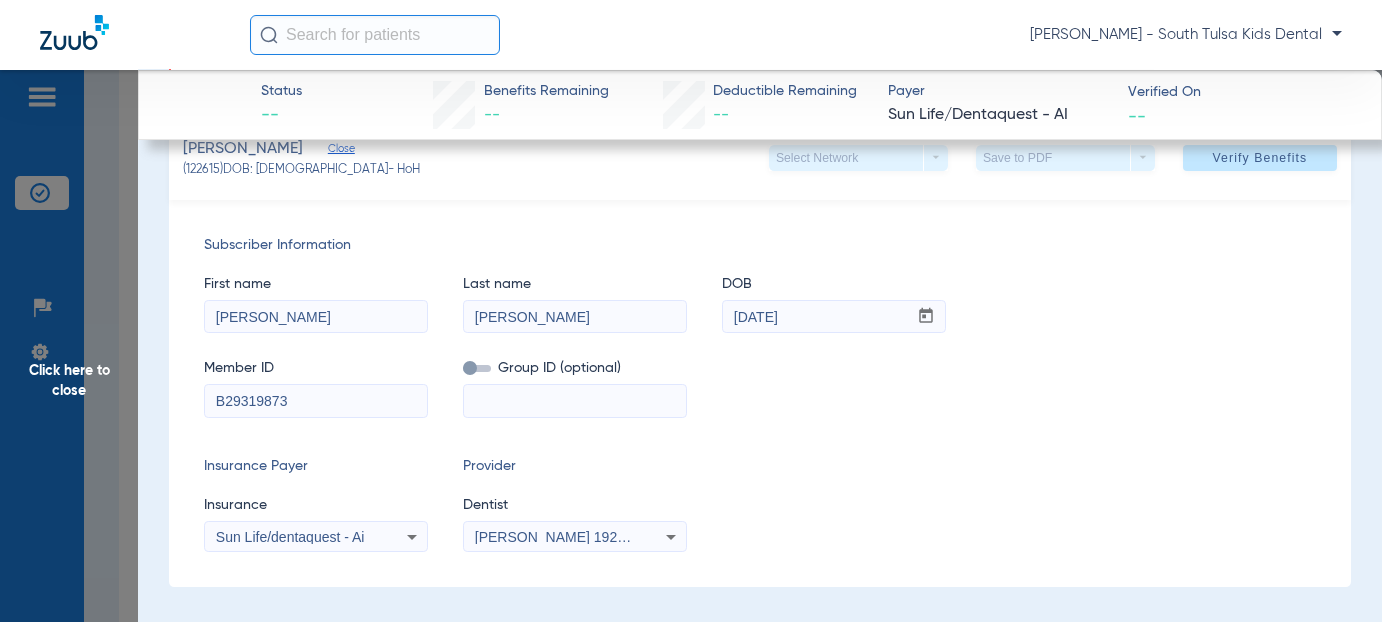 drag, startPoint x: 297, startPoint y: 396, endPoint x: 121, endPoint y: 402, distance: 176.10225 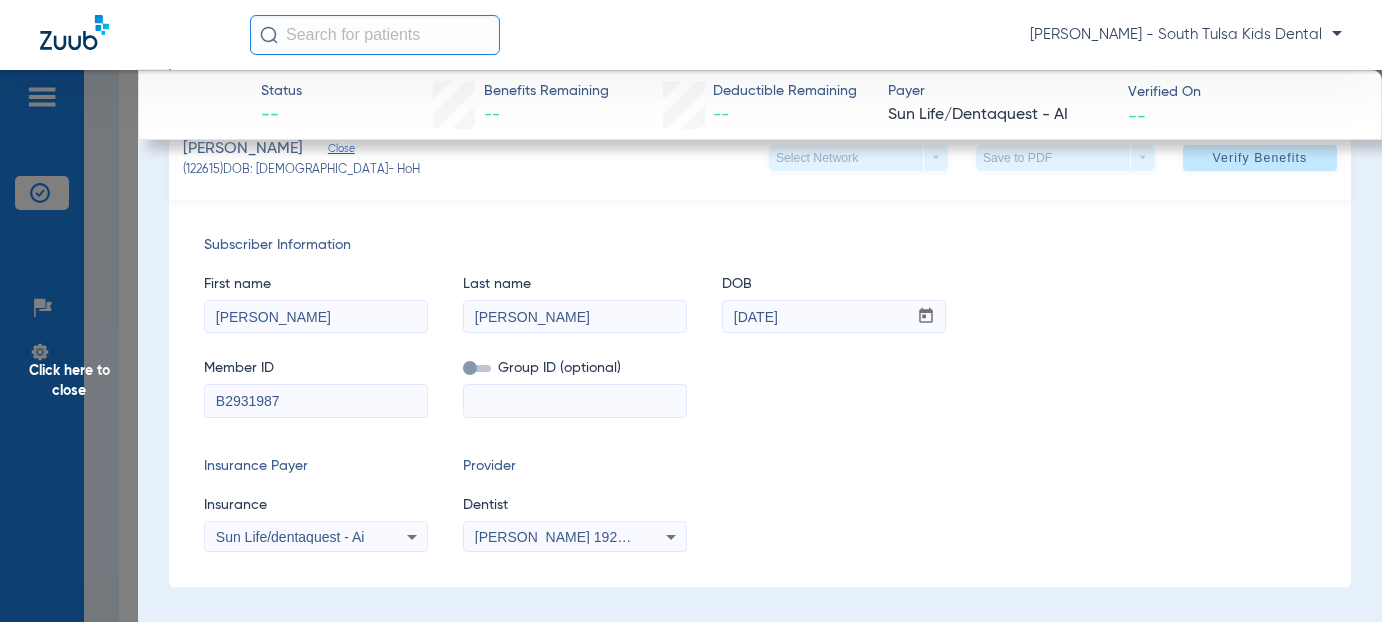 type on "B29319873" 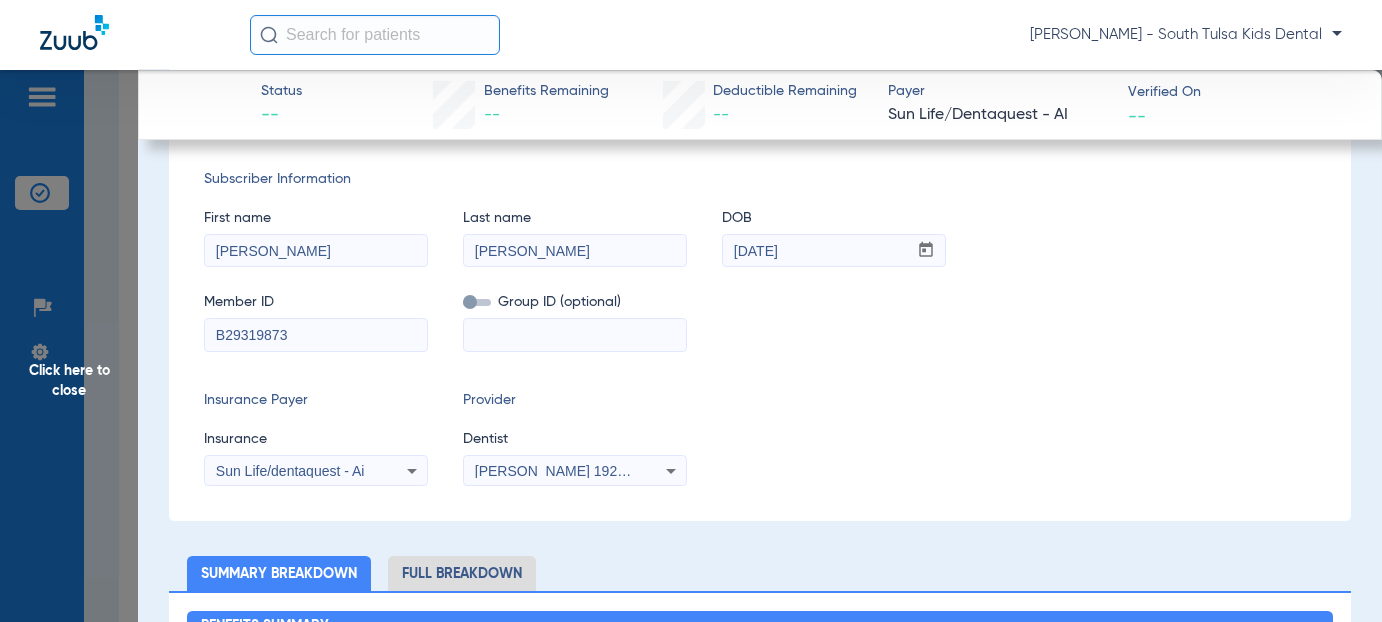 scroll, scrollTop: 300, scrollLeft: 0, axis: vertical 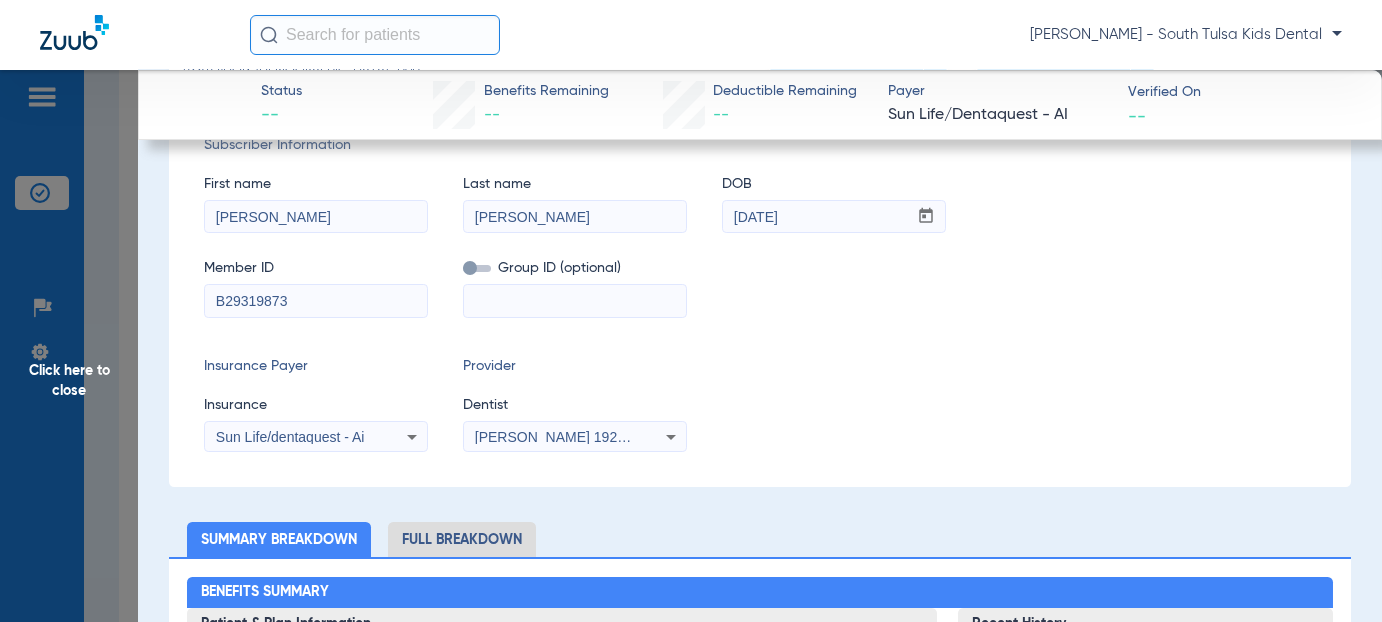 click 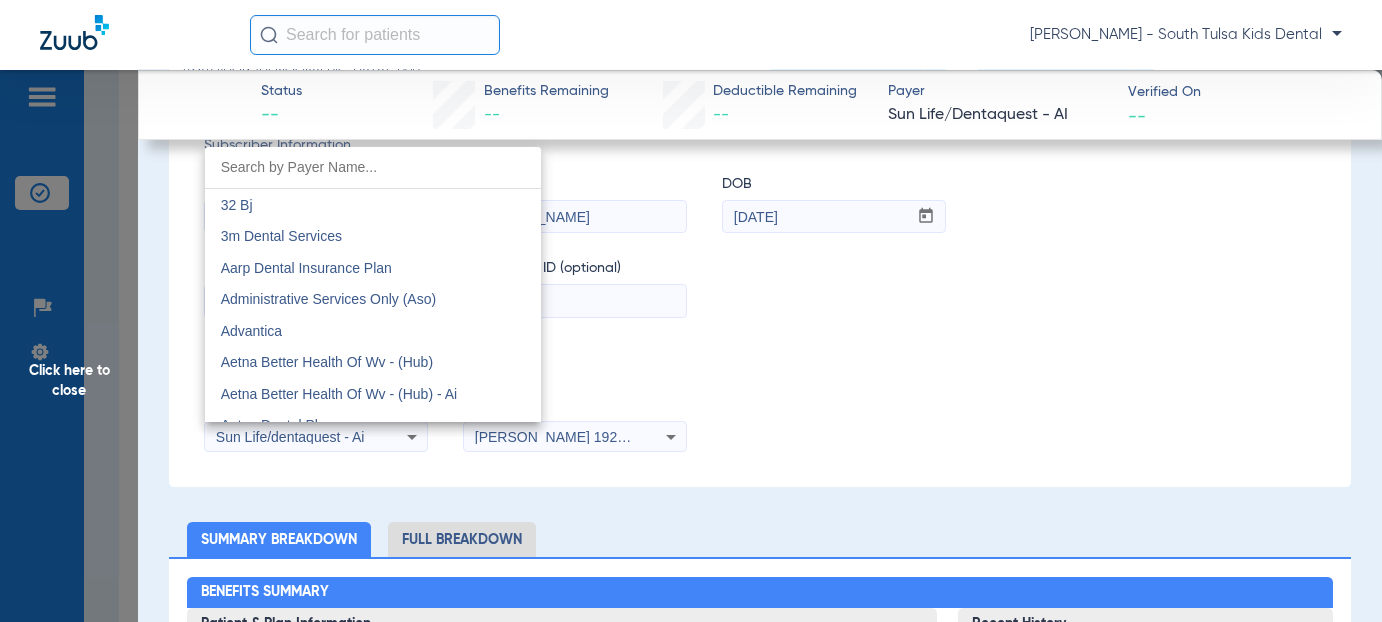 scroll, scrollTop: 10789, scrollLeft: 0, axis: vertical 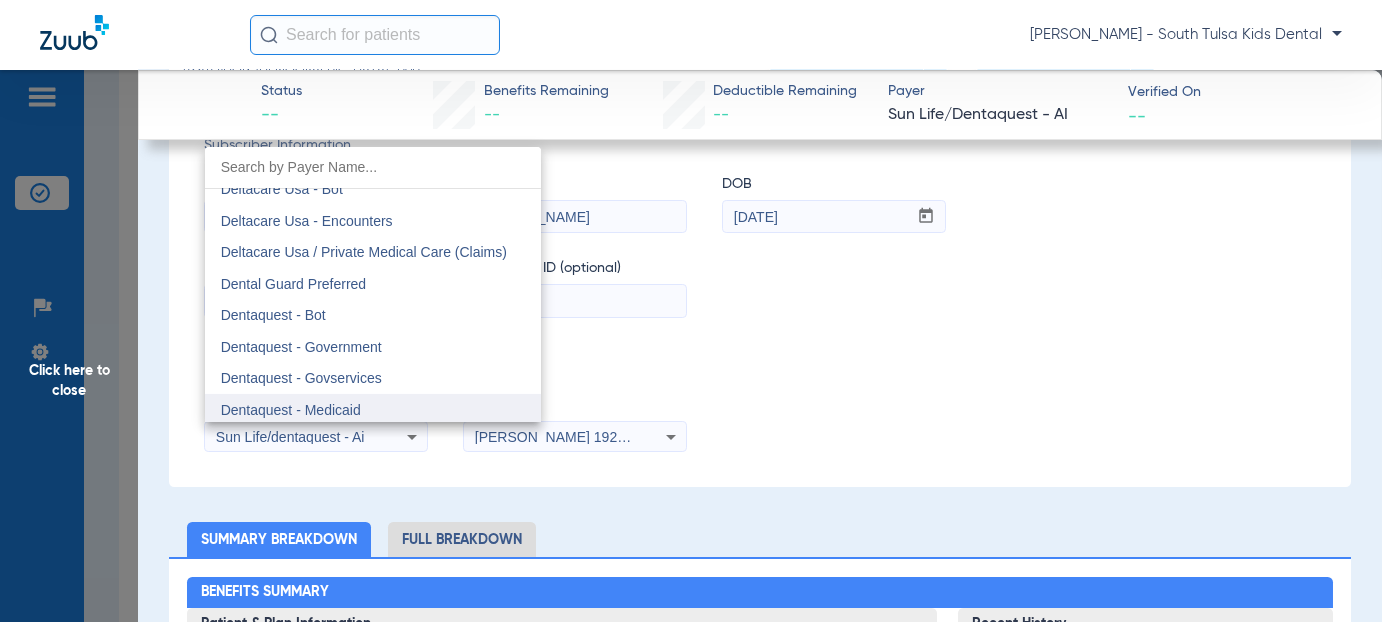 click on "Dentaquest - Medicaid" at bounding box center (373, 410) 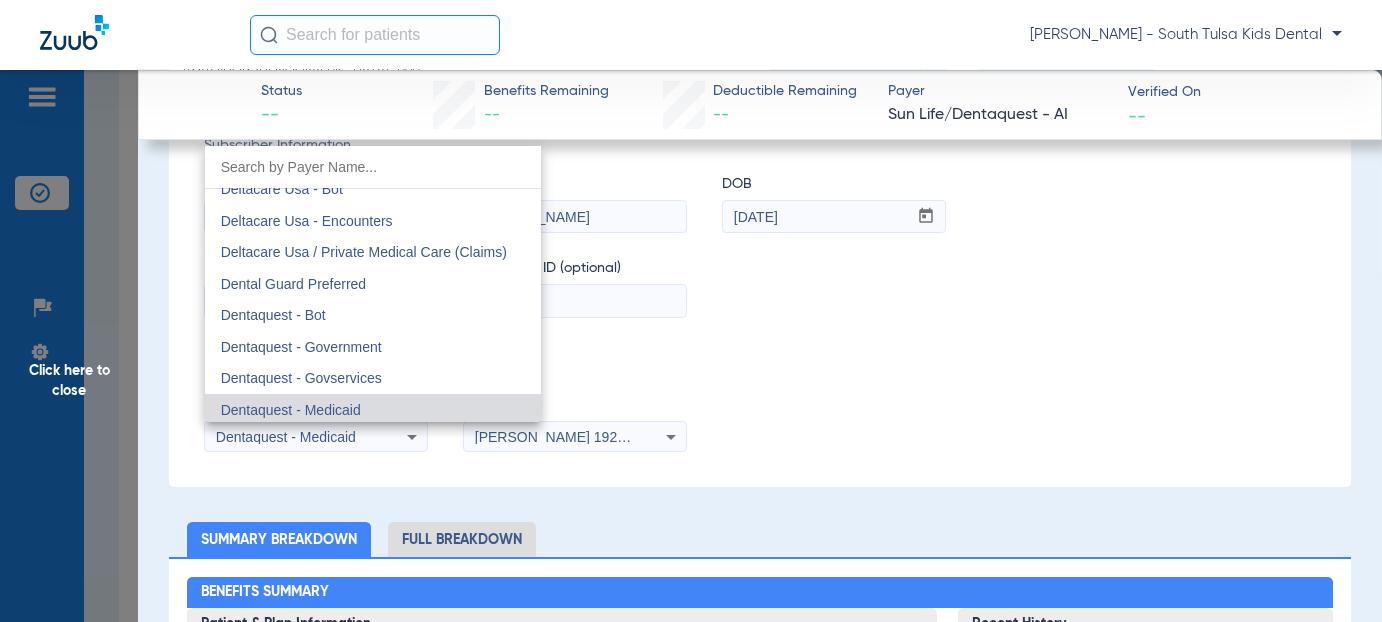 scroll, scrollTop: 5782, scrollLeft: 0, axis: vertical 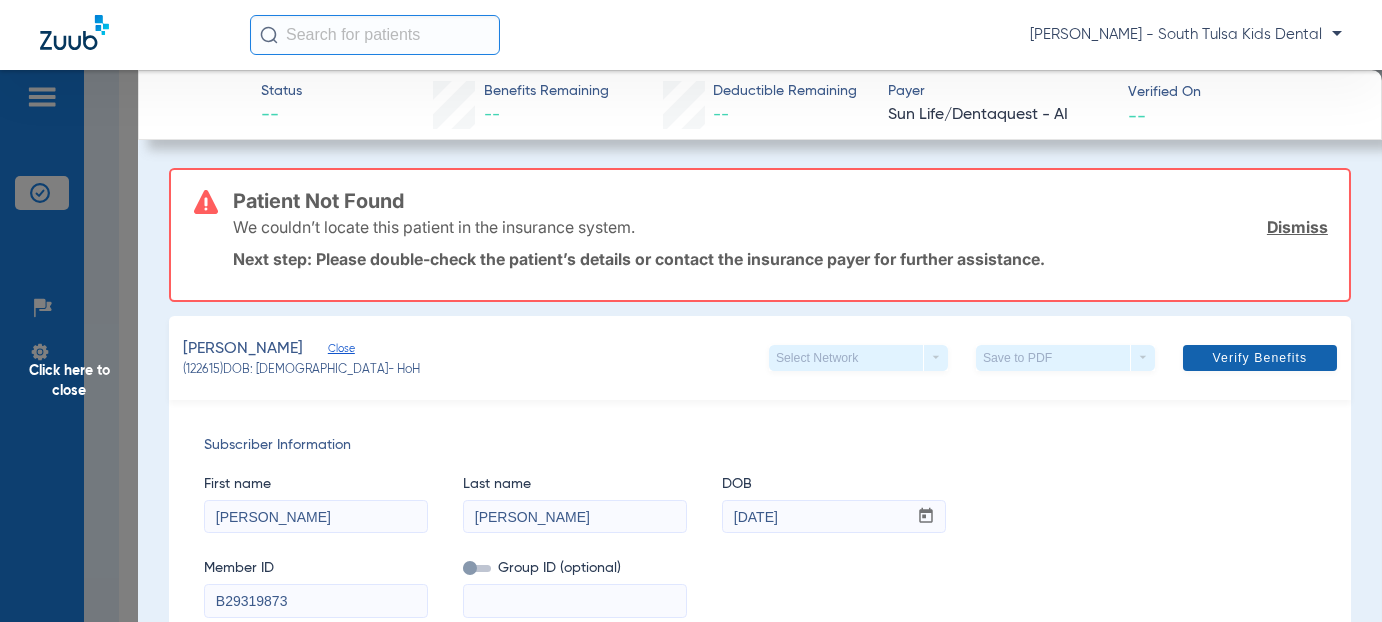 click on "Verify Benefits" 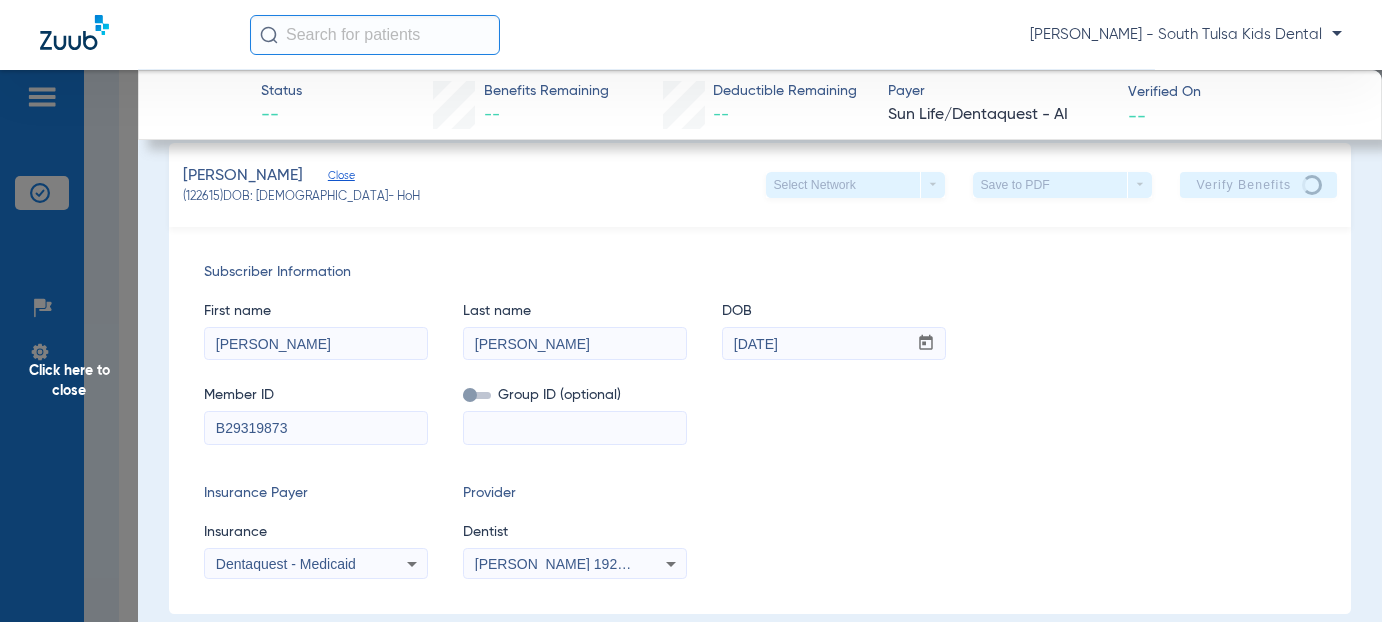 scroll, scrollTop: 0, scrollLeft: 0, axis: both 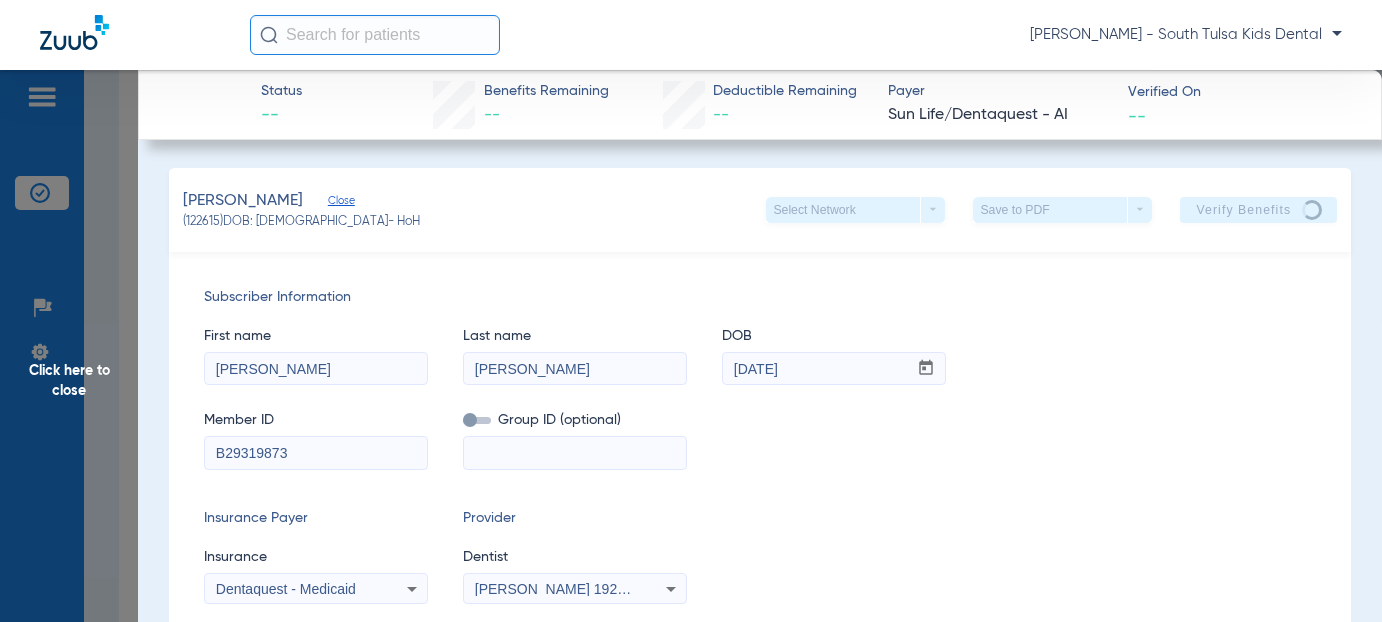 drag, startPoint x: 42, startPoint y: 98, endPoint x: 194, endPoint y: 140, distance: 157.6959 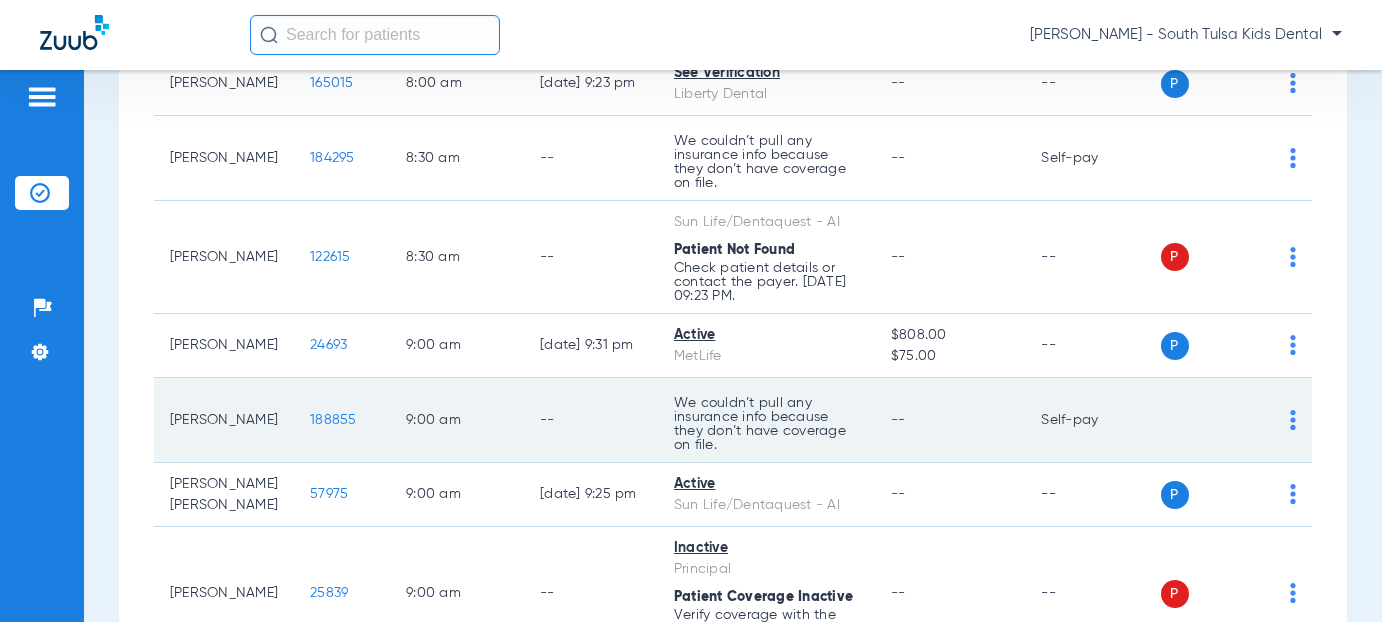 click on "188855" 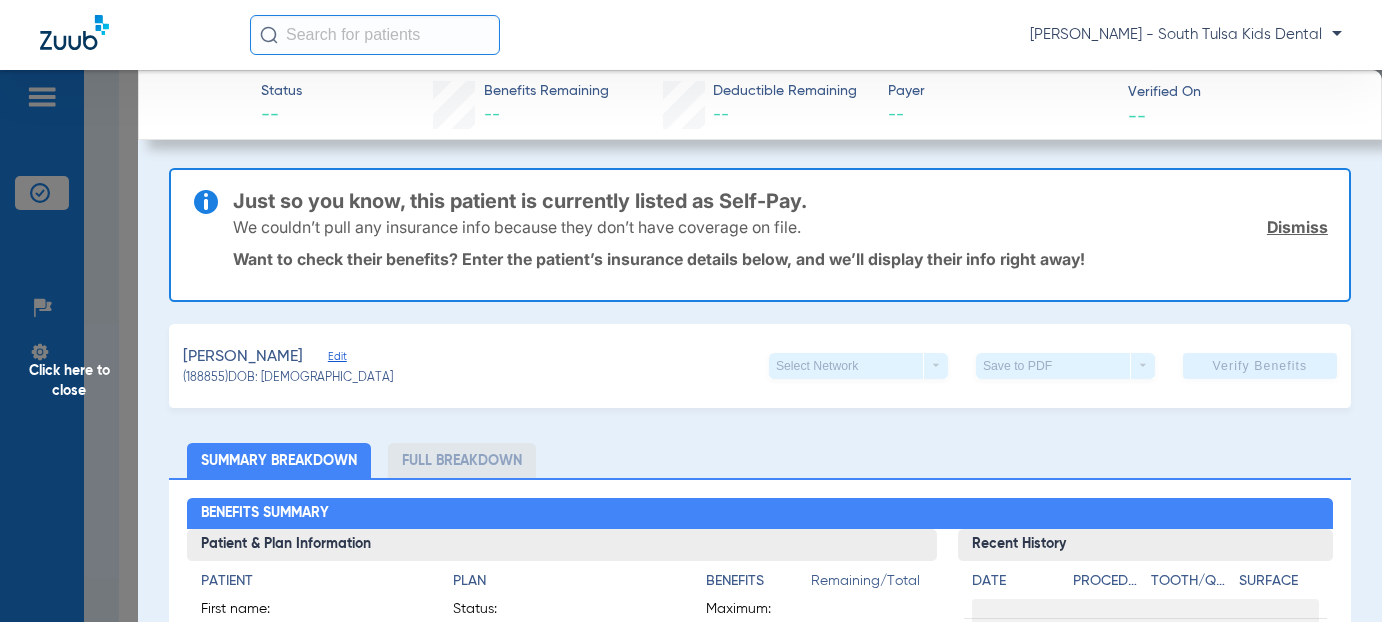 click on "Dismiss" 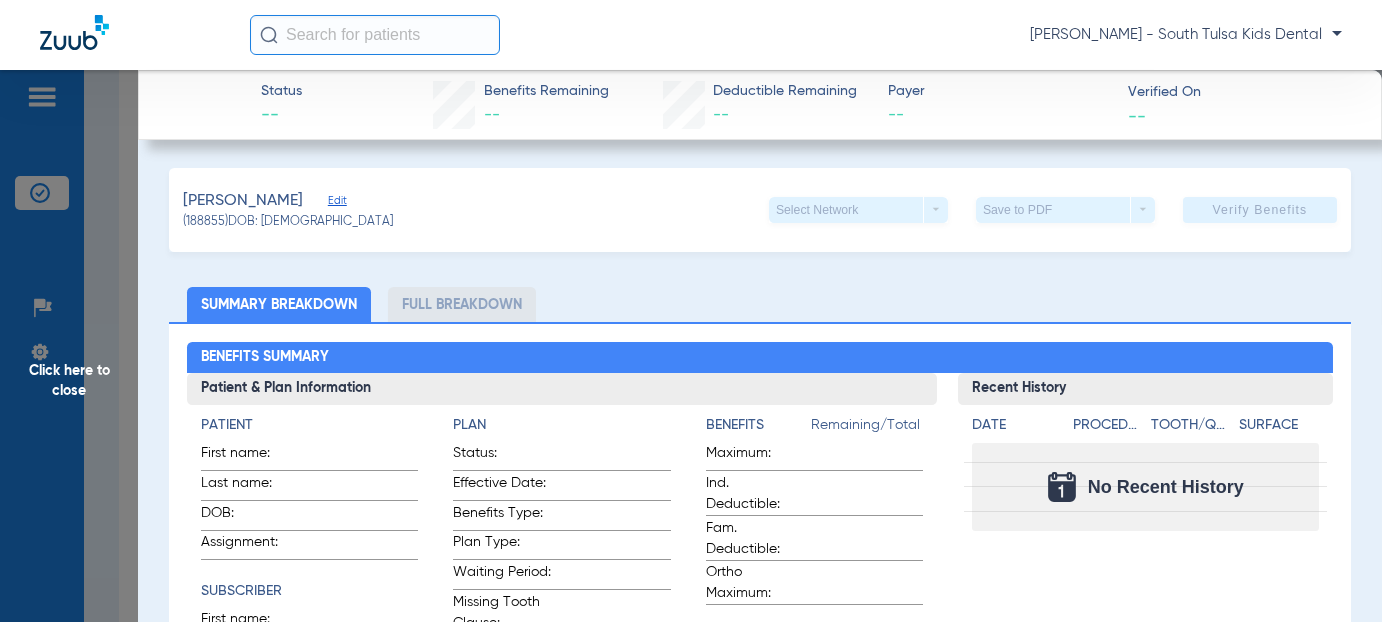 click on "Edit" 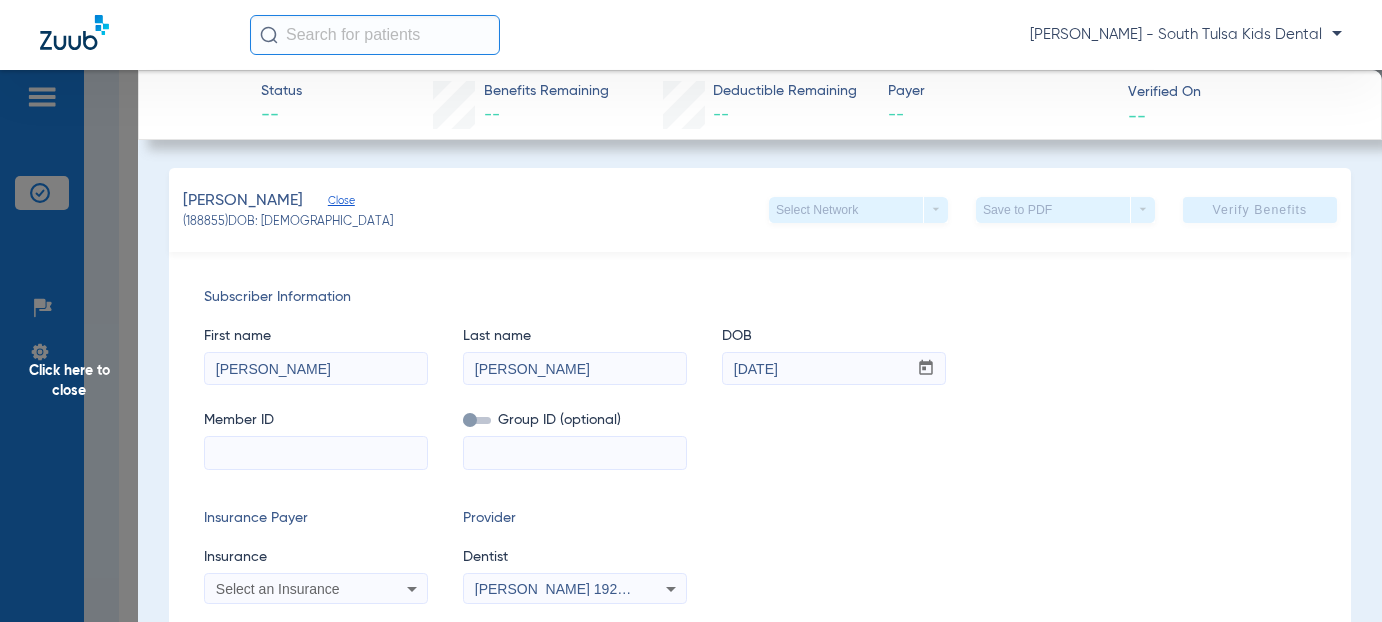 drag, startPoint x: 300, startPoint y: 366, endPoint x: 148, endPoint y: 371, distance: 152.08221 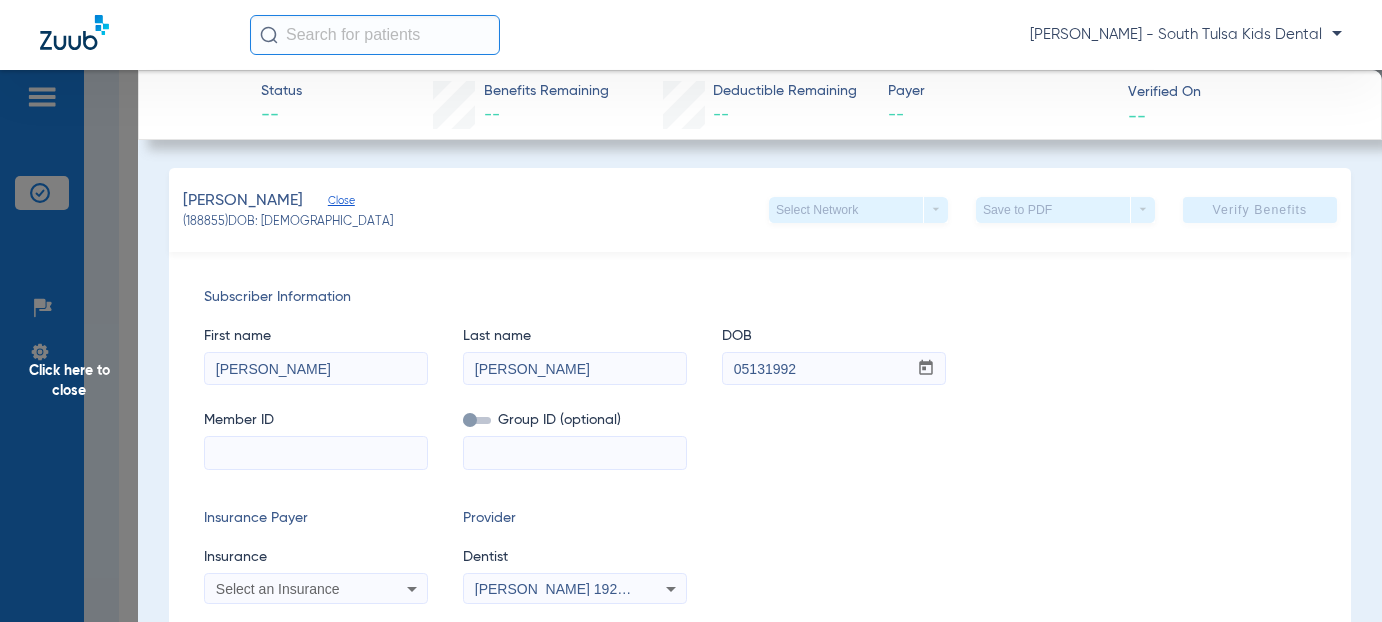 type on "05/13/1992" 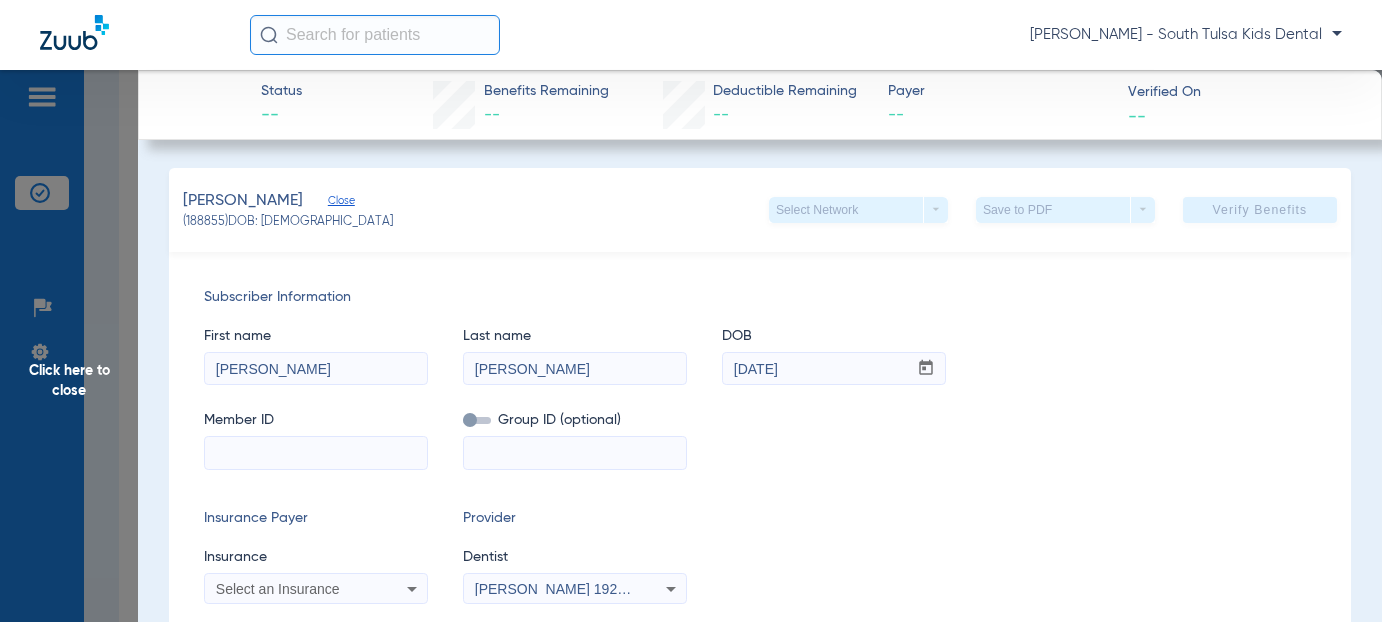 click at bounding box center [316, 453] 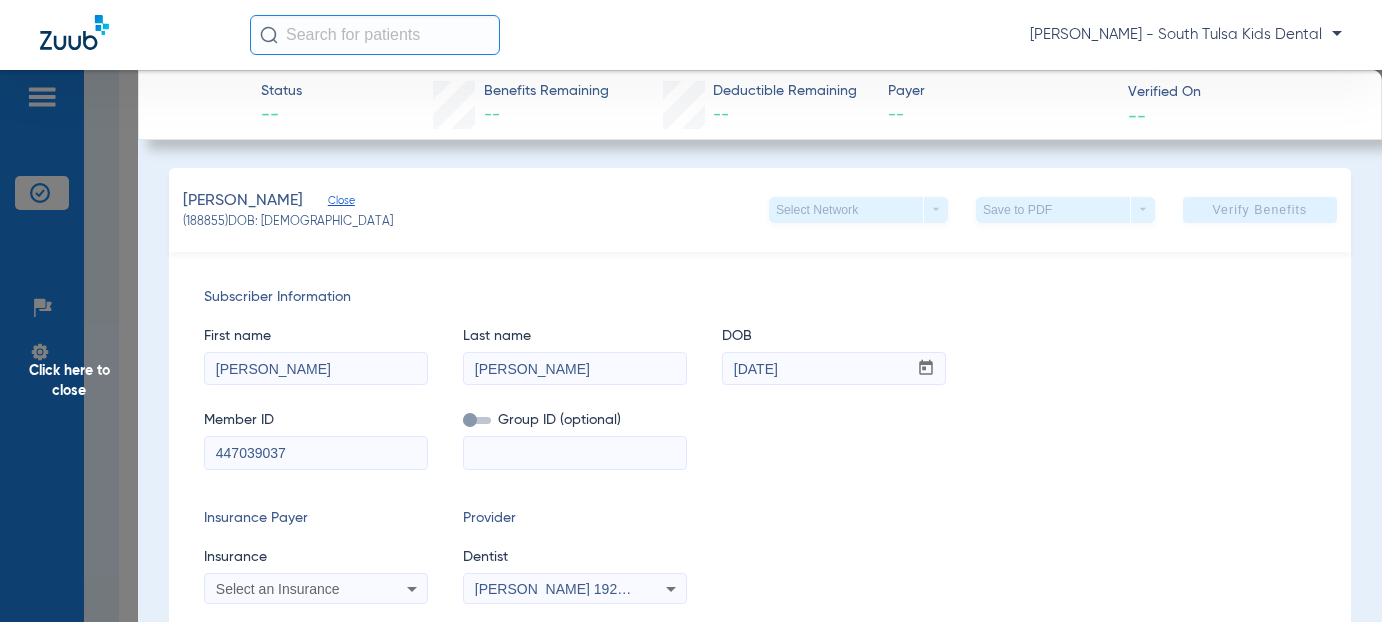 type on "447039037" 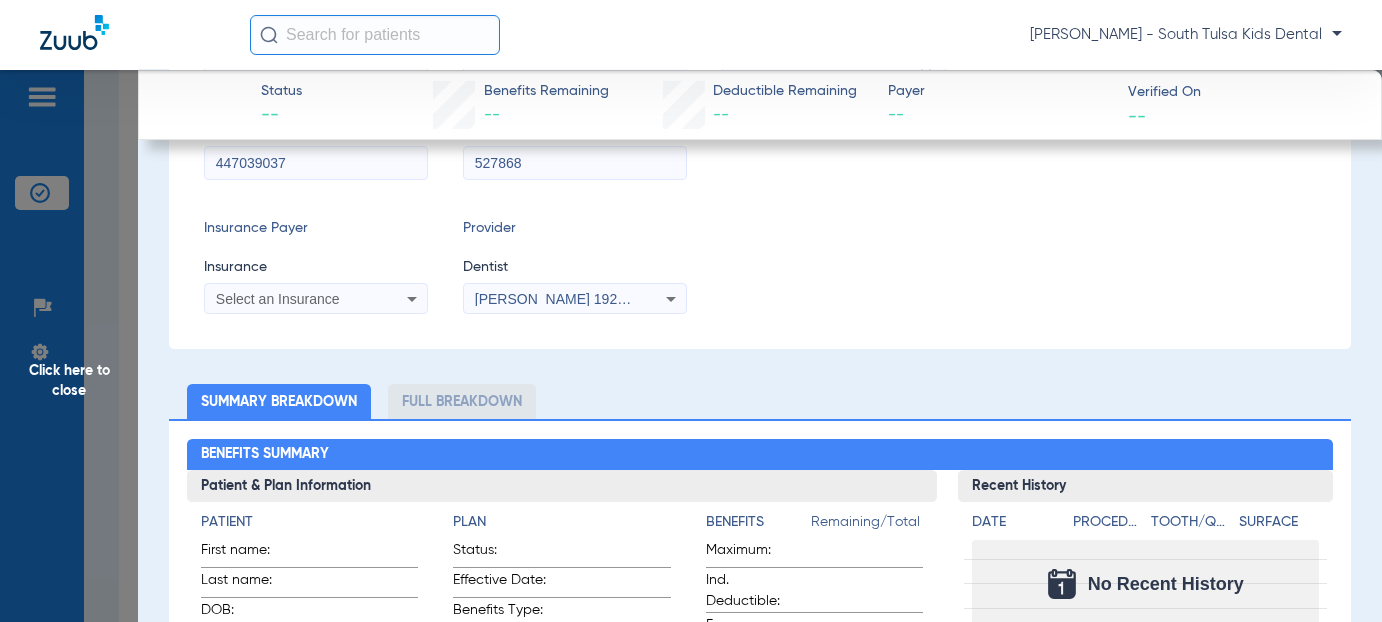 scroll, scrollTop: 300, scrollLeft: 0, axis: vertical 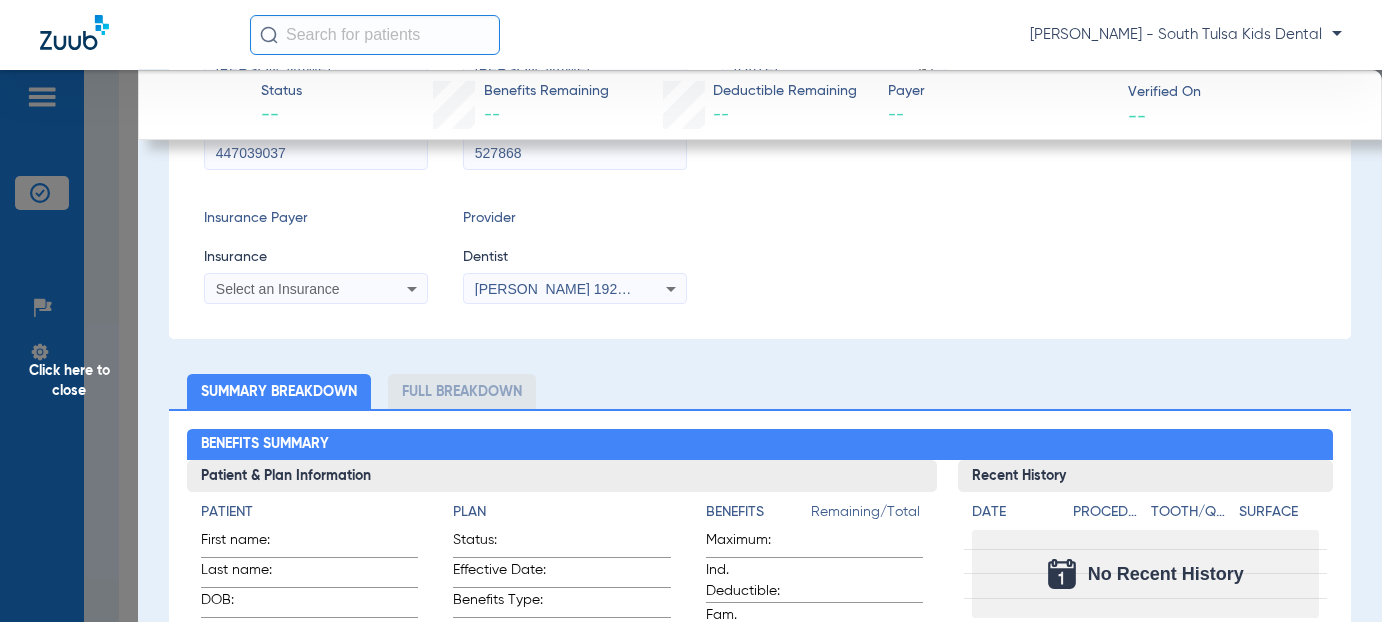 type on "527868" 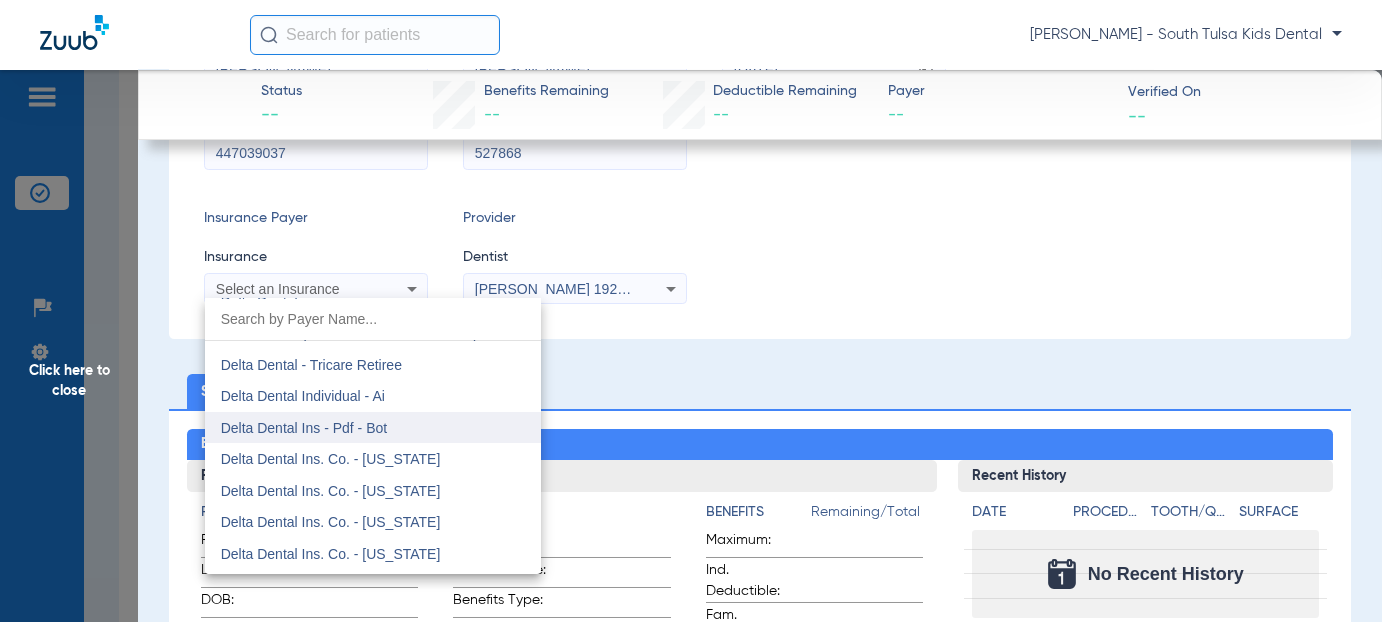 scroll, scrollTop: 3200, scrollLeft: 0, axis: vertical 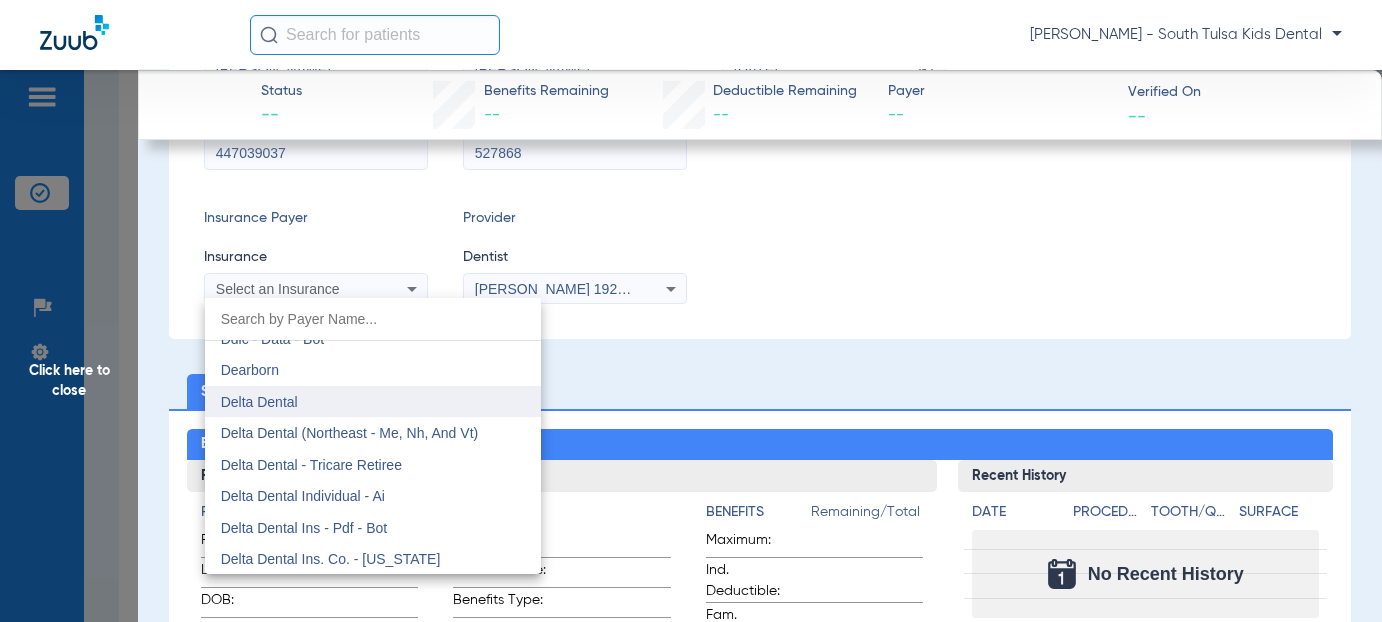 click on "Delta Dental" at bounding box center [373, 402] 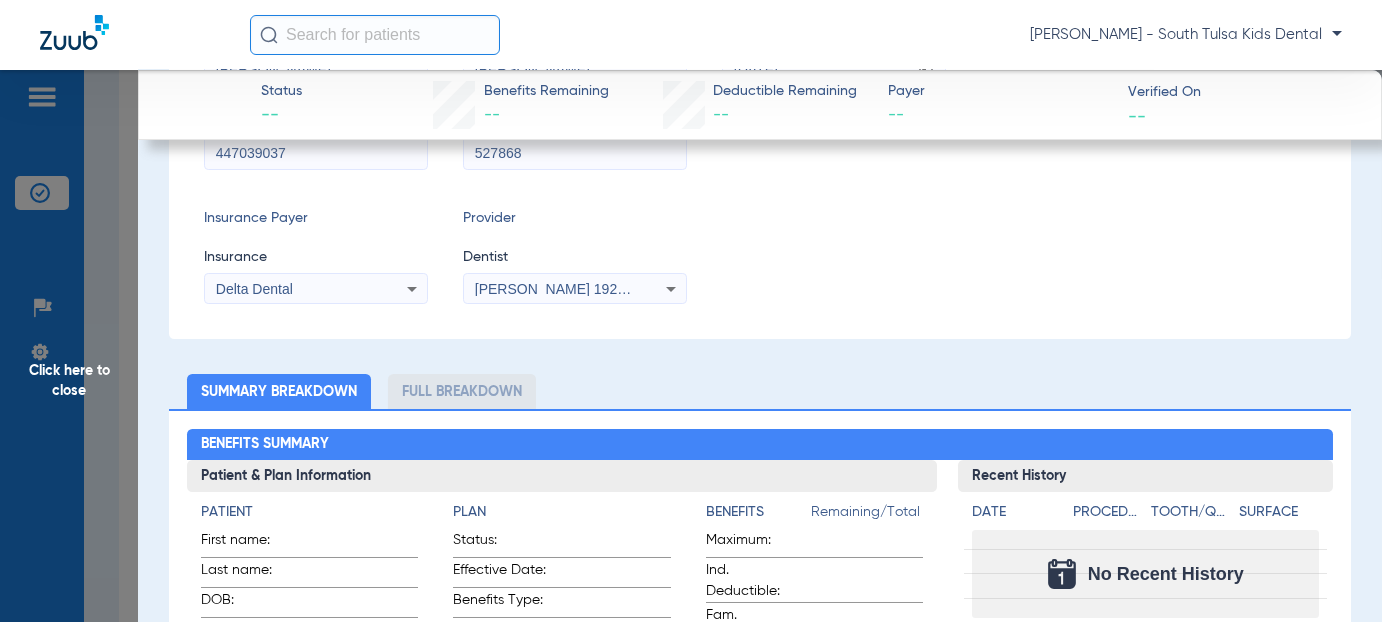 scroll, scrollTop: 0, scrollLeft: 0, axis: both 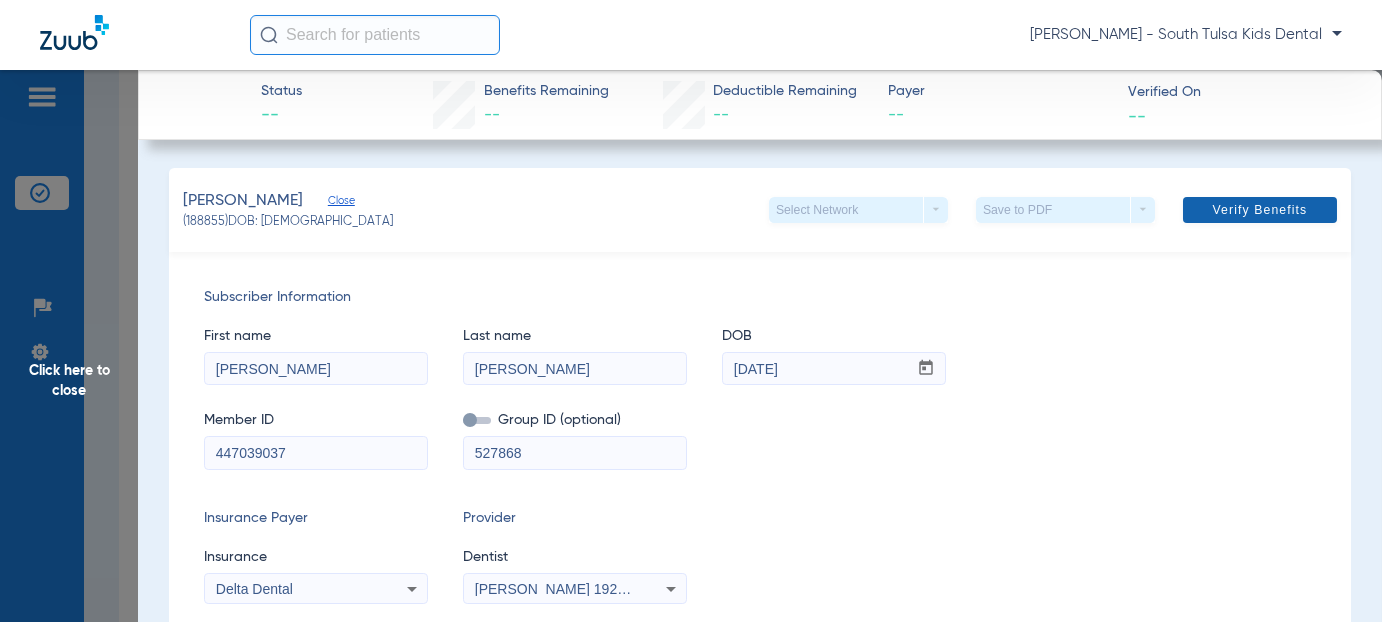 click on "Verify Benefits" 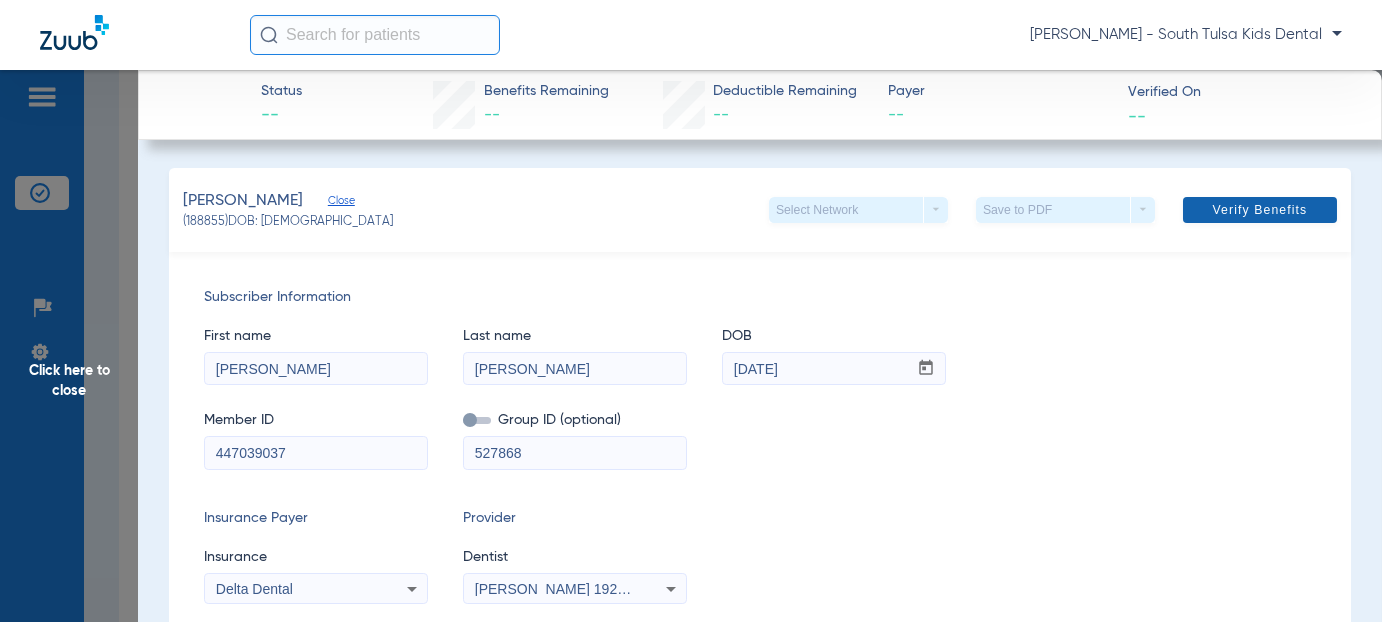 click on "Verify Benefits" 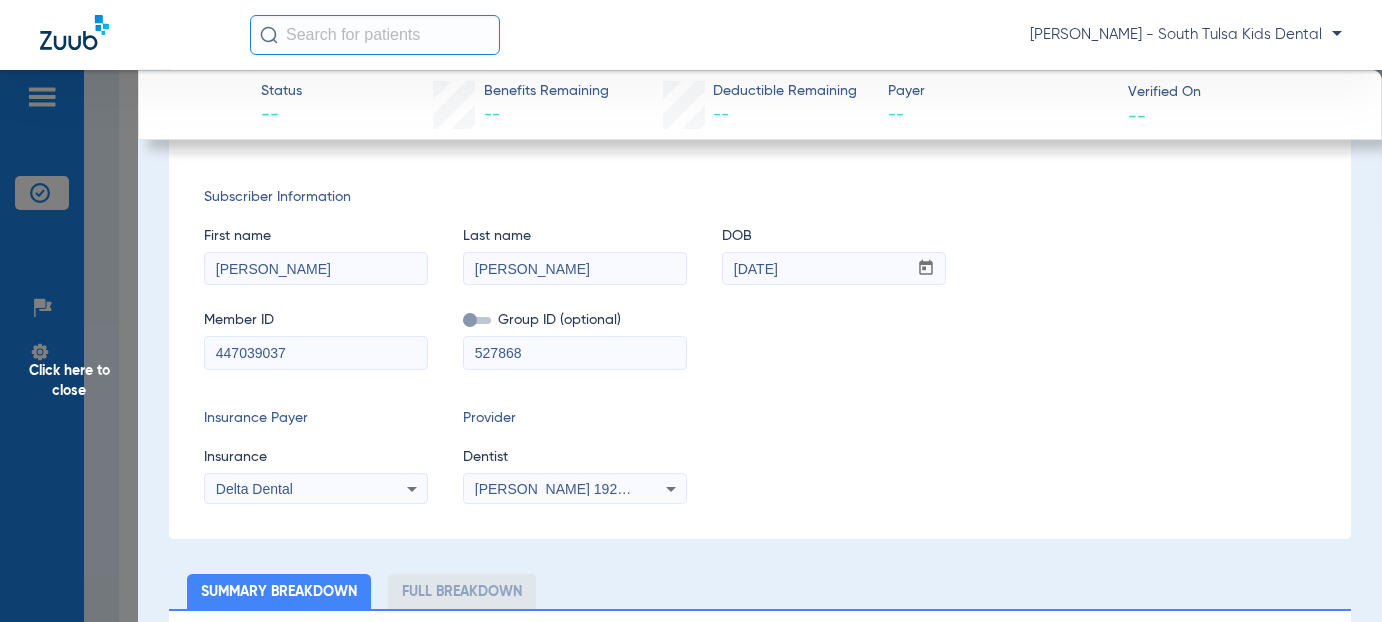 scroll, scrollTop: 0, scrollLeft: 0, axis: both 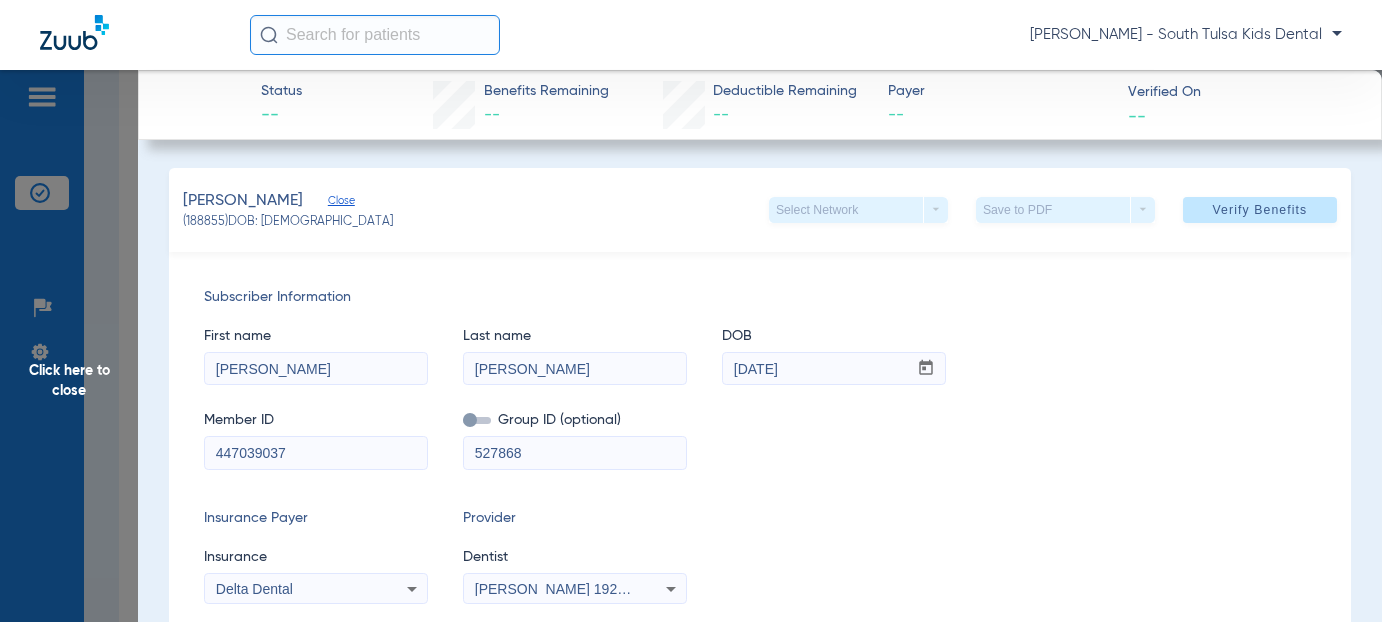 click on "Click here to close" 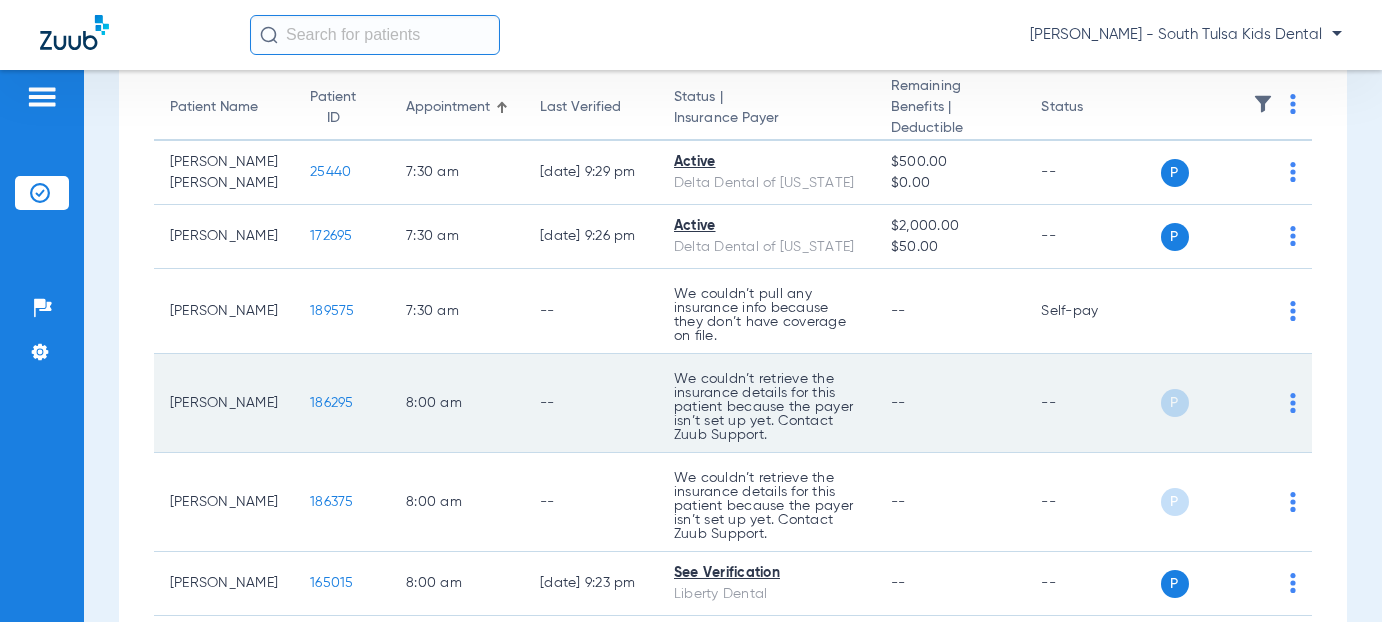 scroll, scrollTop: 0, scrollLeft: 0, axis: both 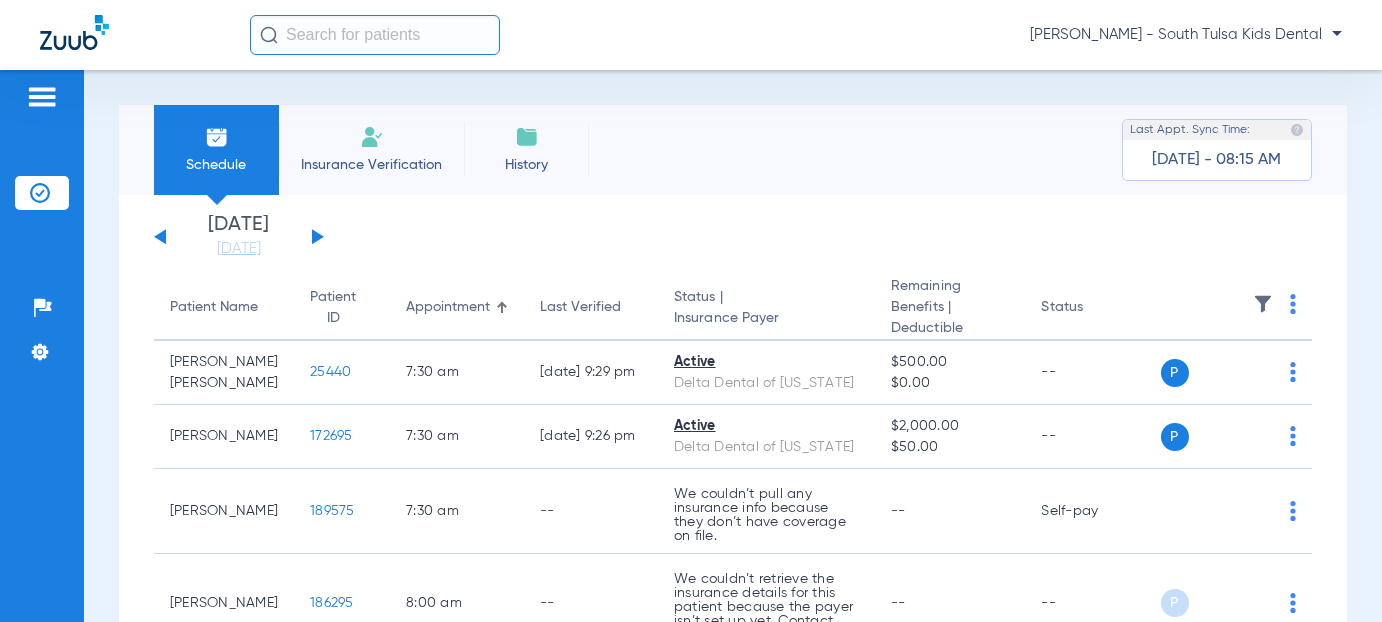 click 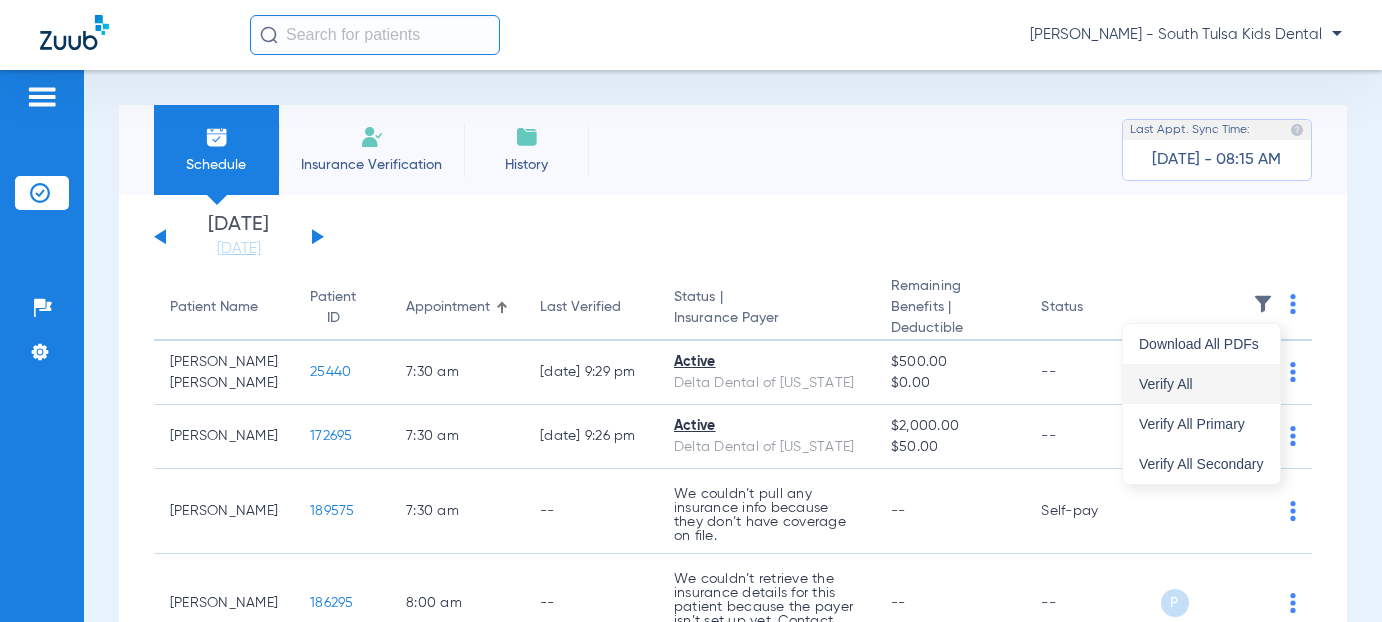 click on "Verify All" at bounding box center (1201, 384) 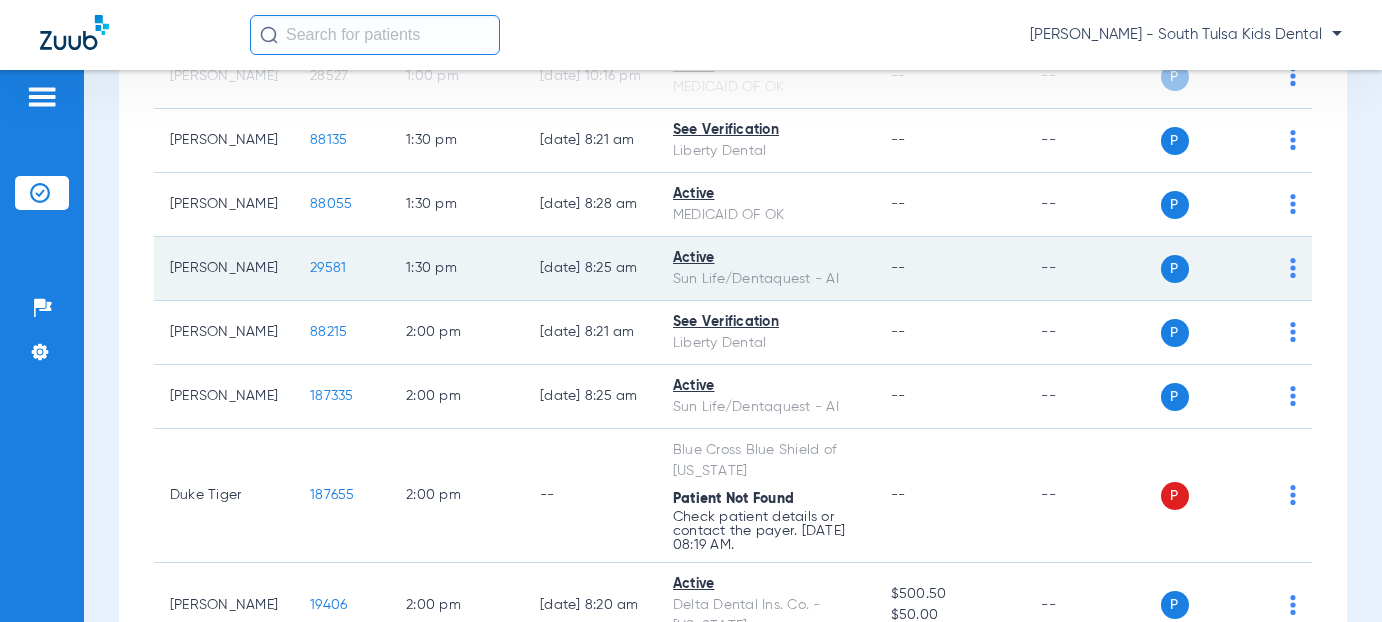 scroll, scrollTop: 3123, scrollLeft: 0, axis: vertical 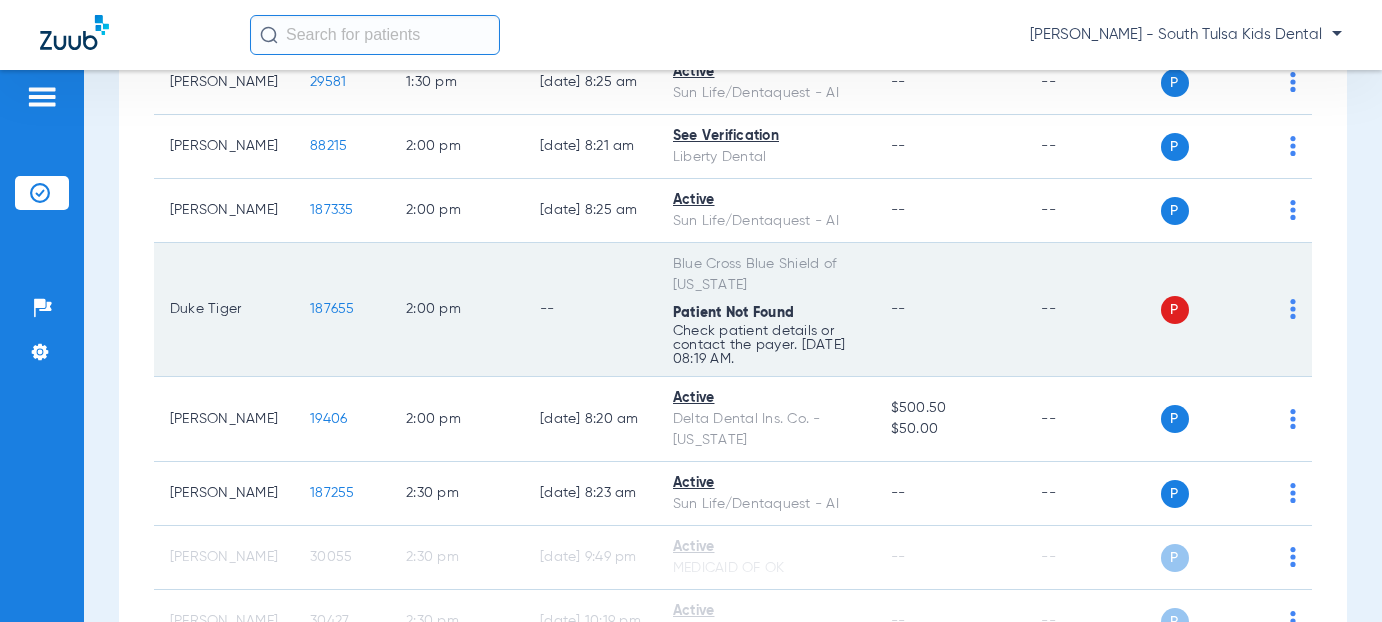 click on "187655" 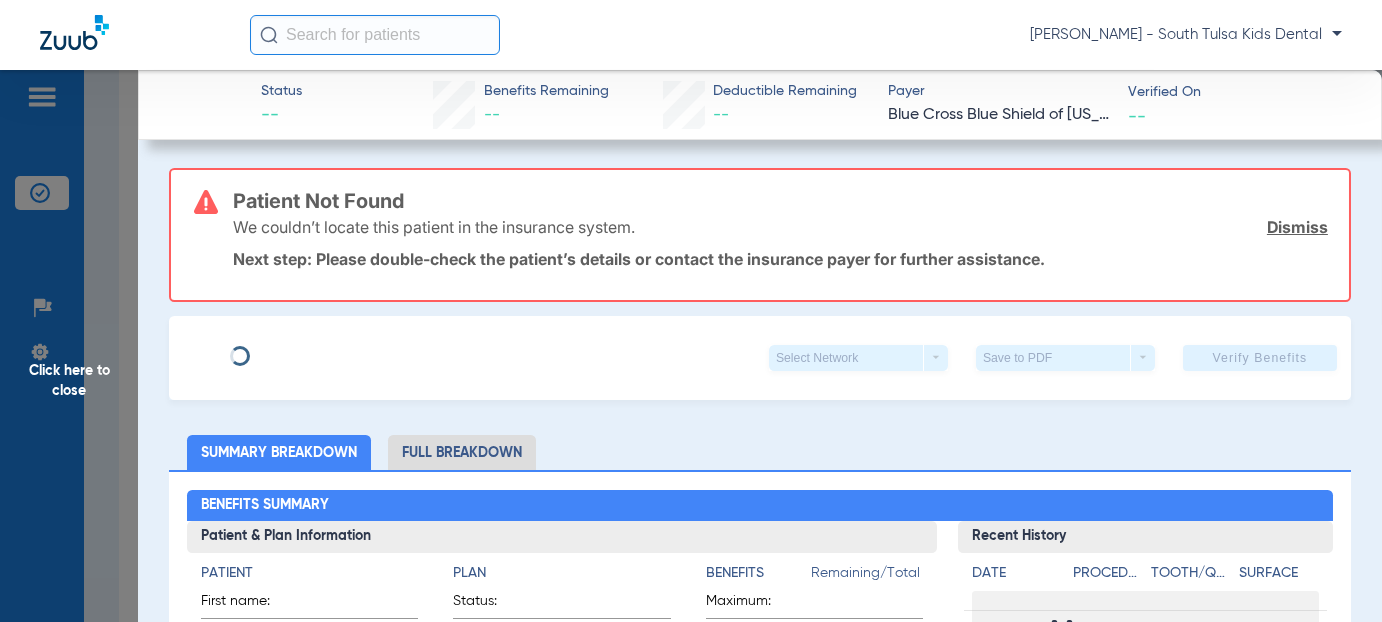 type on "[PERSON_NAME]" 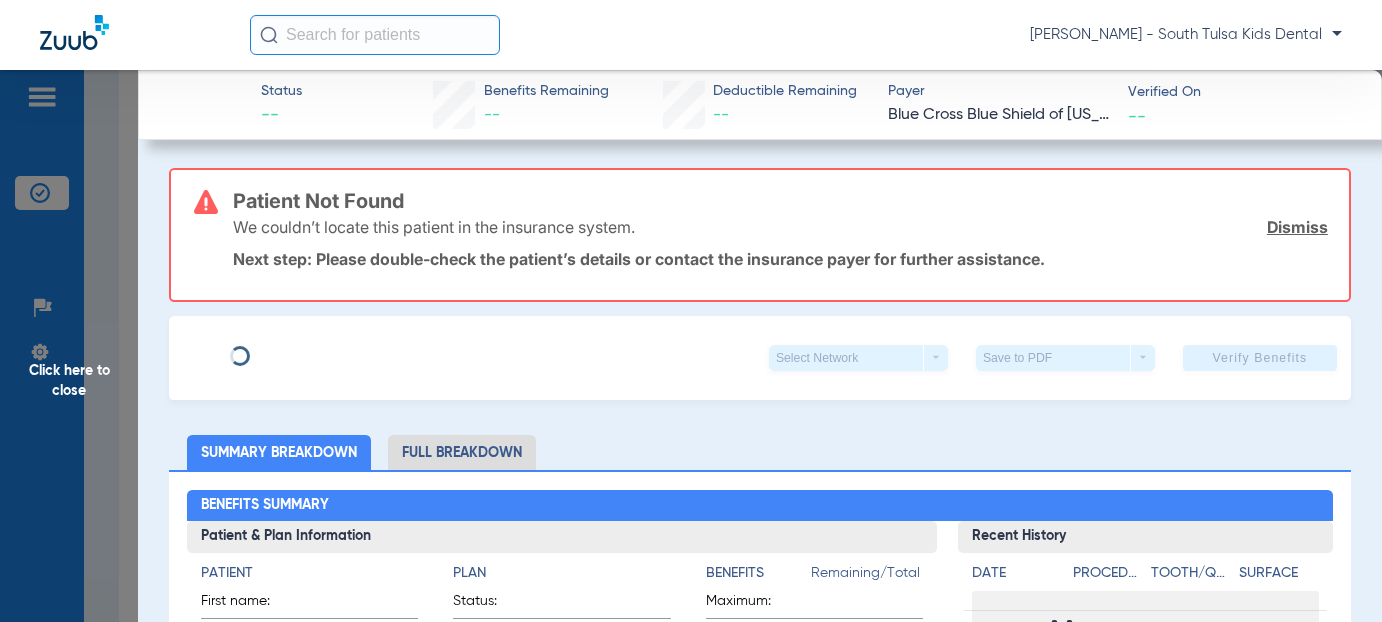 type on "[DATE]" 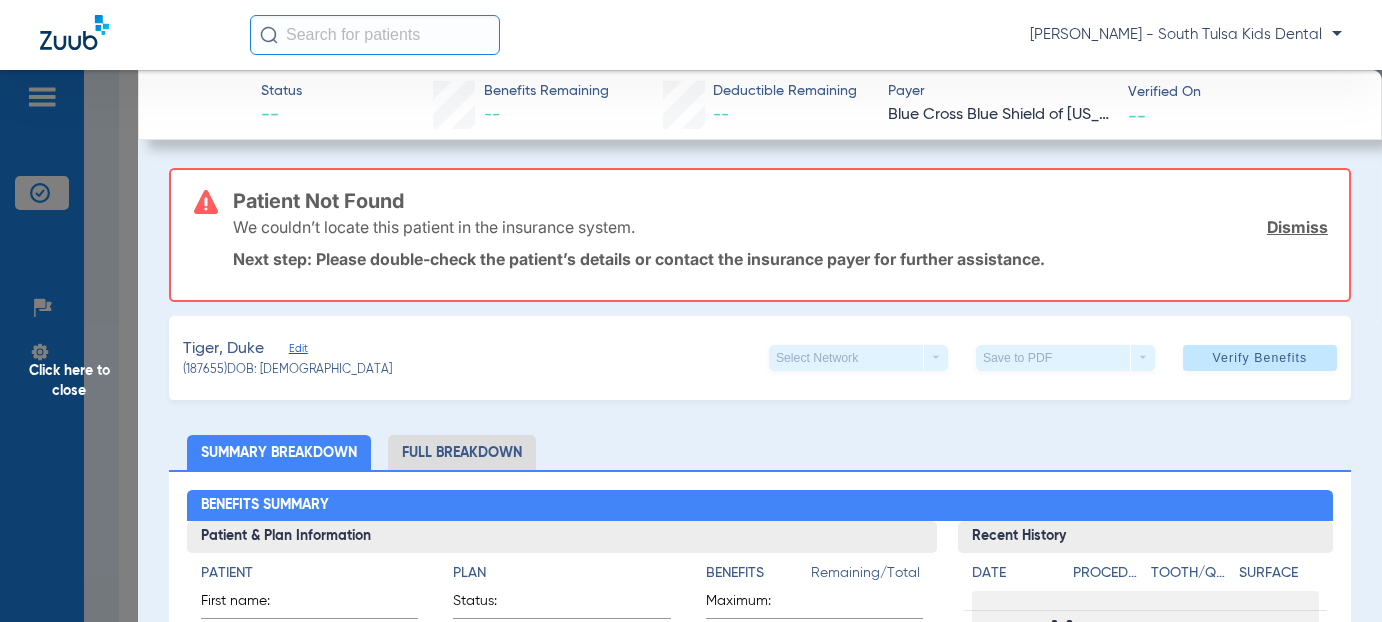 click on "Edit" 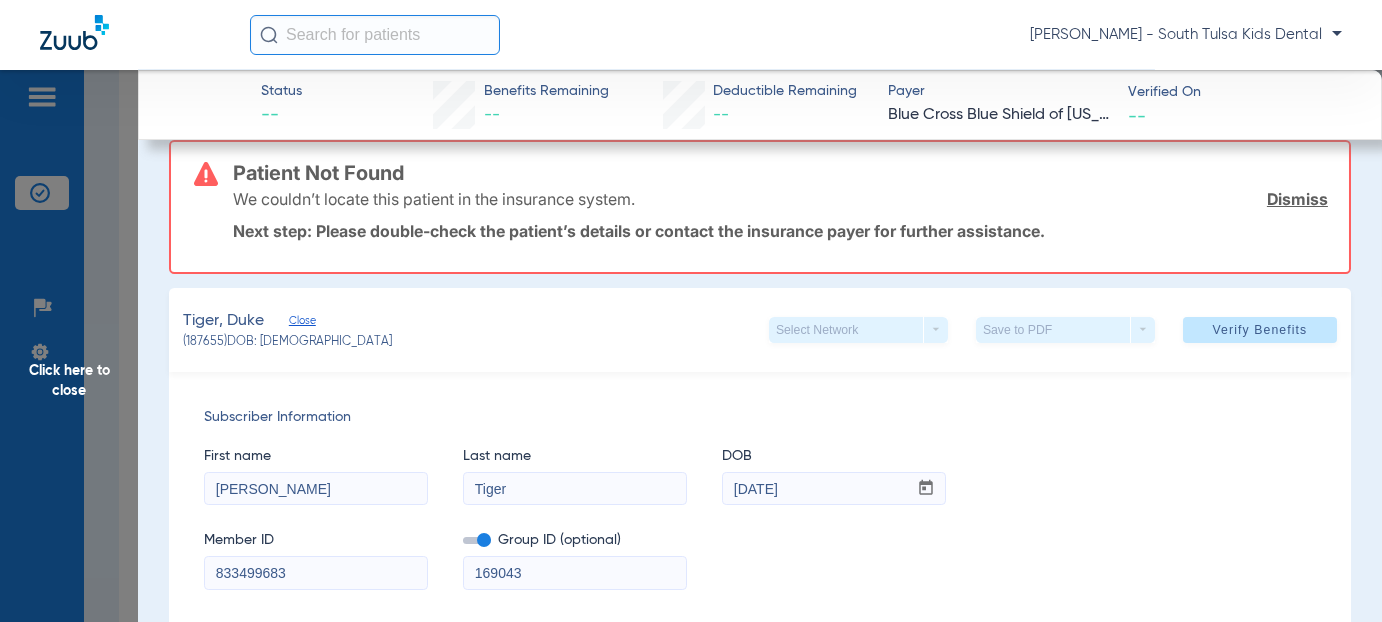 scroll, scrollTop: 0, scrollLeft: 0, axis: both 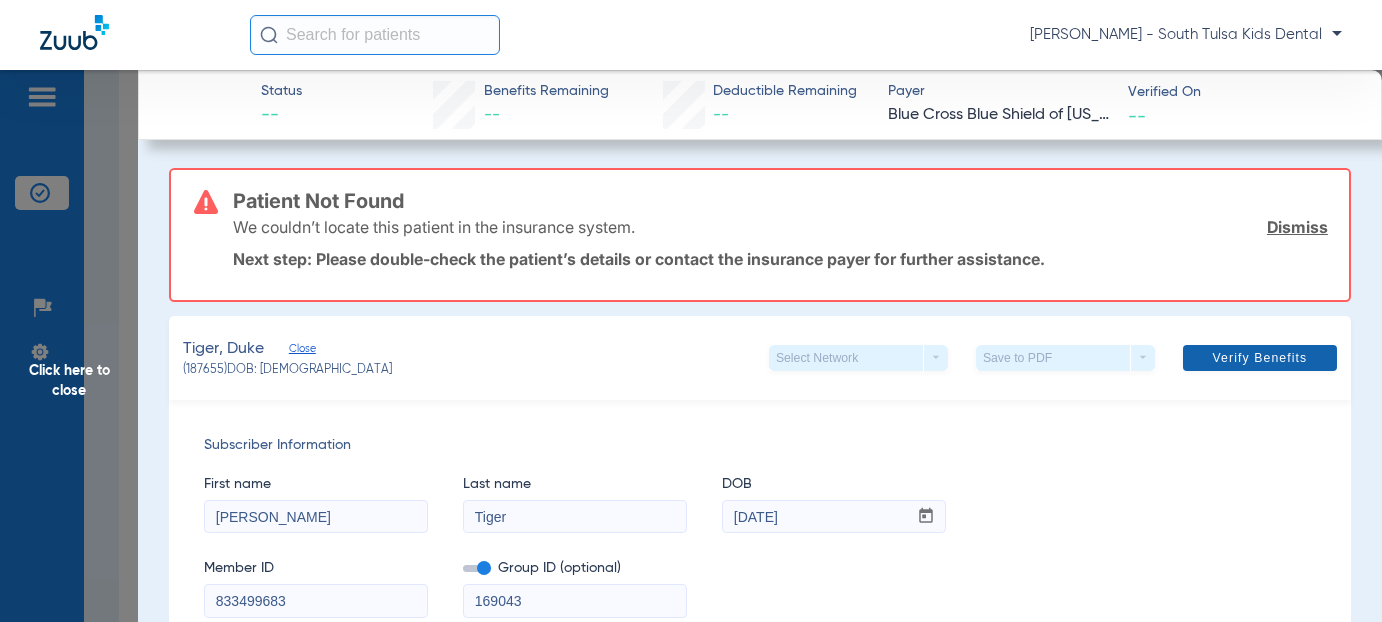 click 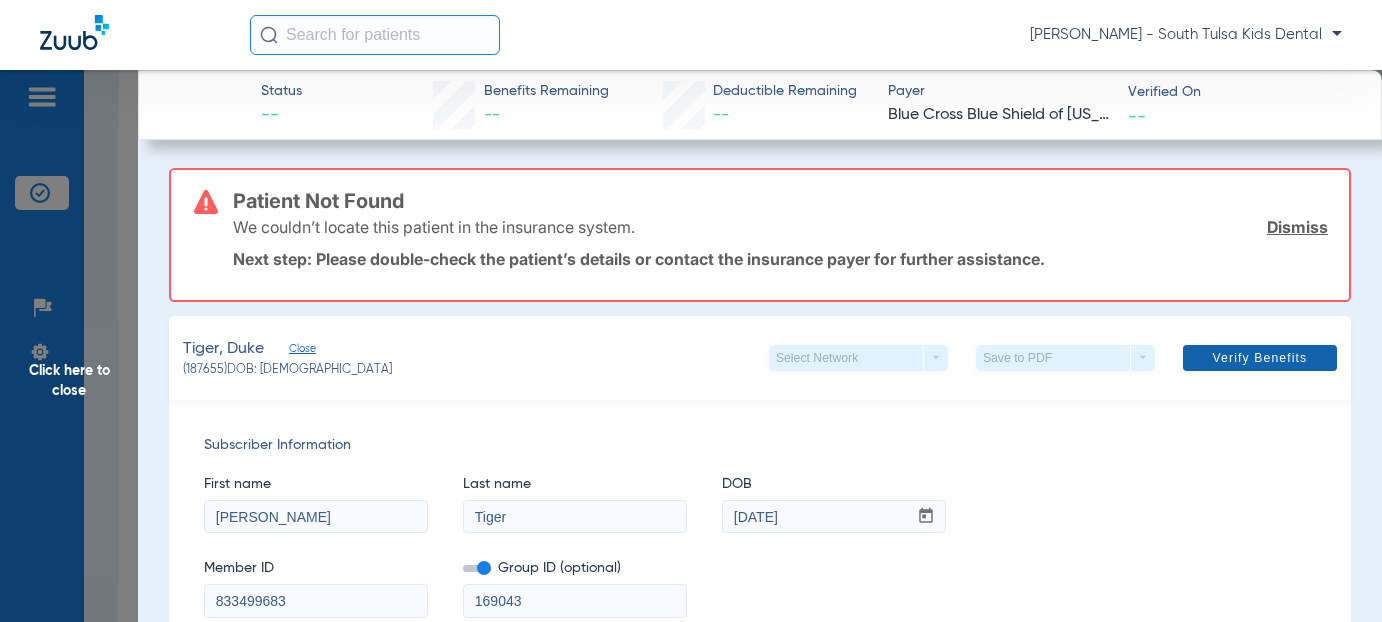 click 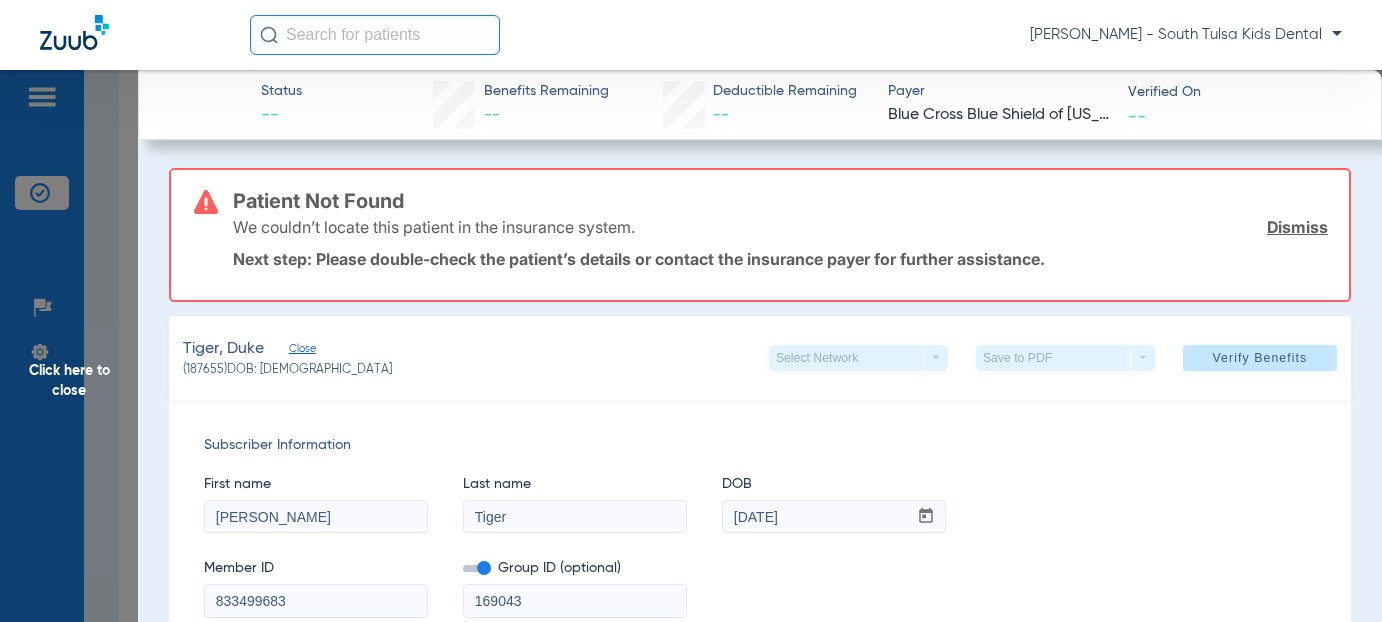 drag, startPoint x: 1274, startPoint y: 225, endPoint x: 941, endPoint y: 300, distance: 341.34146 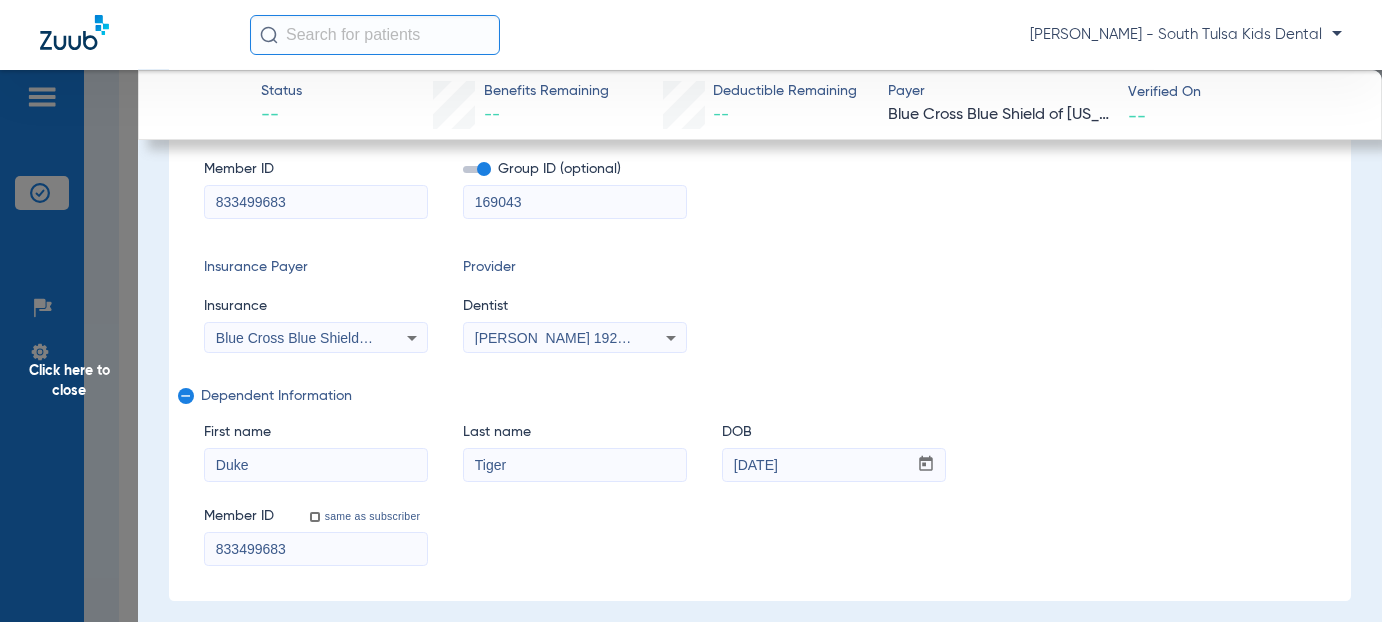 scroll, scrollTop: 300, scrollLeft: 0, axis: vertical 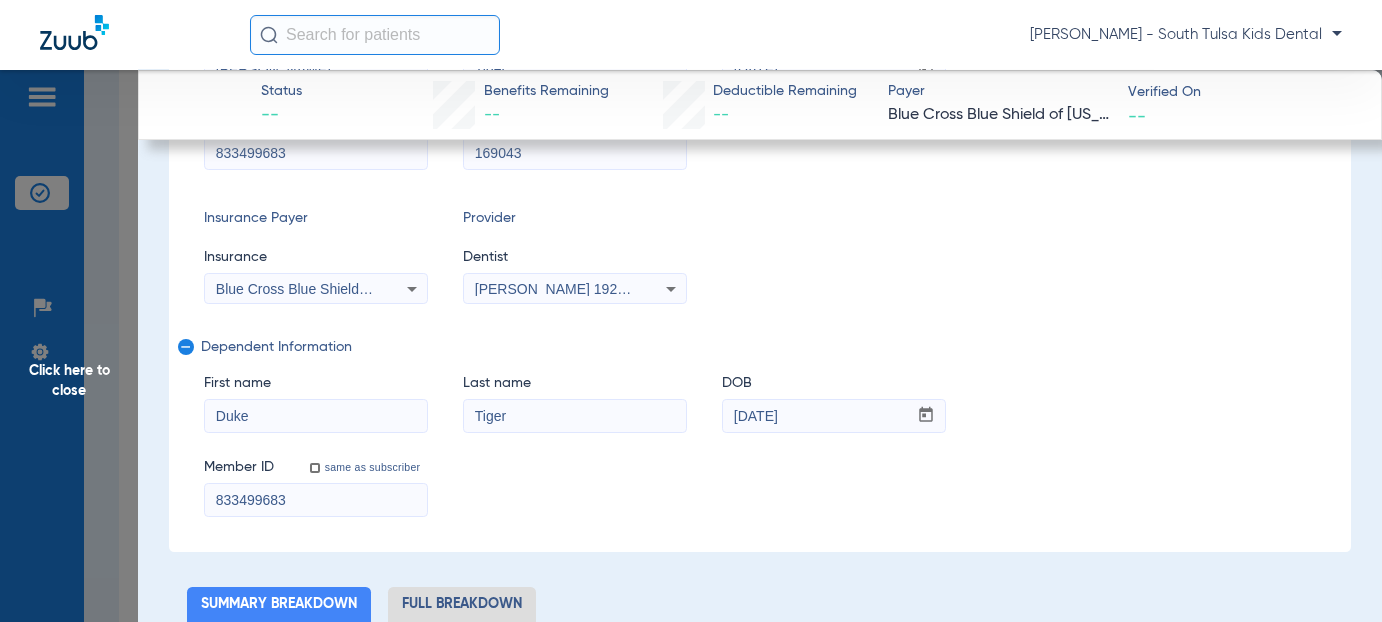 click 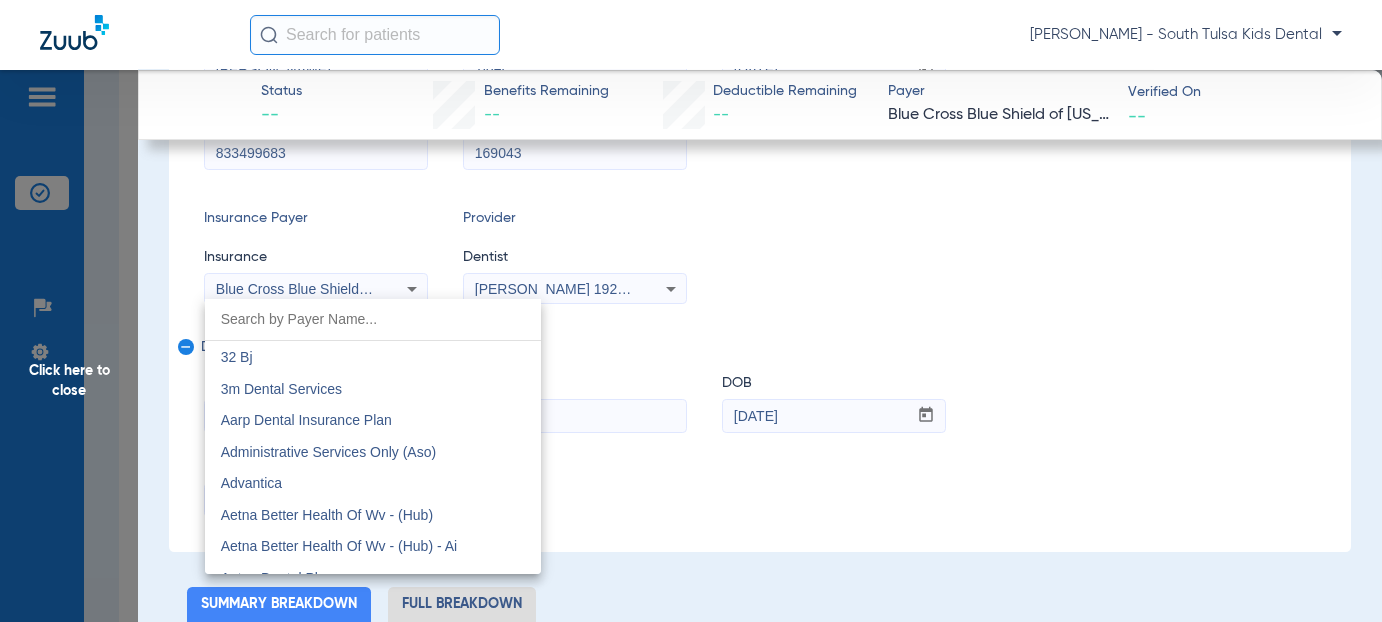 scroll, scrollTop: 2033, scrollLeft: 0, axis: vertical 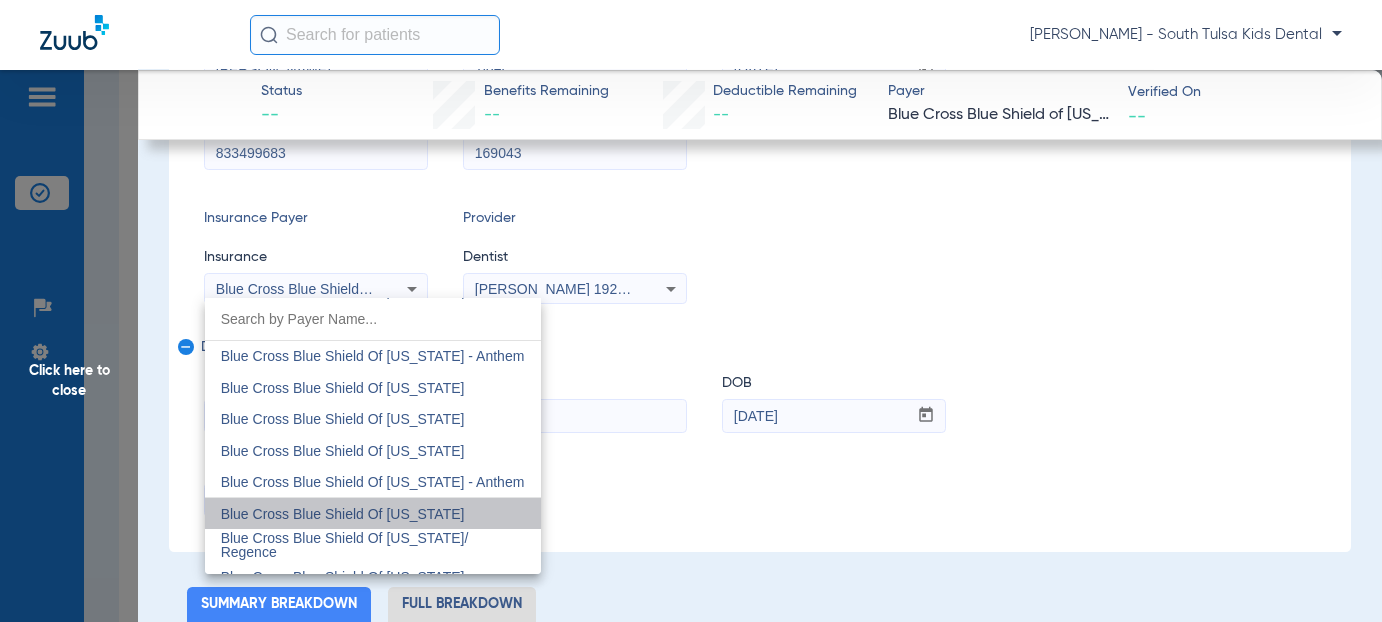 click on "Blue Cross Blue Shield Of [US_STATE]" at bounding box center [343, 514] 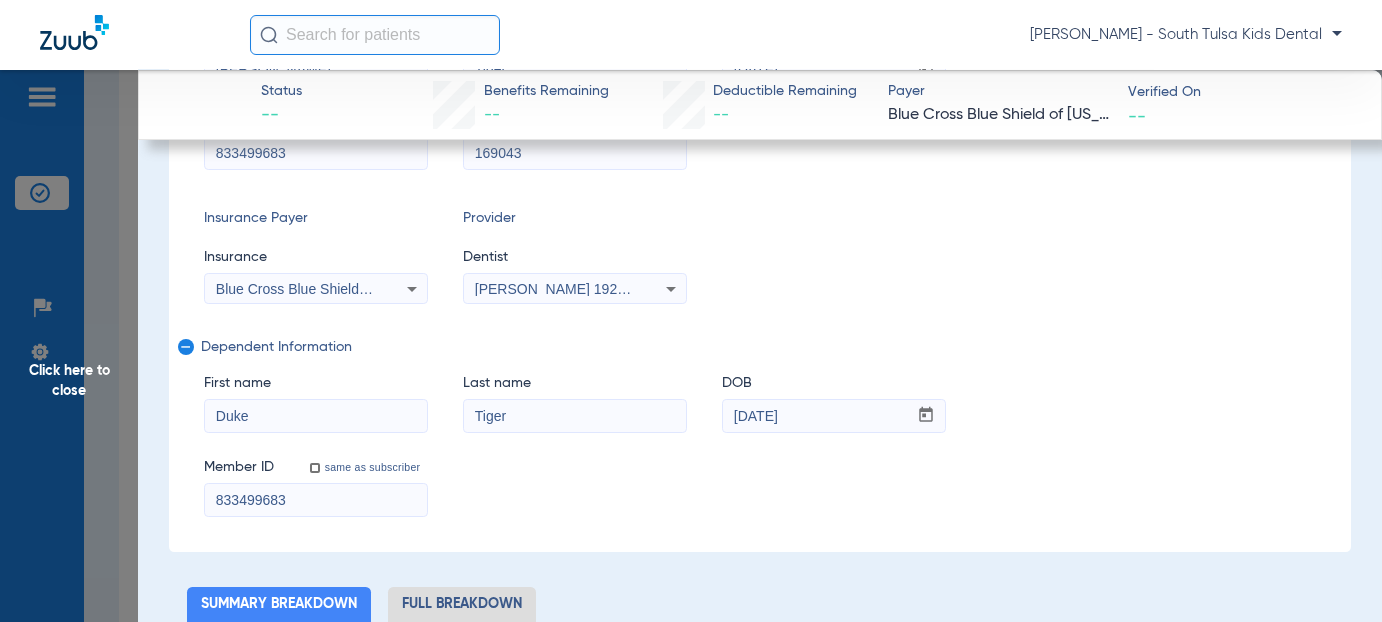 click 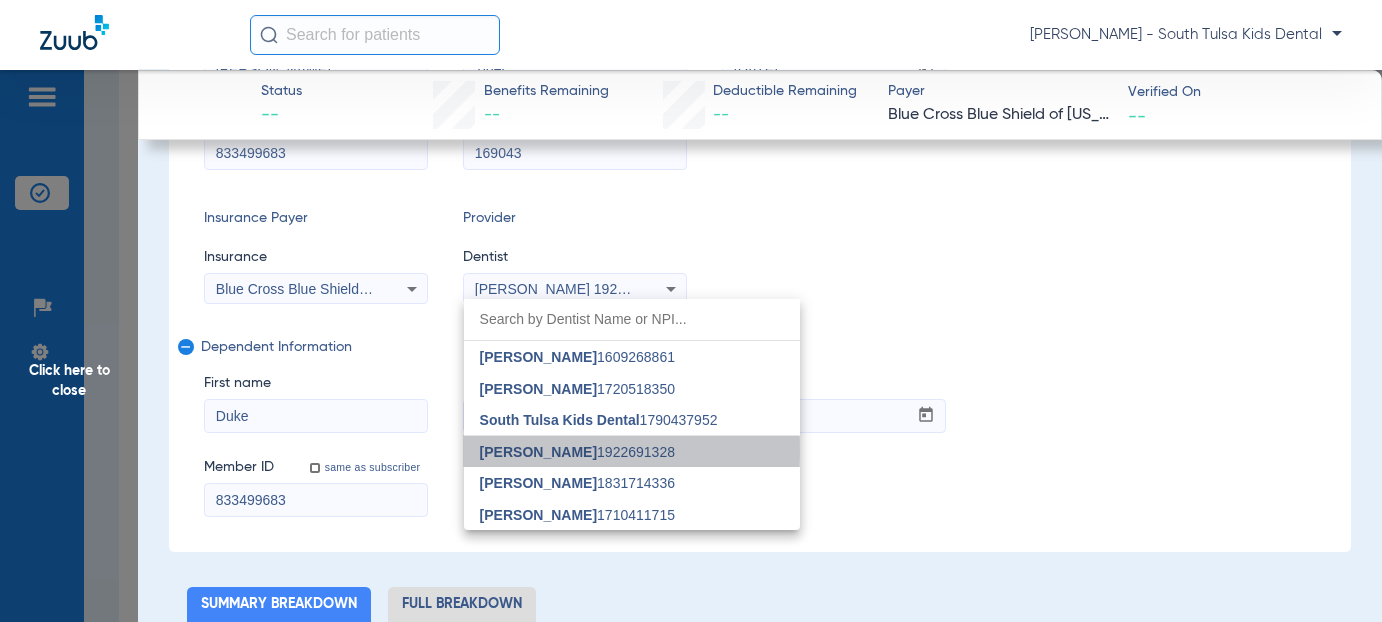 click on "Wirawut Semtner" at bounding box center (538, 452) 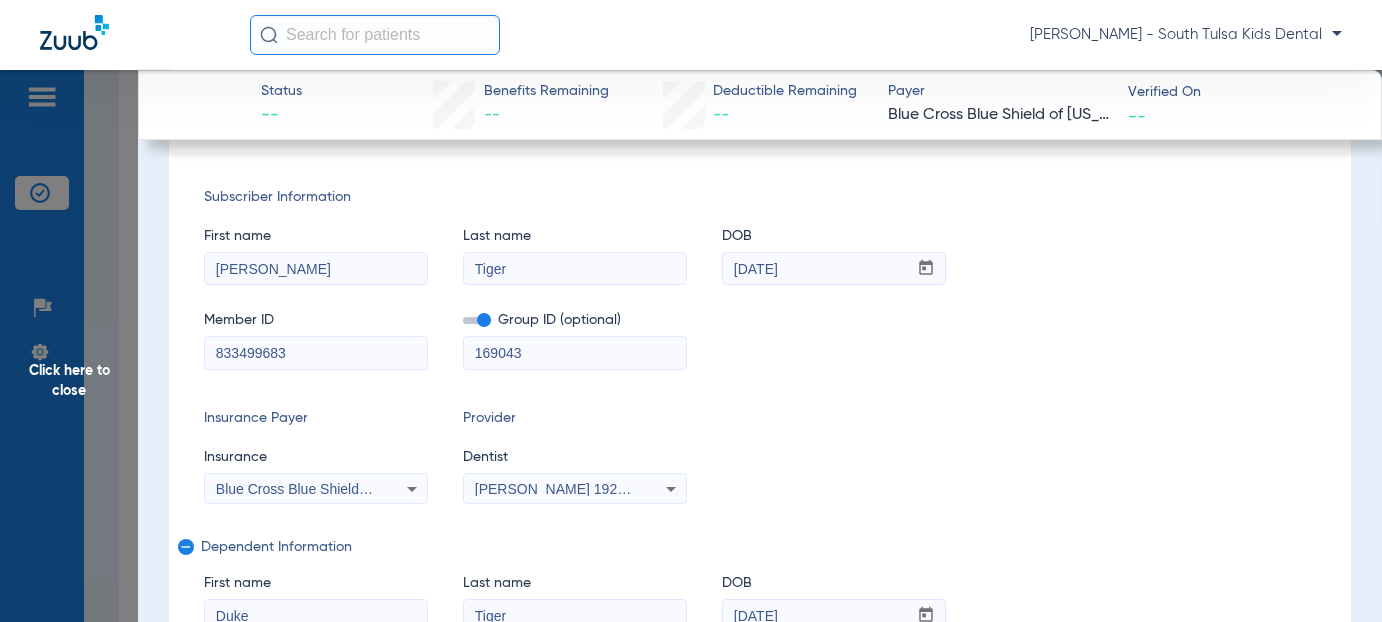 scroll, scrollTop: 0, scrollLeft: 0, axis: both 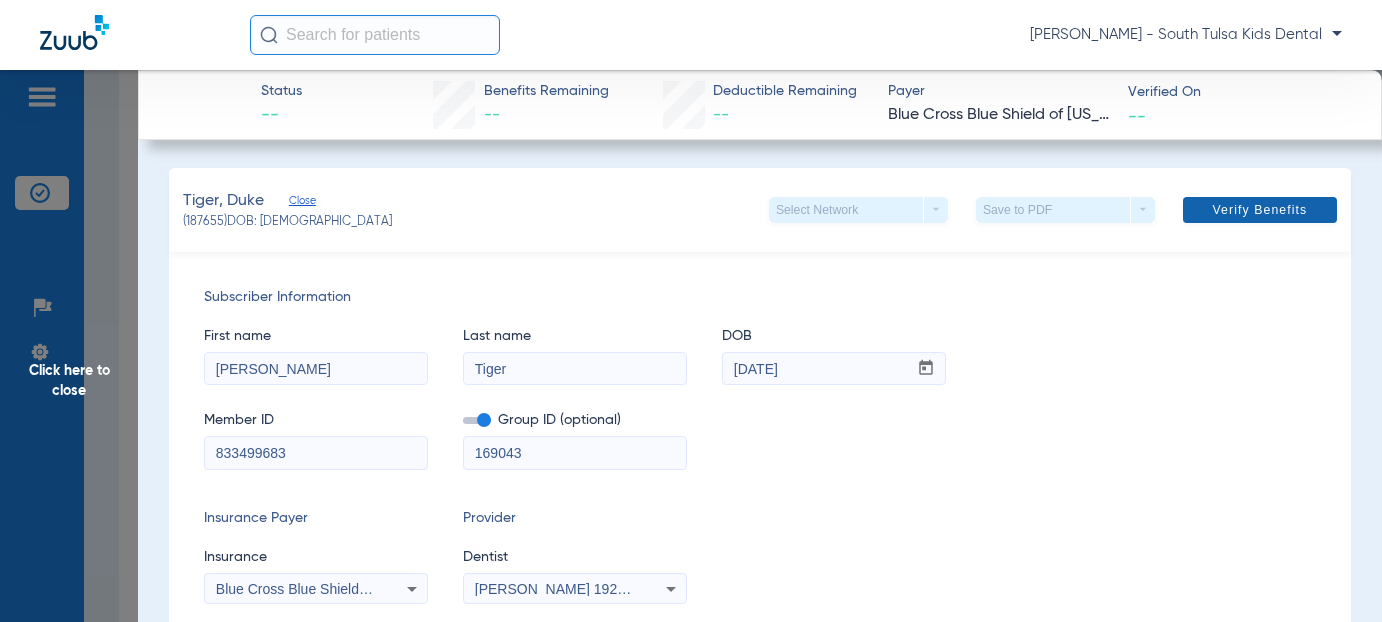 click on "Verify Benefits" 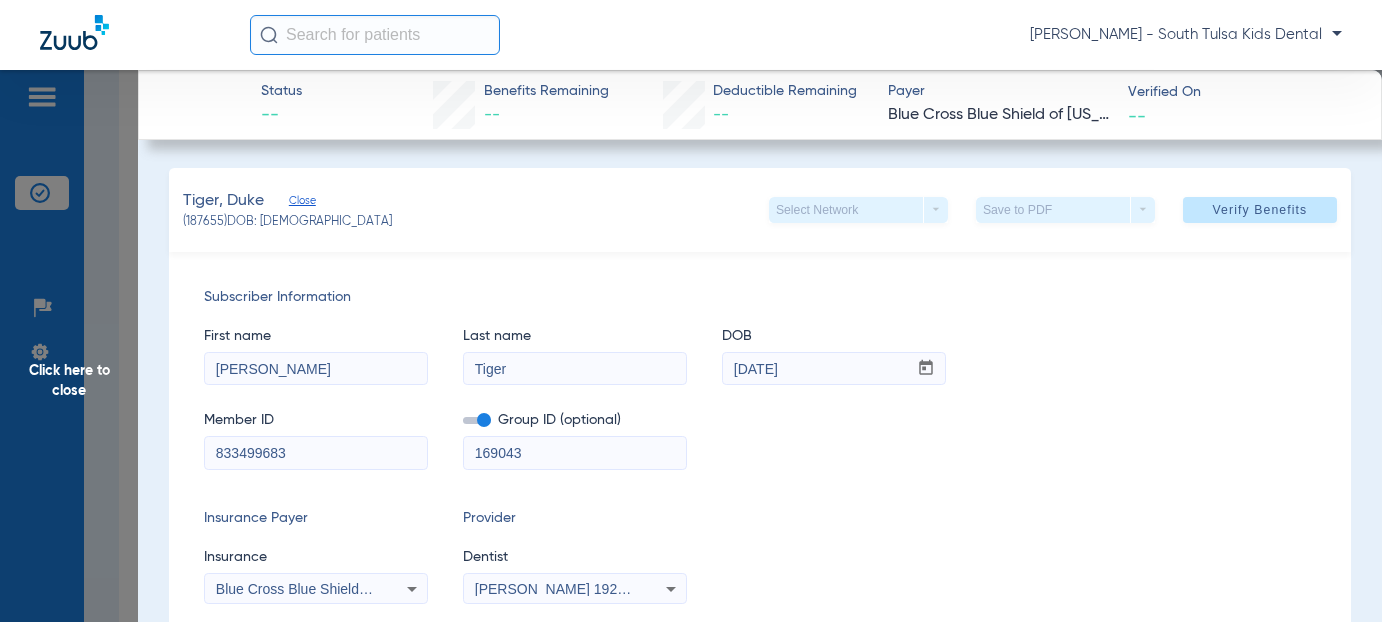 click on "Select Network  arrow_drop_down" 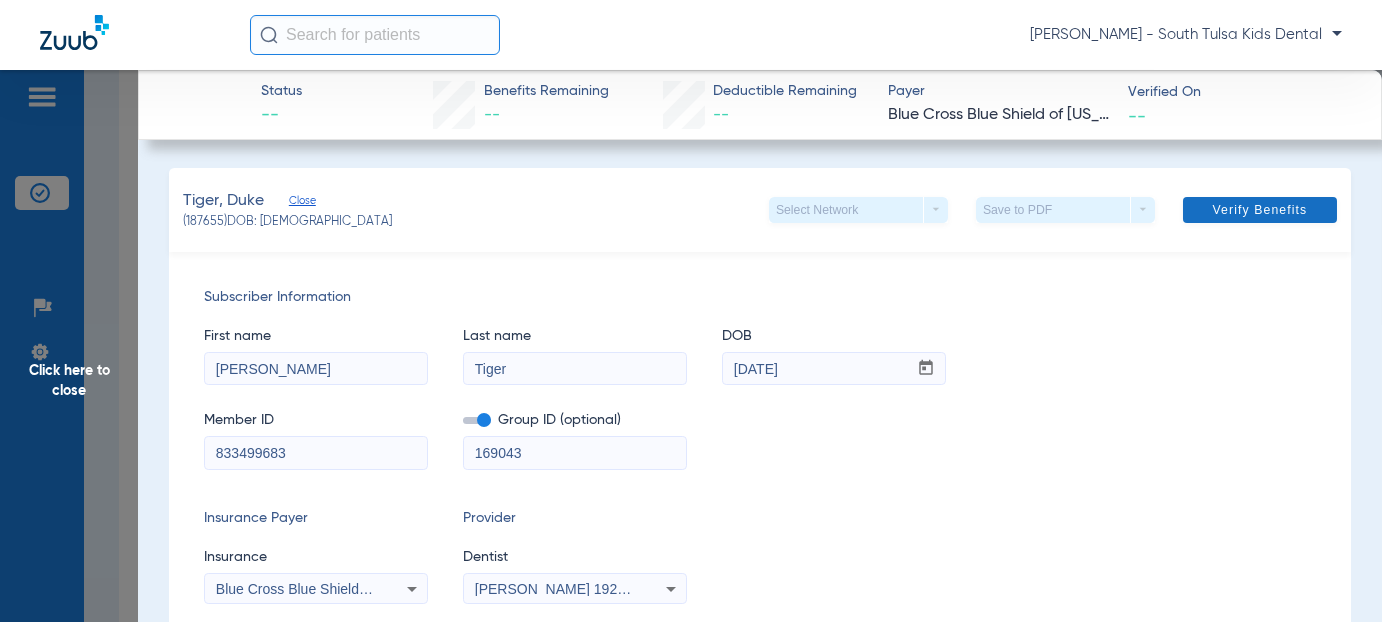 click on "Verify Benefits" 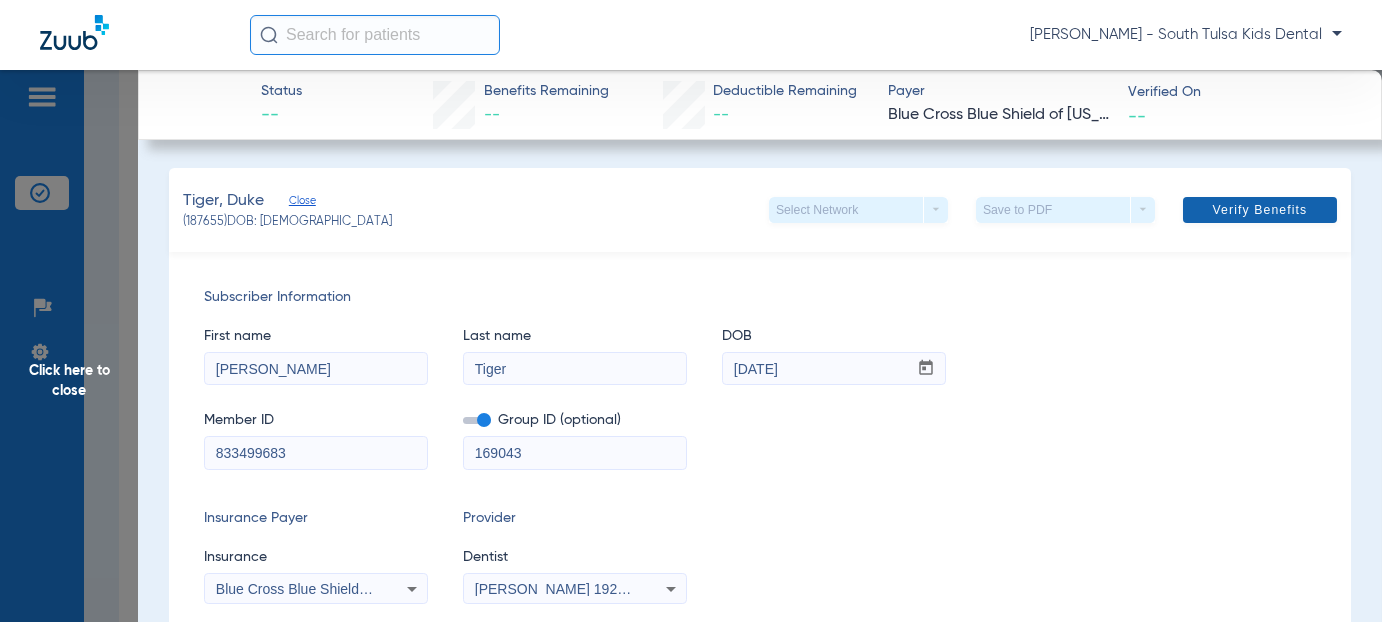 click on "Verify Benefits" 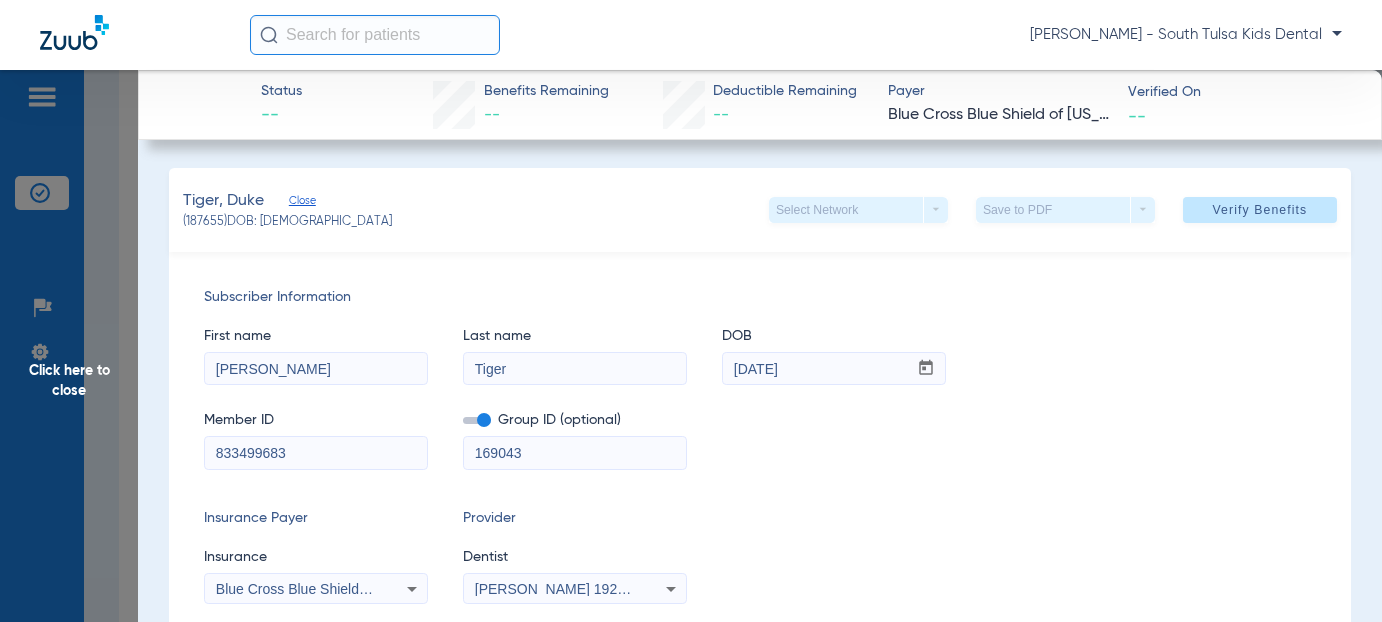 scroll, scrollTop: 3088, scrollLeft: 0, axis: vertical 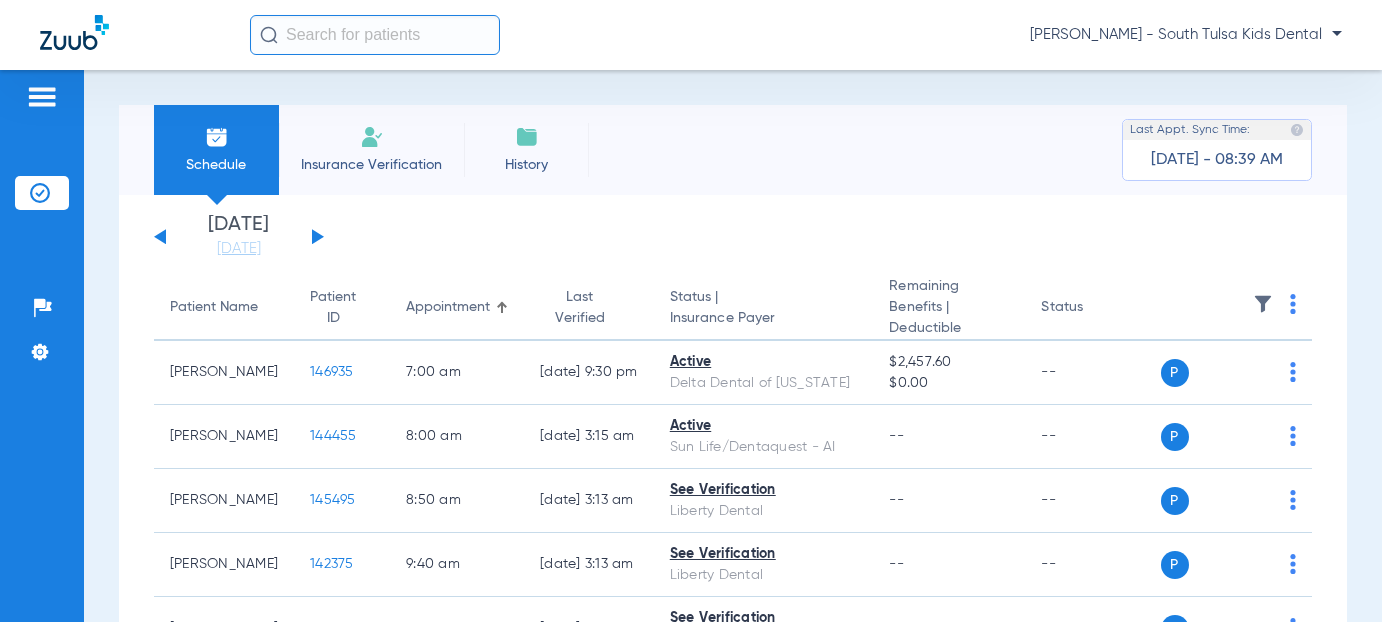 click on "[DATE]   [DATE]   [DATE]   [DATE]   [DATE]   [DATE]   [DATE]   [DATE]   [DATE]   [DATE]   [DATE]   [DATE]   [DATE]   [DATE]   [DATE]   [DATE]   [DATE]   [DATE]   [DATE]   [DATE]   [DATE]   [DATE]   [DATE]   [DATE]   [DATE]   [DATE]   [DATE]   [DATE]   [DATE]   [DATE]   [DATE]   [DATE]   [DATE]   [DATE]   [DATE]   [DATE]   [DATE]   [DATE]   [DATE]   [DATE]   [DATE]   [DATE]   [DATE]   [DATE]   [DATE]" 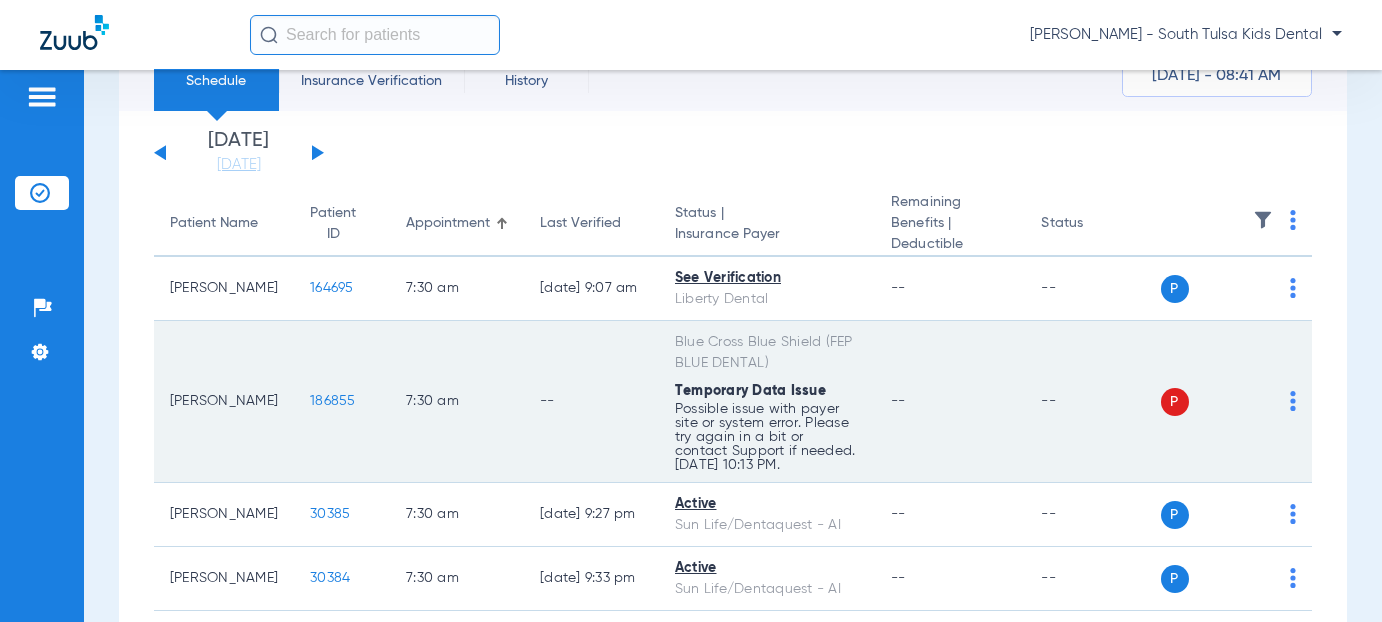 scroll, scrollTop: 0, scrollLeft: 0, axis: both 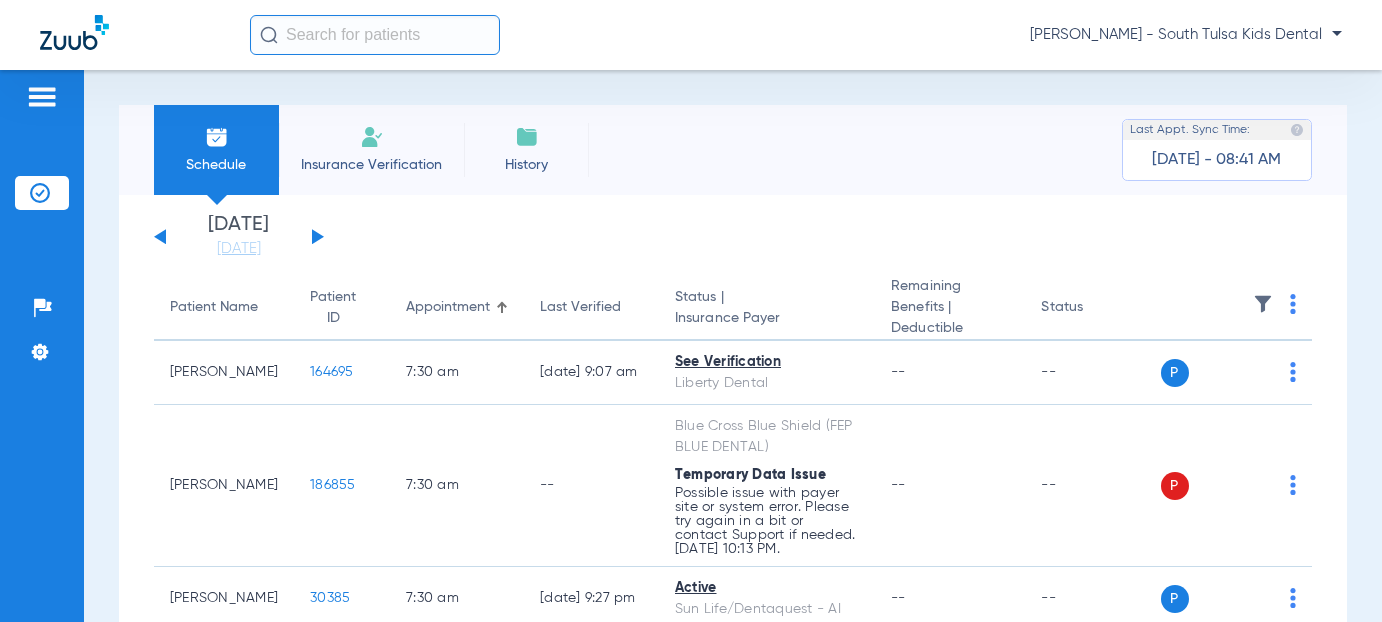 click 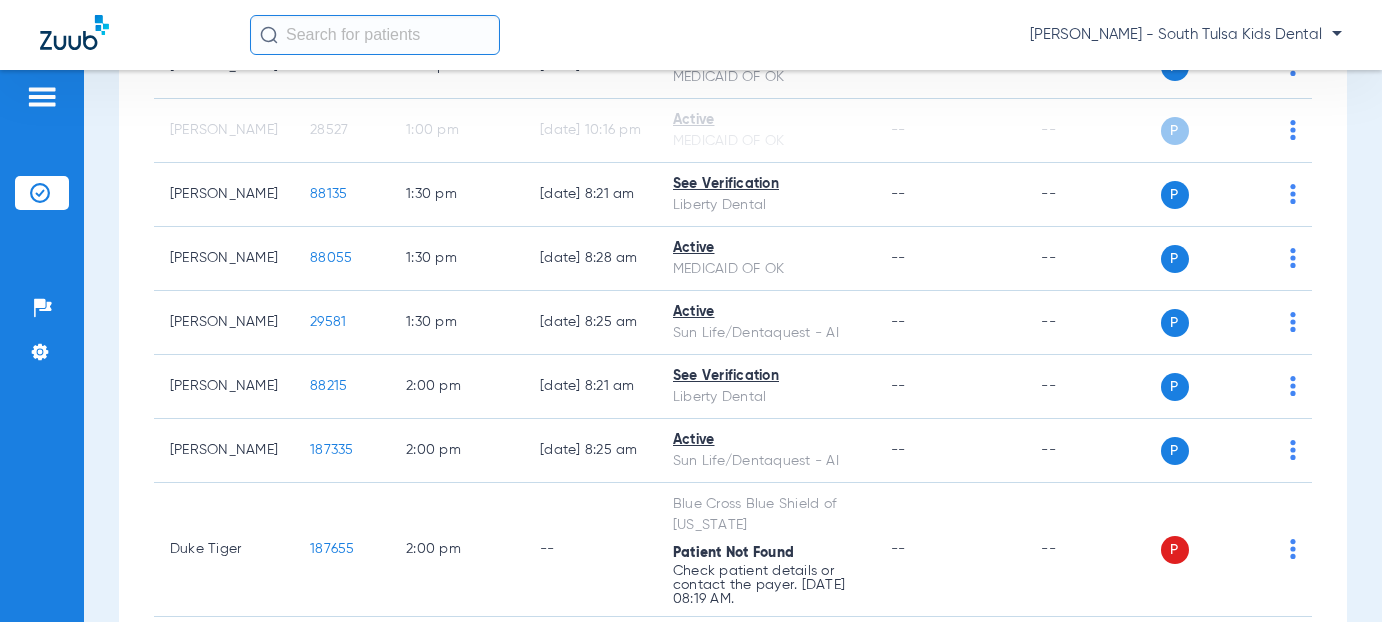 scroll, scrollTop: 2700, scrollLeft: 0, axis: vertical 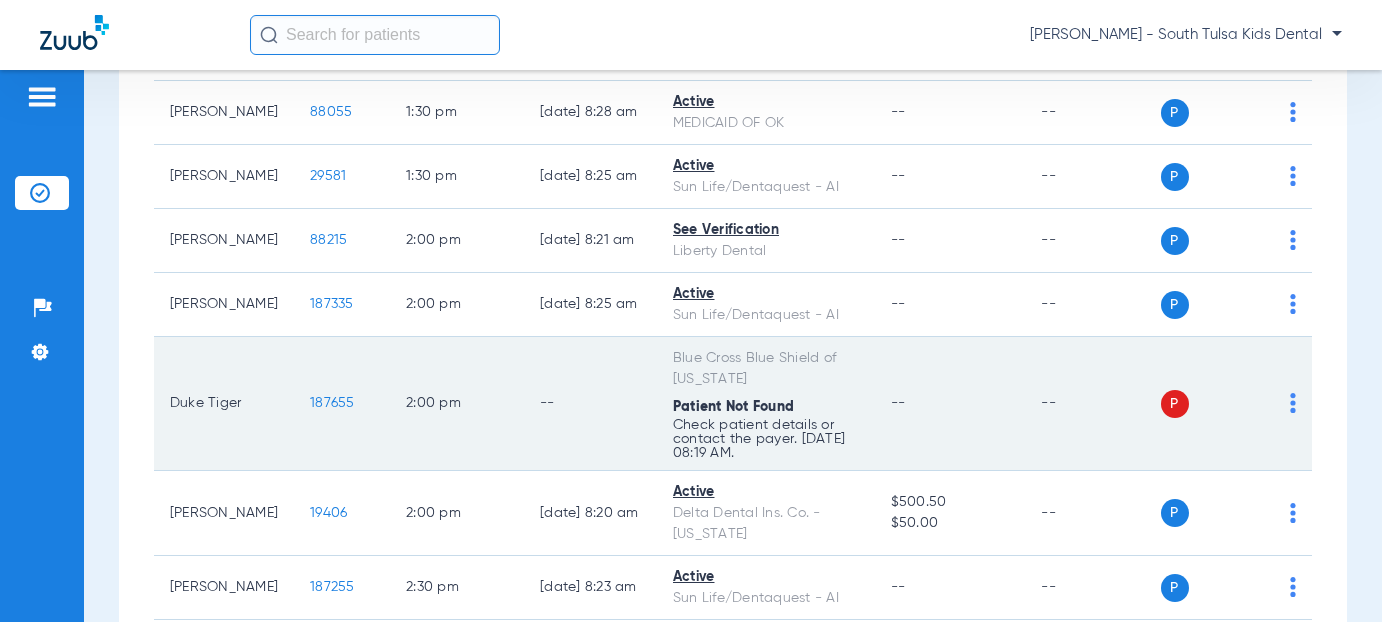 click on "187655" 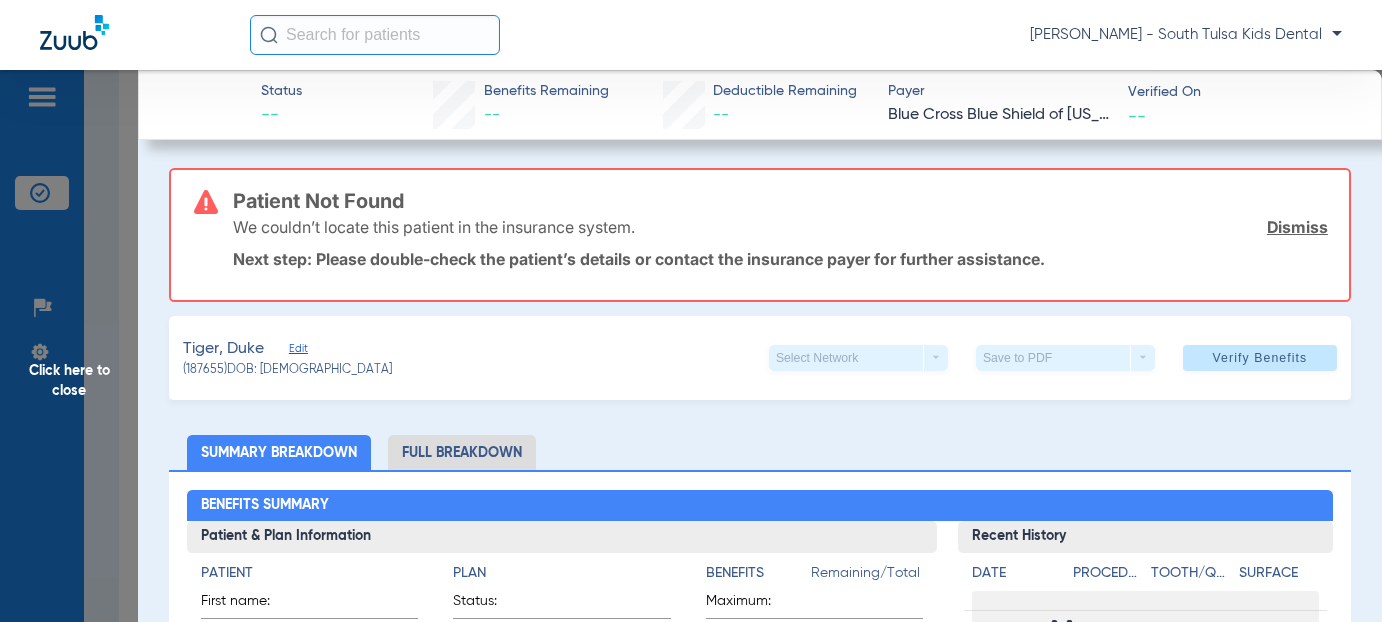 click on "Edit" 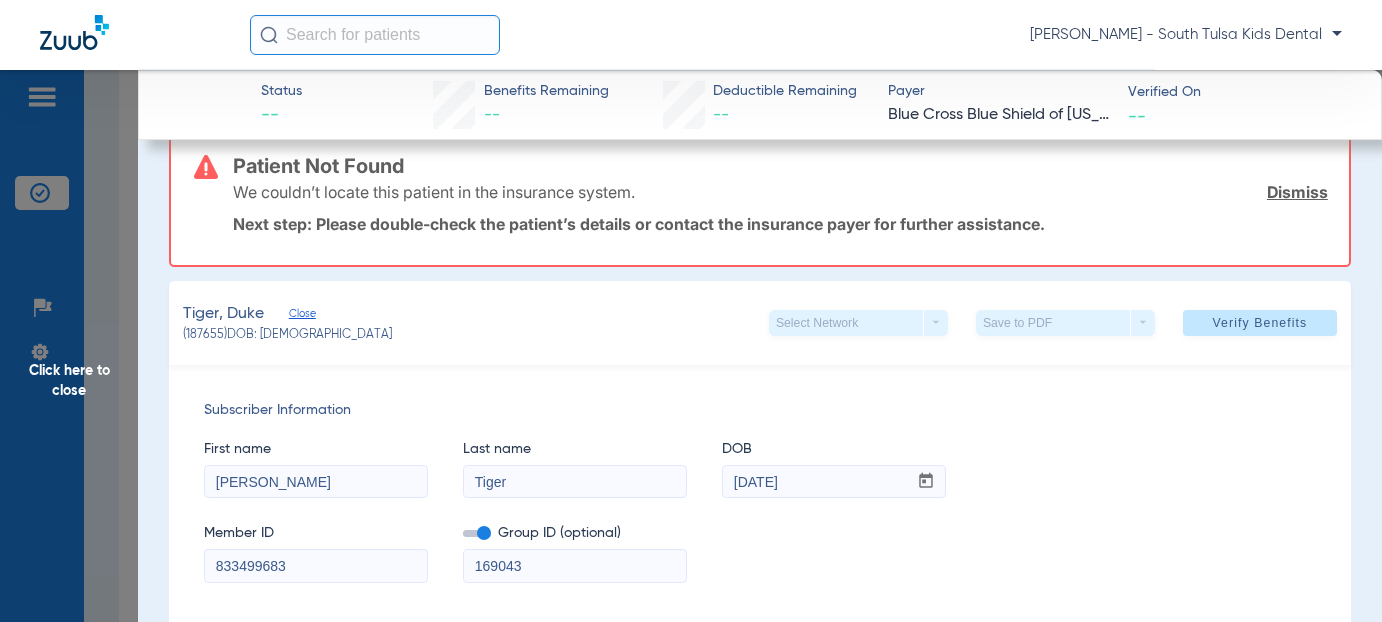 scroll, scrollTop: 0, scrollLeft: 0, axis: both 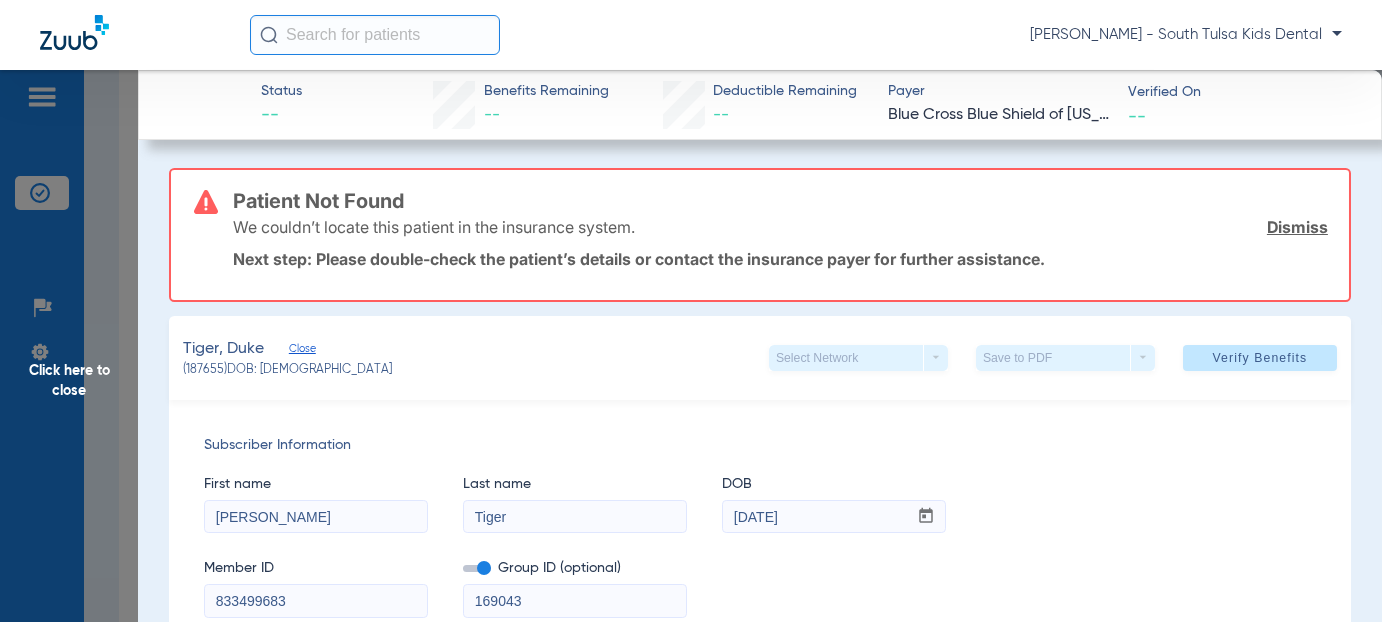 click on "[PERSON_NAME] - South Tulsa Kids Dental" 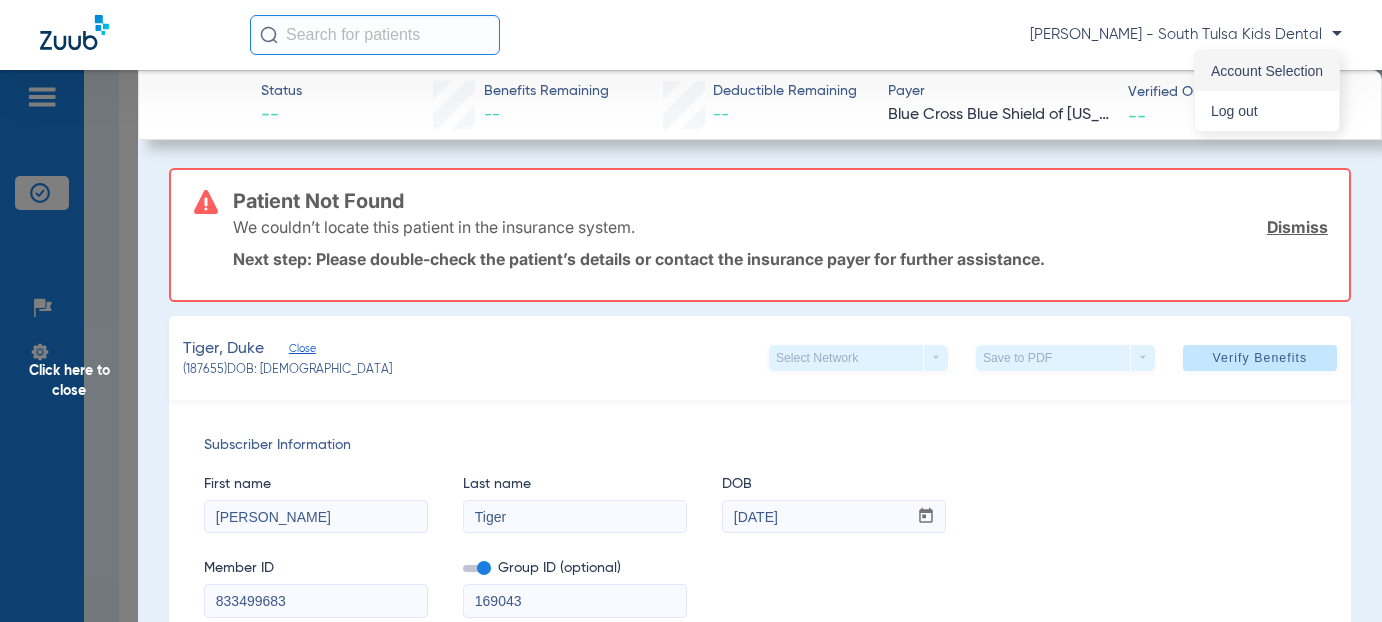 click on "Account Selection" at bounding box center [1267, 71] 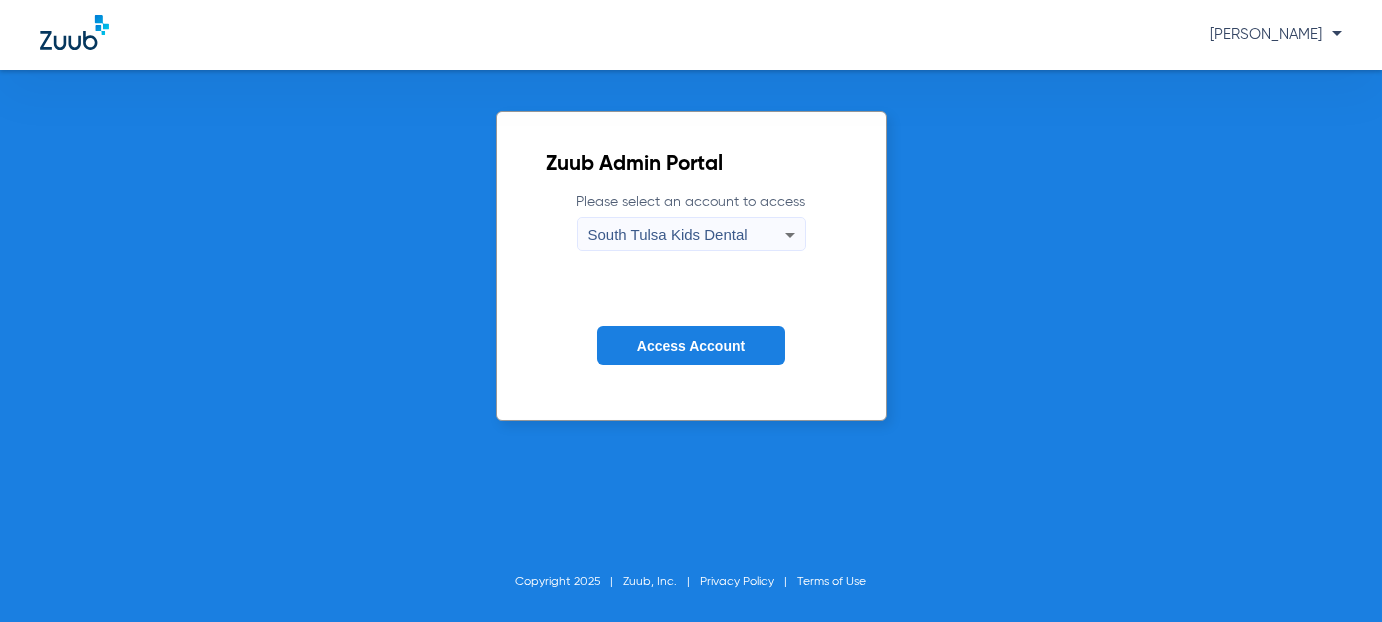 click 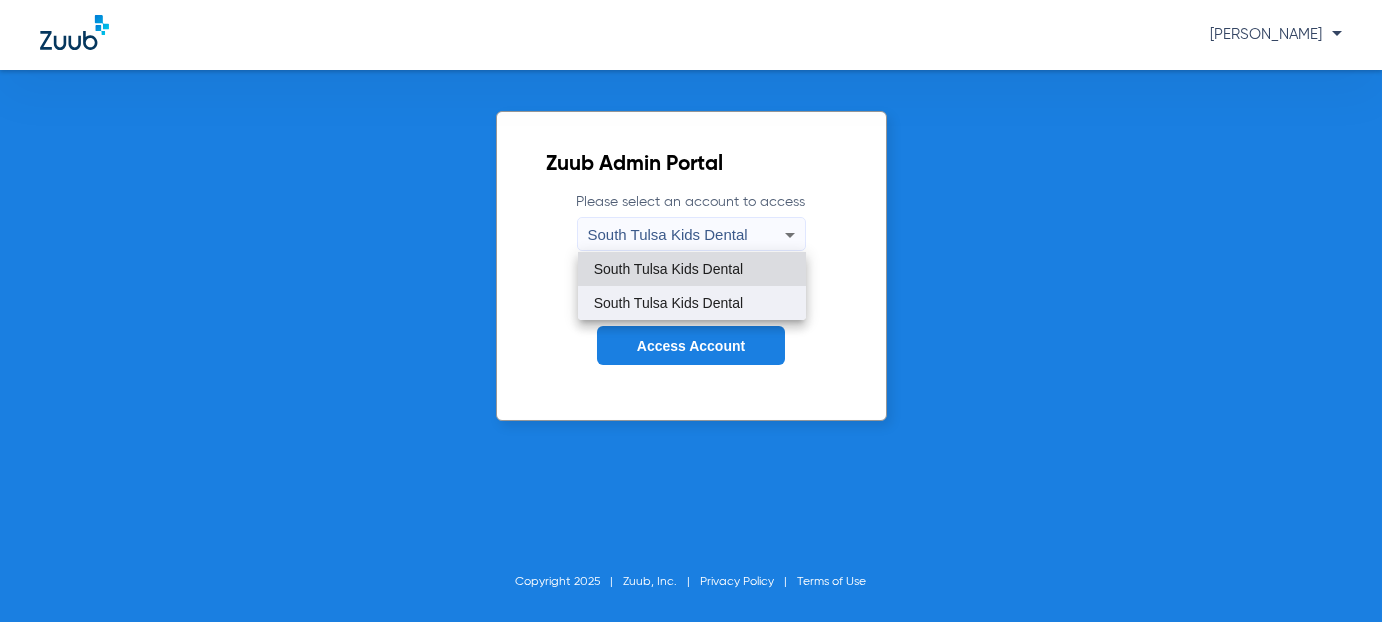 click on "South Tulsa Kids Dental" at bounding box center (668, 303) 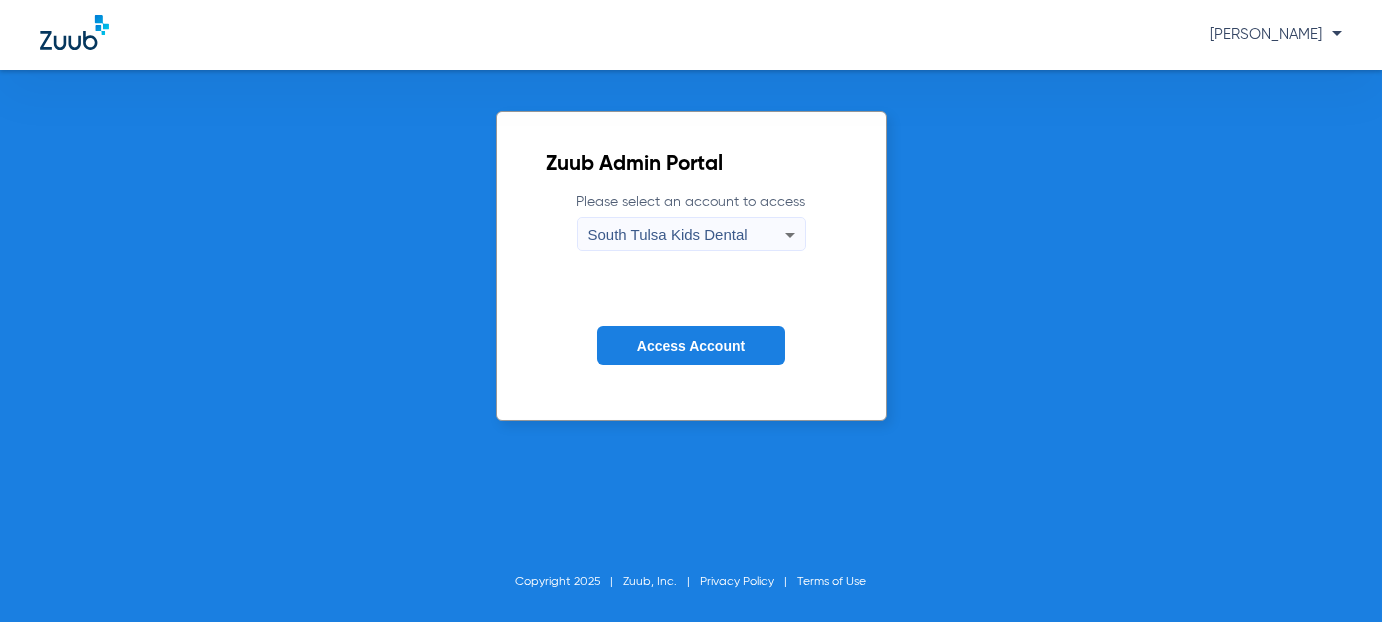 click on "Access Account" 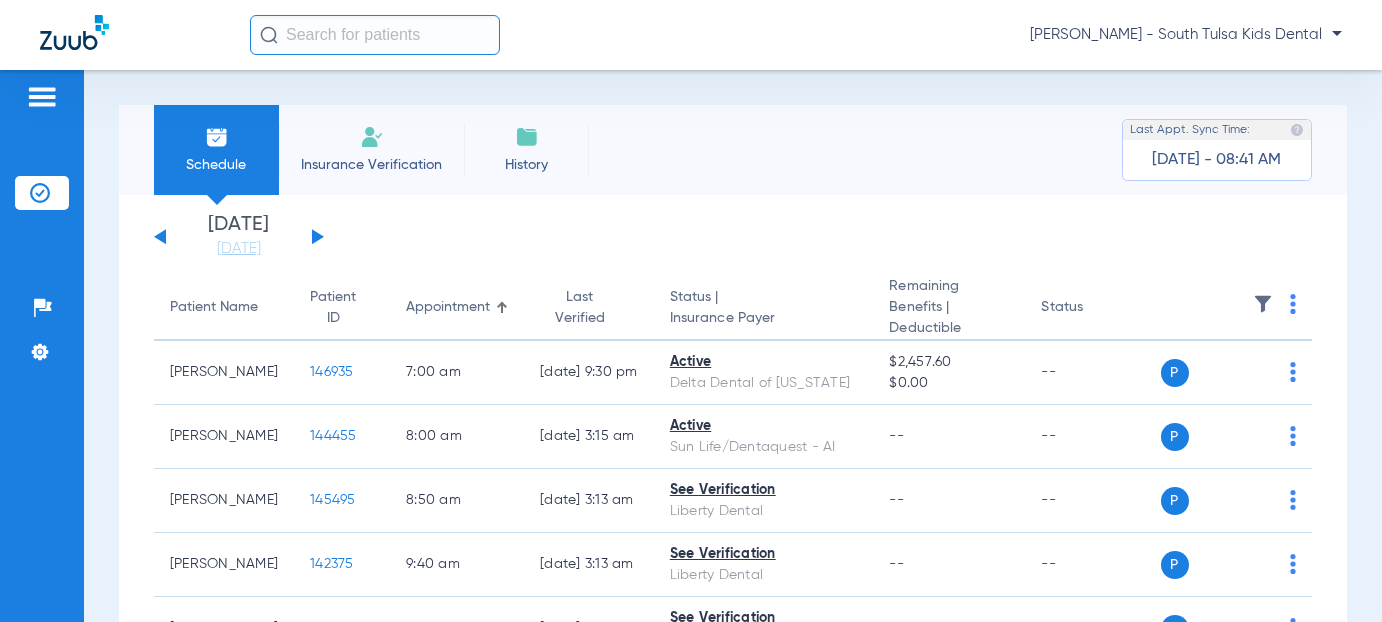 click 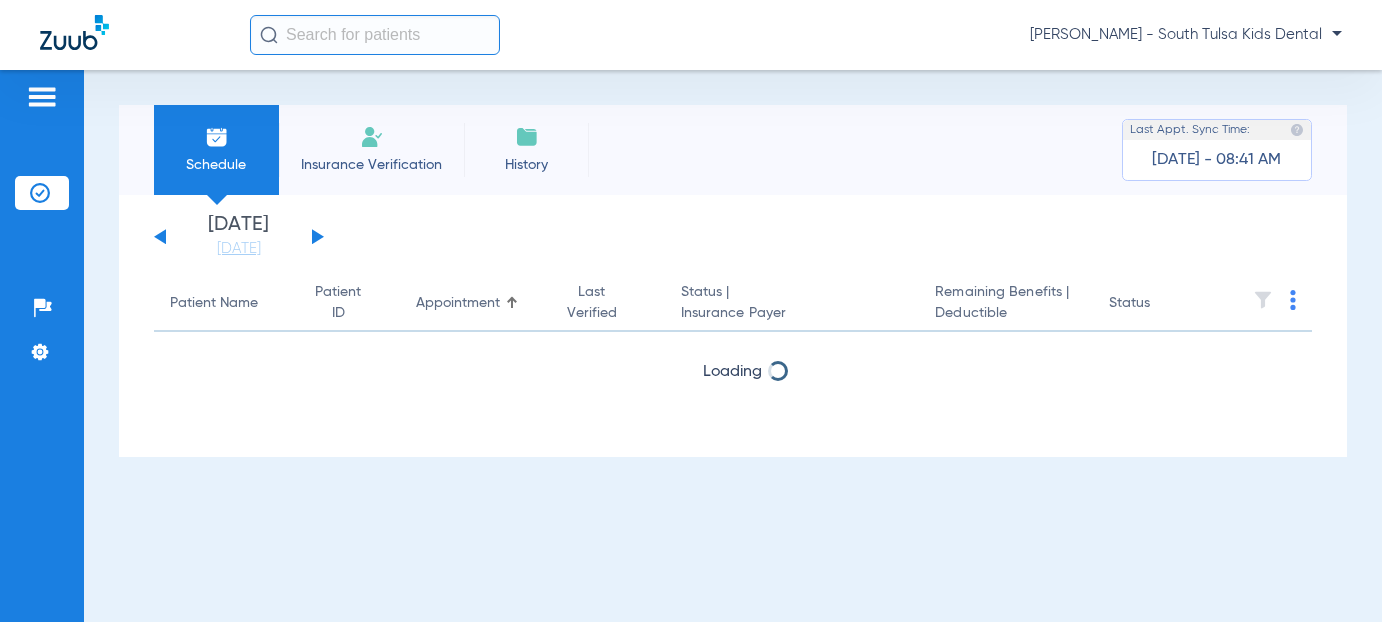 click 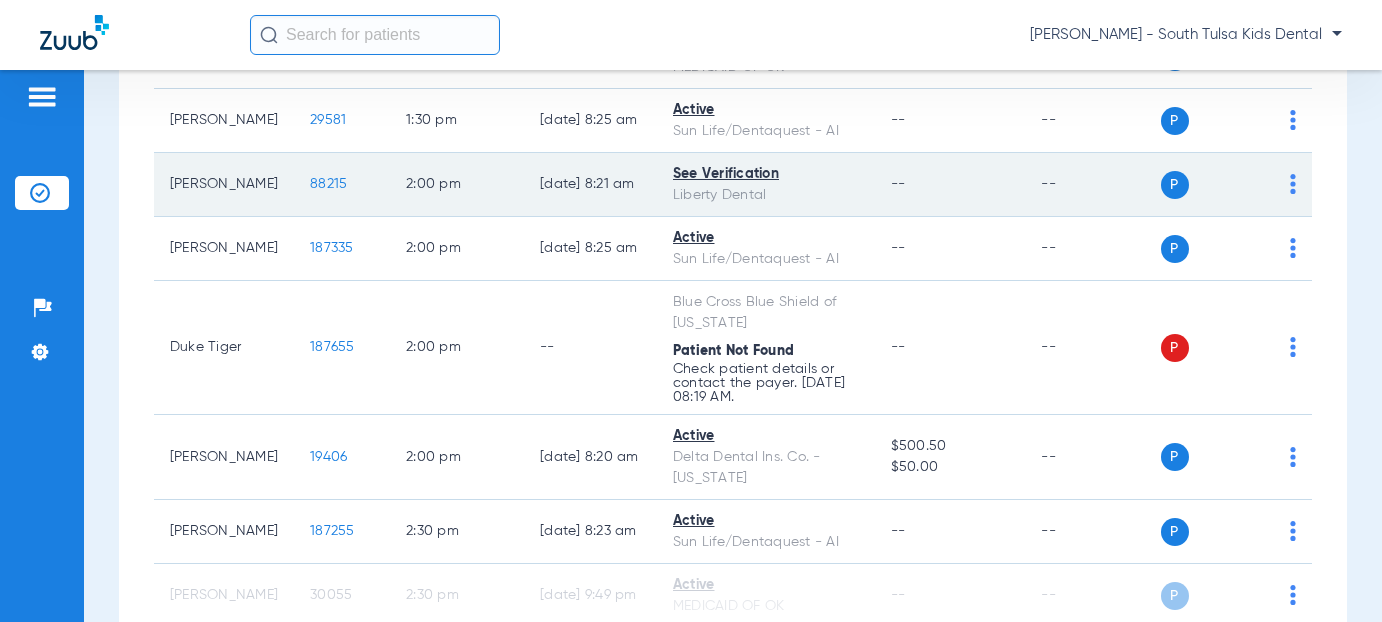 scroll, scrollTop: 2800, scrollLeft: 0, axis: vertical 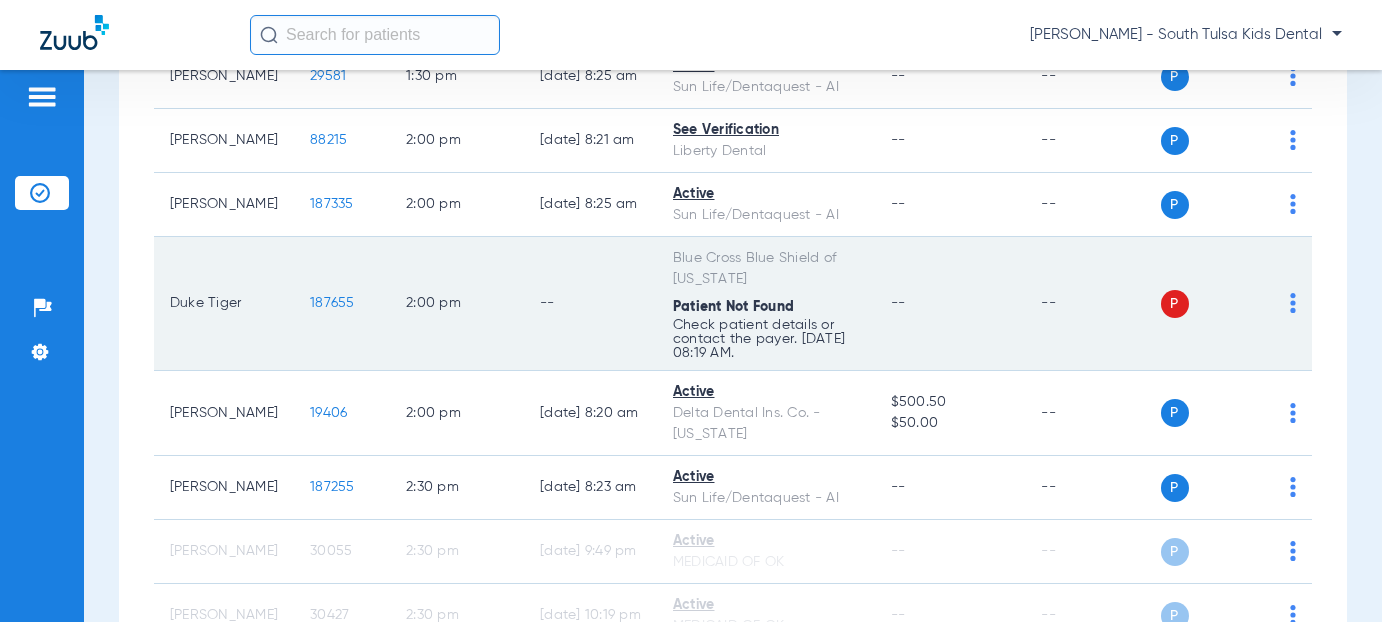 click on "187655" 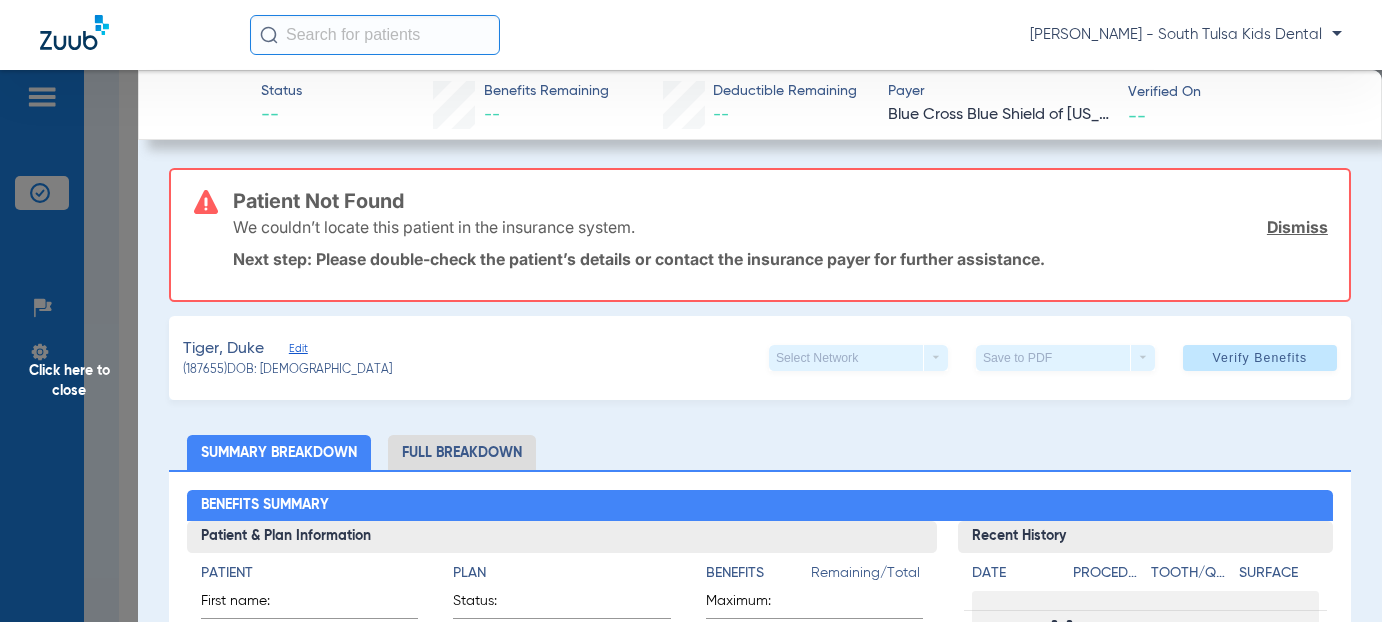 drag, startPoint x: 1266, startPoint y: 225, endPoint x: 1059, endPoint y: 261, distance: 210.10712 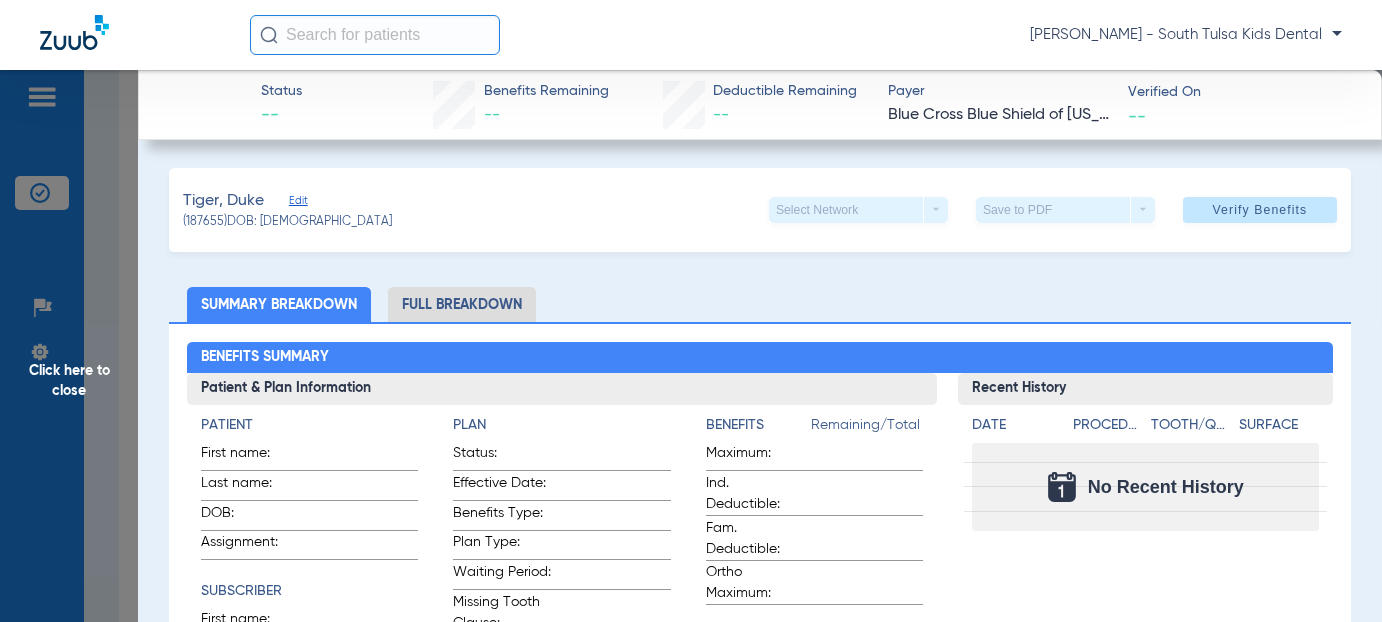 click on "Edit" 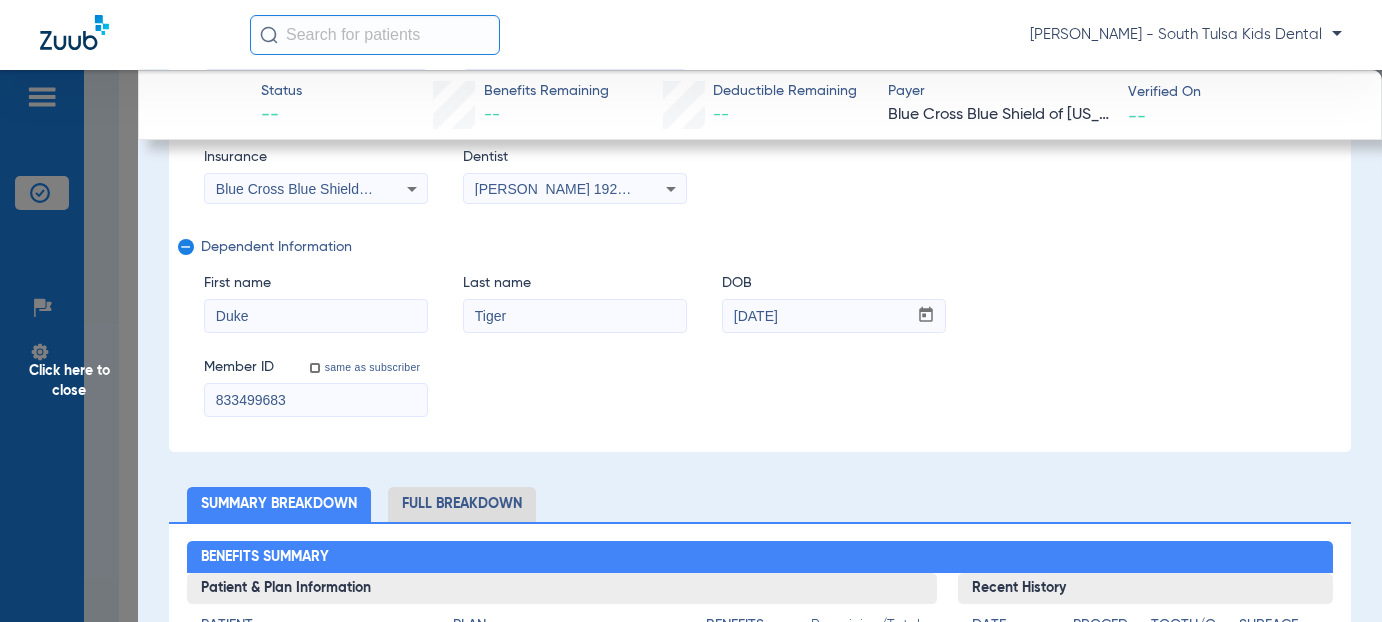 scroll, scrollTop: 500, scrollLeft: 0, axis: vertical 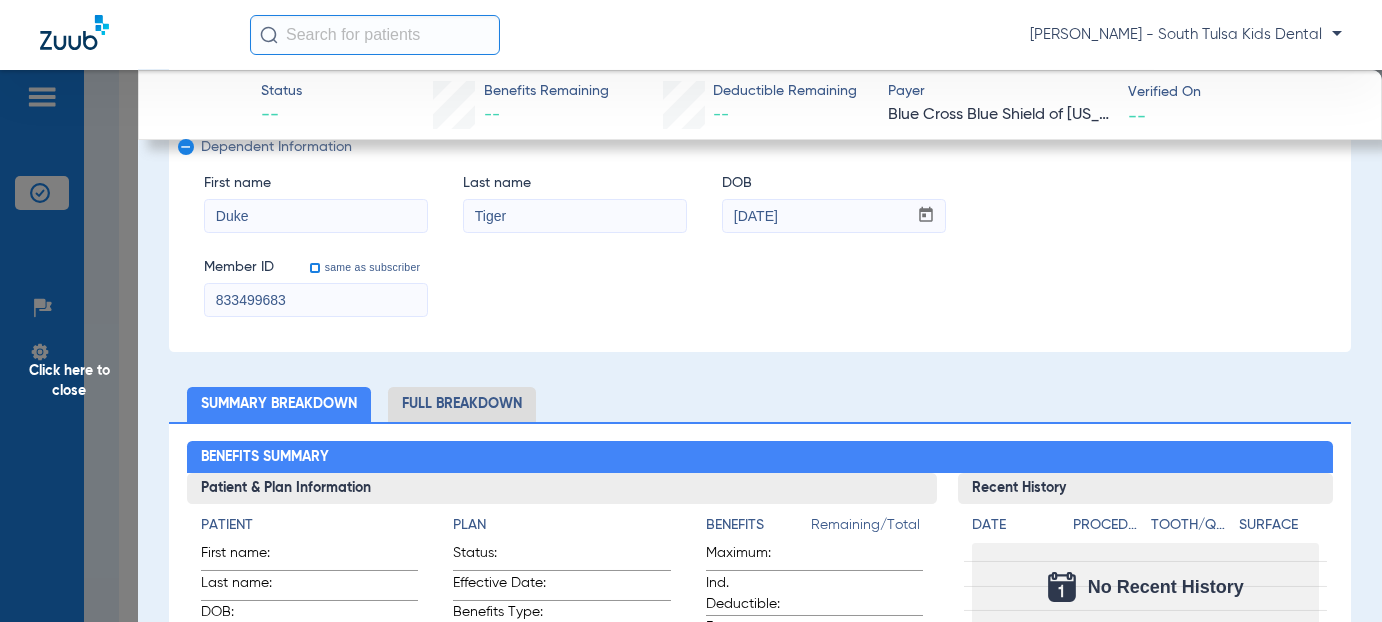 drag, startPoint x: 317, startPoint y: 266, endPoint x: 417, endPoint y: 277, distance: 100.60318 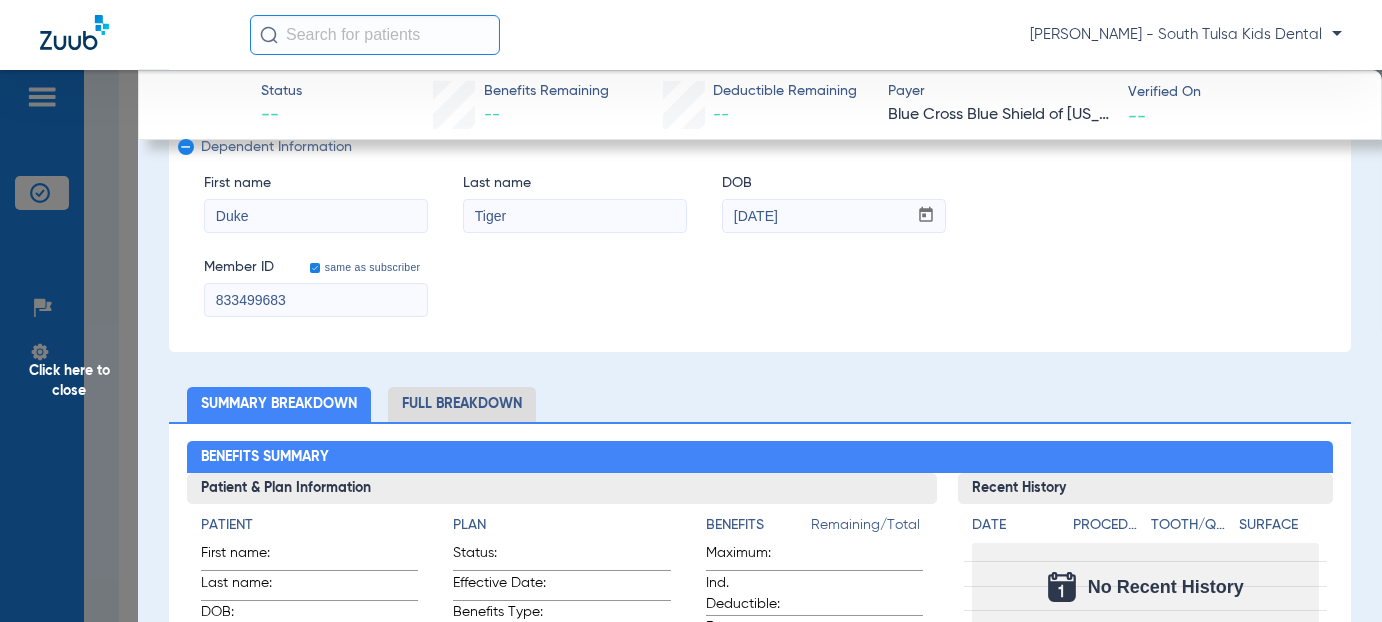 checkbox on "true" 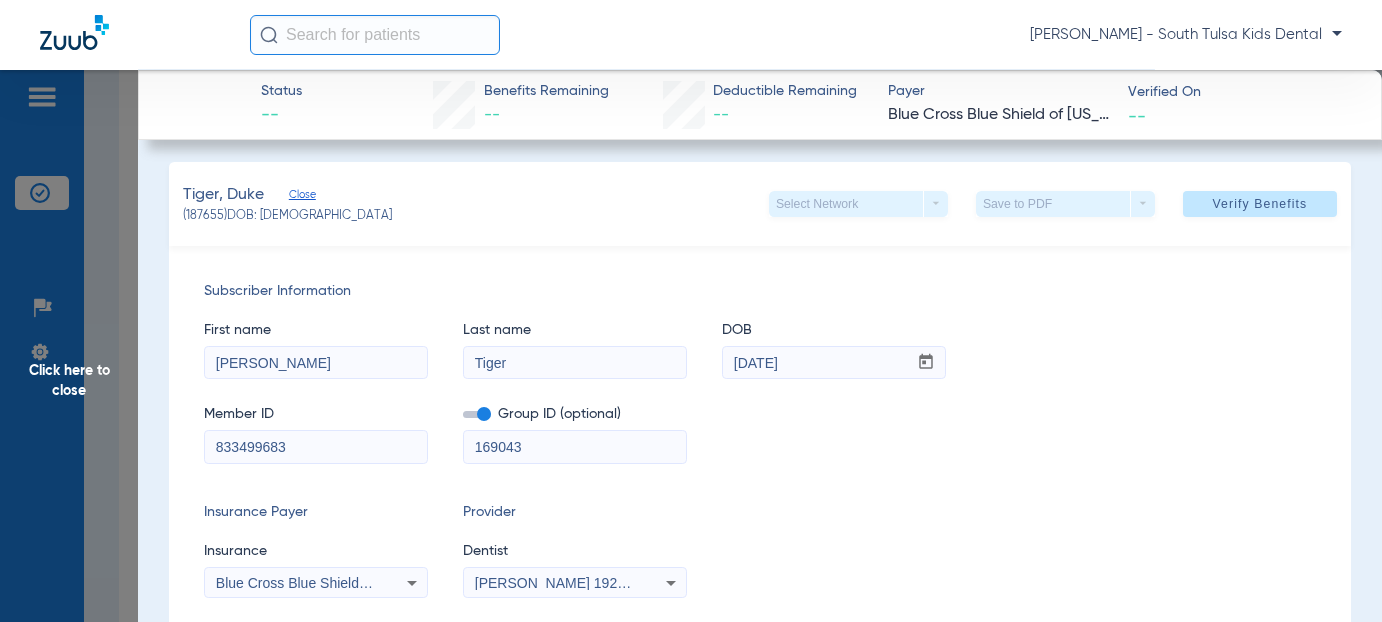 scroll, scrollTop: 0, scrollLeft: 0, axis: both 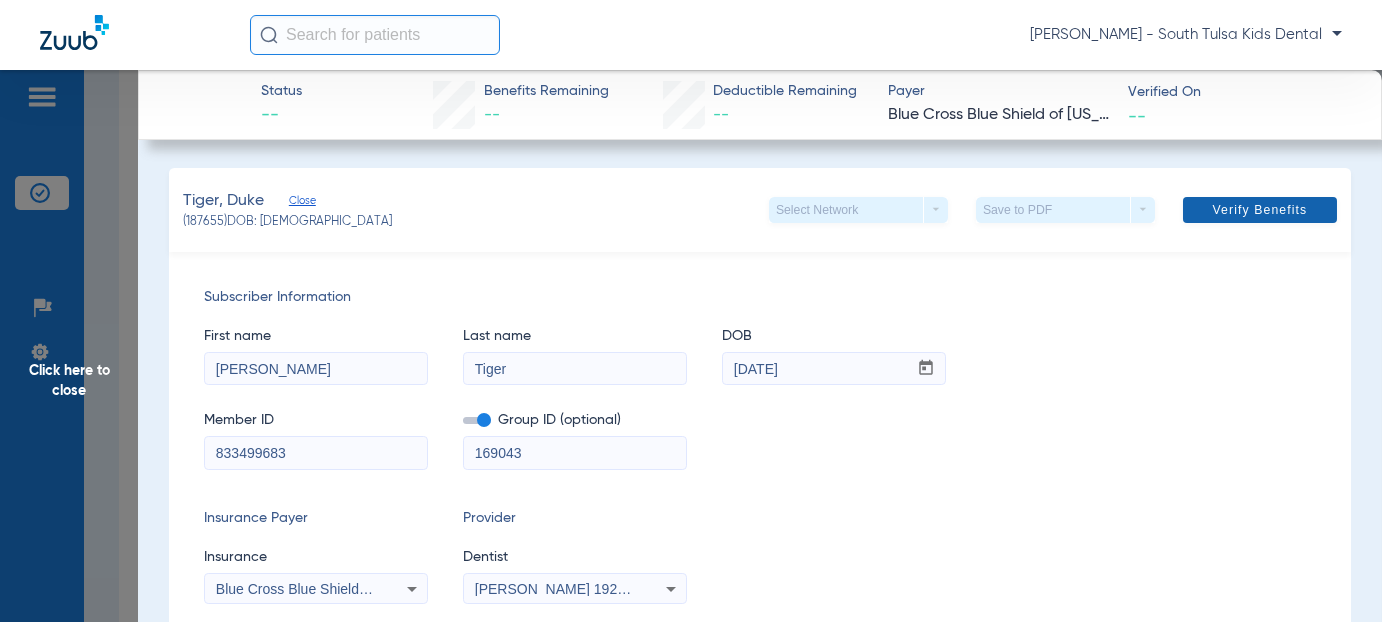 click on "Verify Benefits" 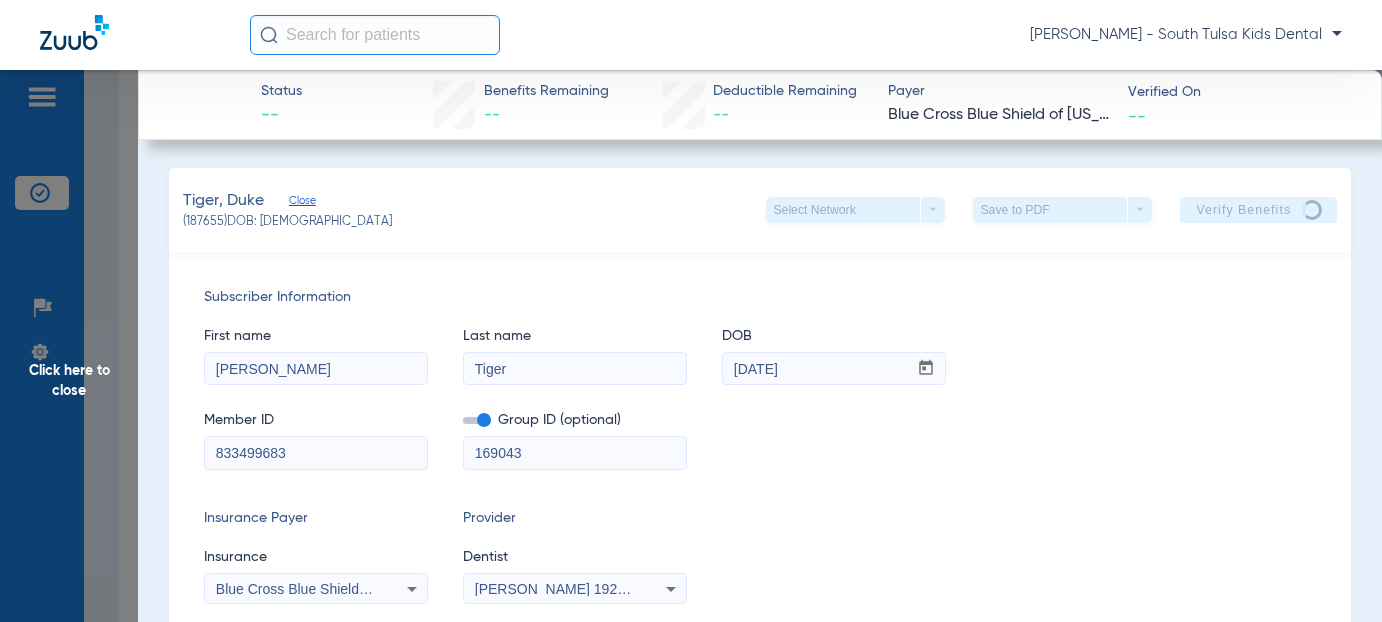 click on "Click here to close" 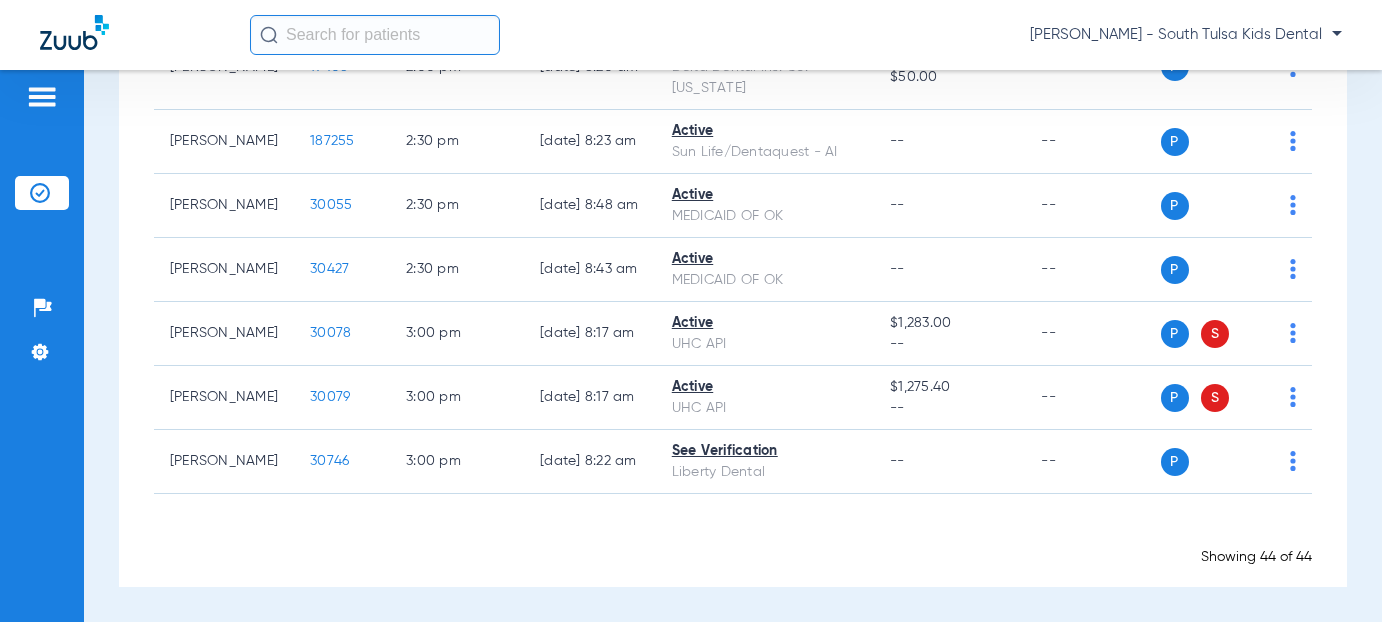 scroll, scrollTop: 3089, scrollLeft: 0, axis: vertical 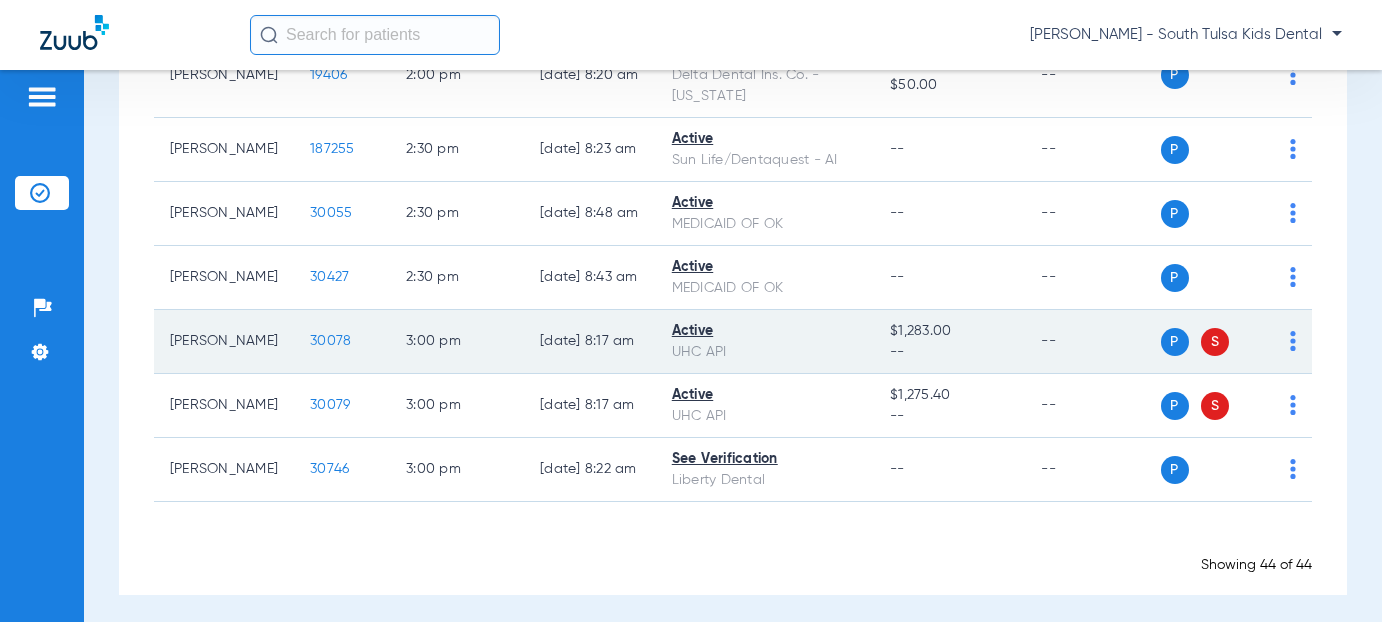 click on "S" 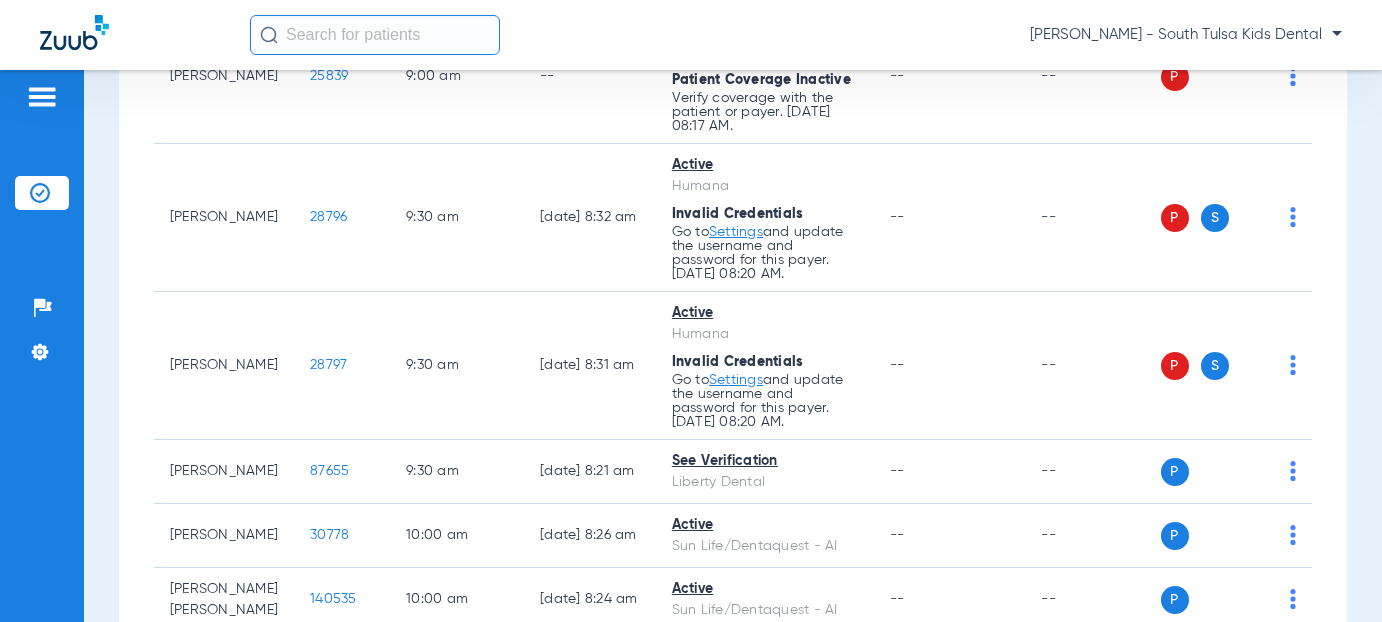 scroll, scrollTop: 1089, scrollLeft: 0, axis: vertical 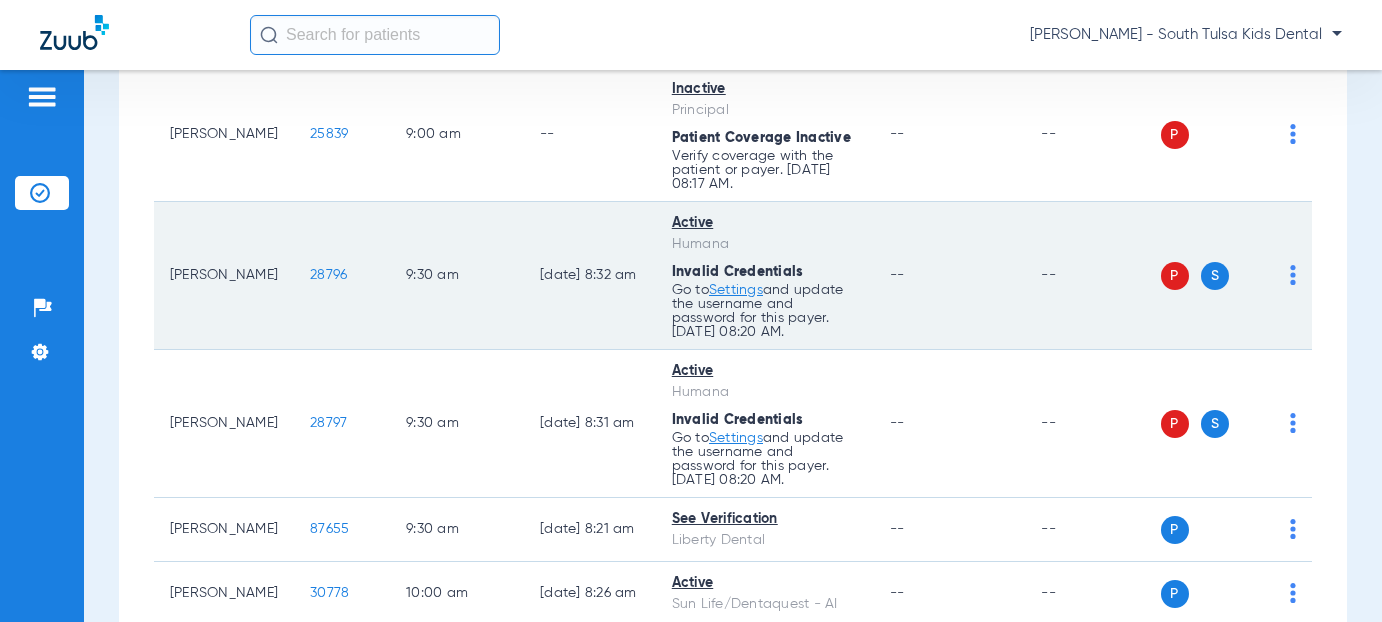 click on "Settings" at bounding box center (736, 290) 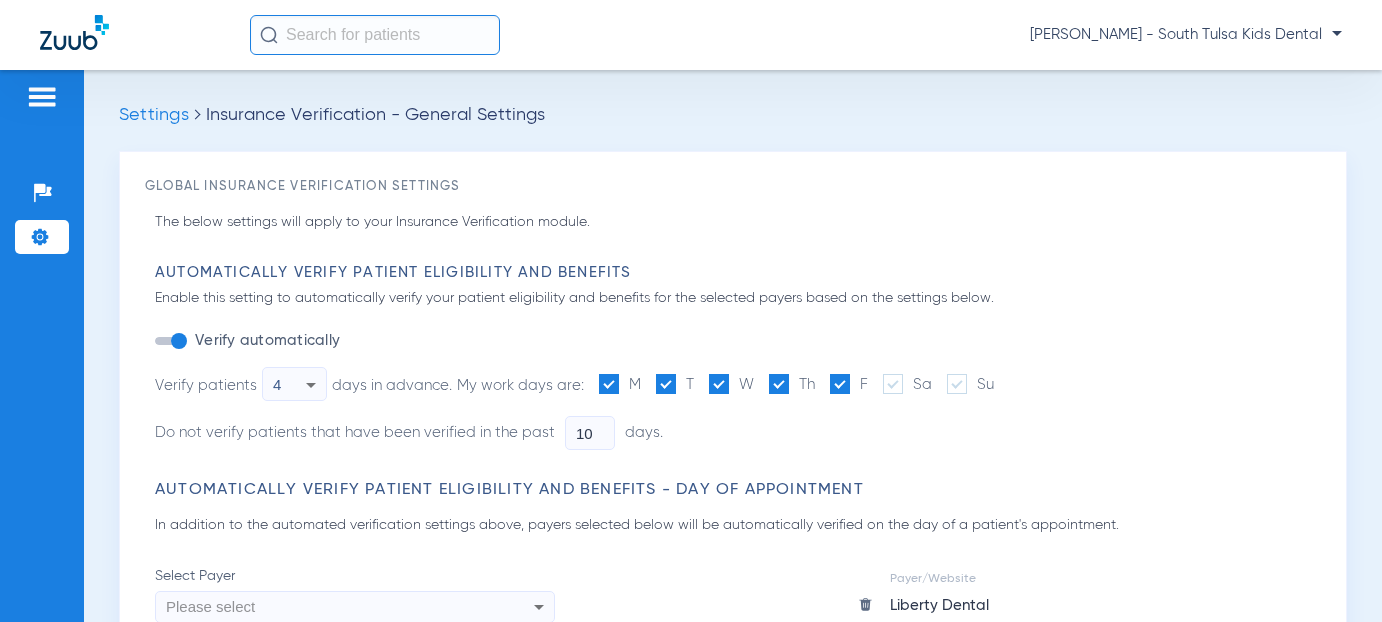 scroll, scrollTop: 0, scrollLeft: 0, axis: both 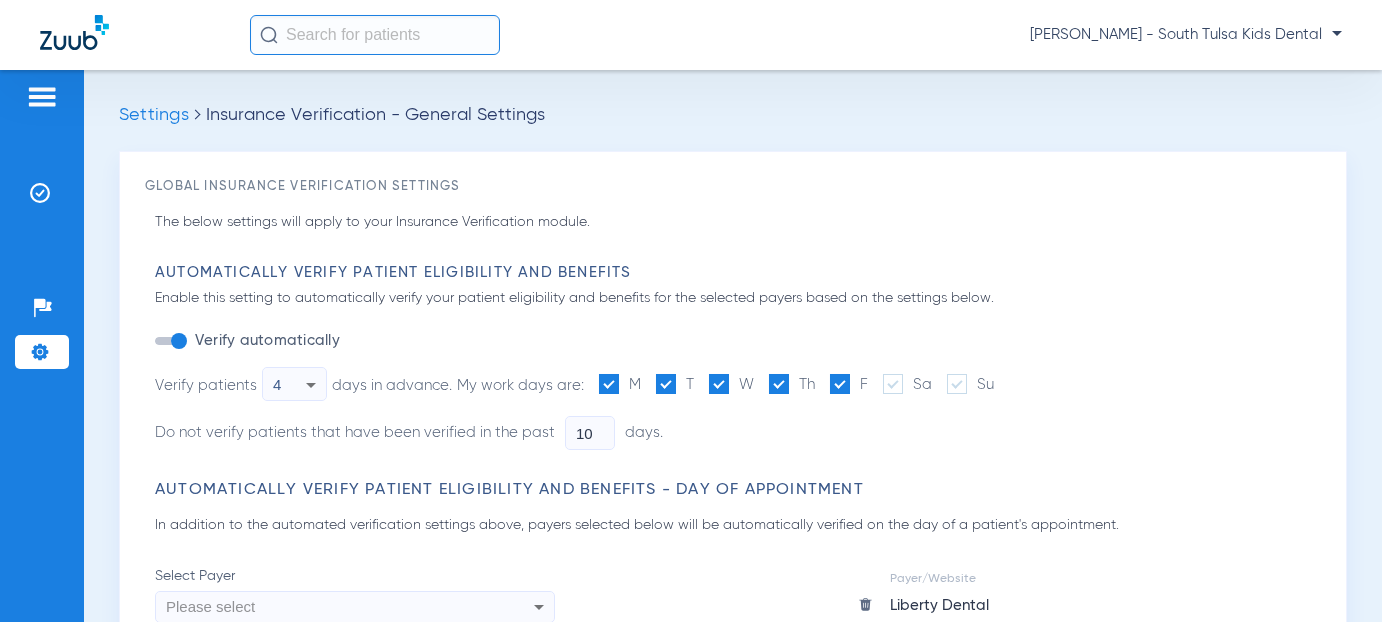 click 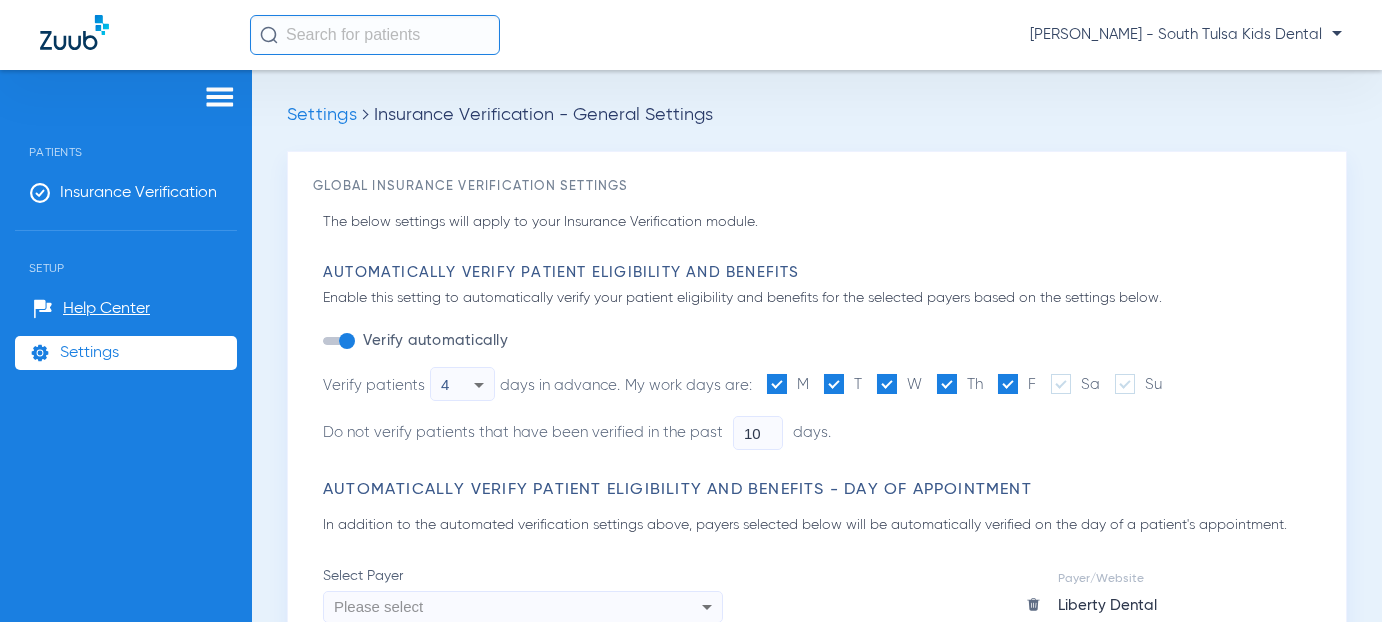 click 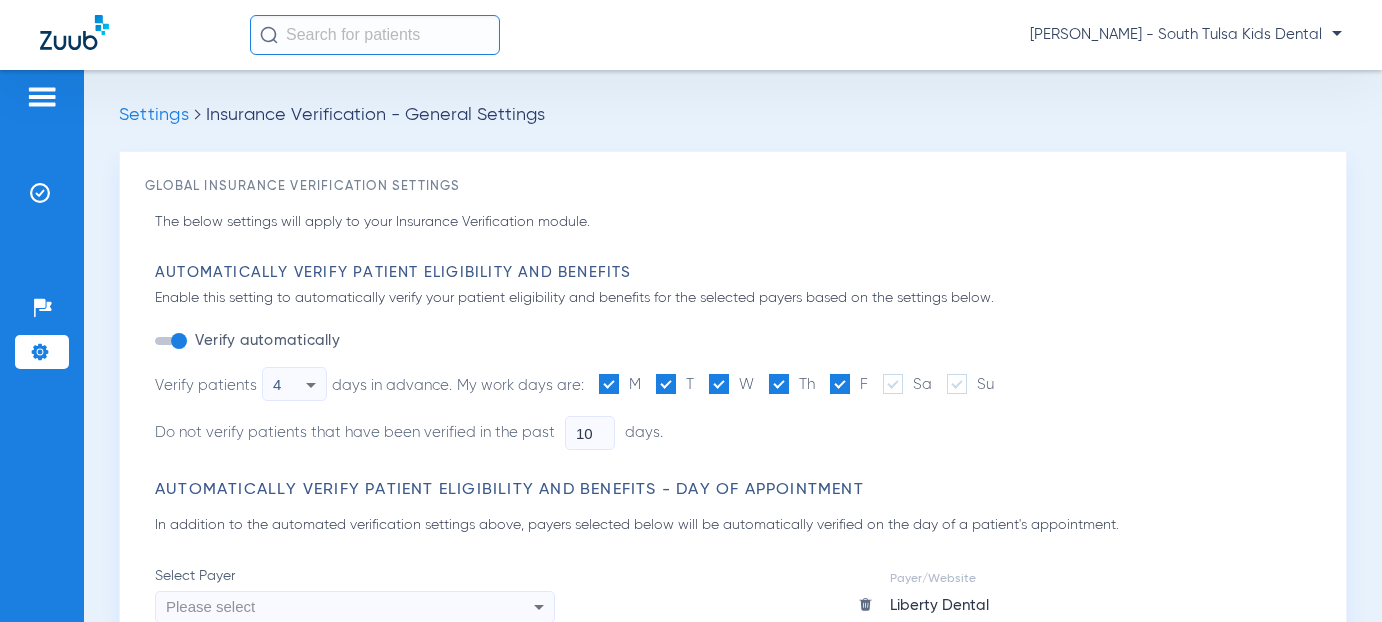click 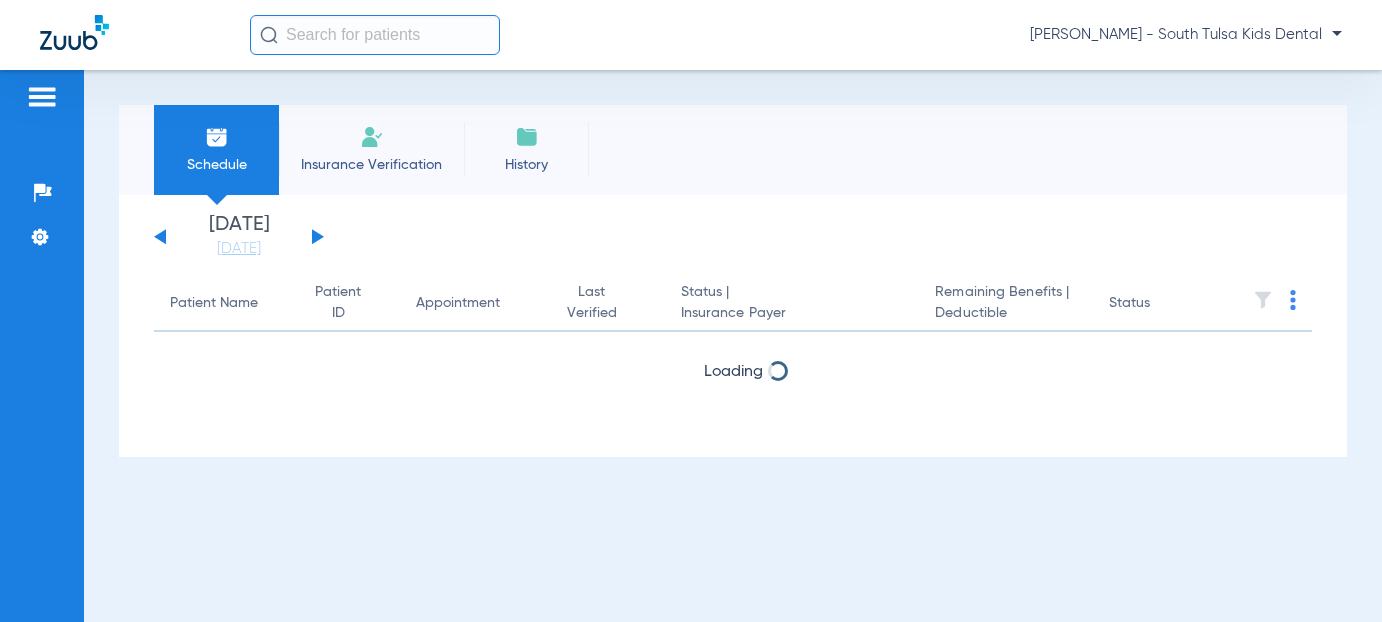 scroll, scrollTop: 0, scrollLeft: 0, axis: both 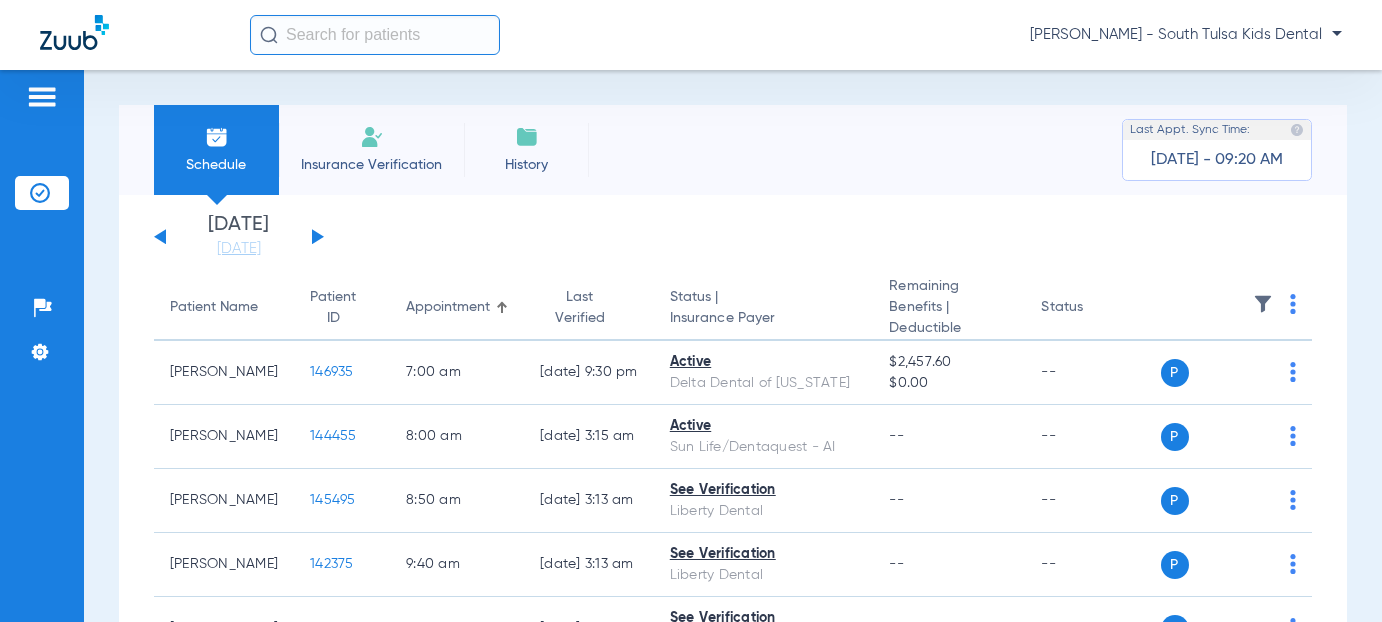 click 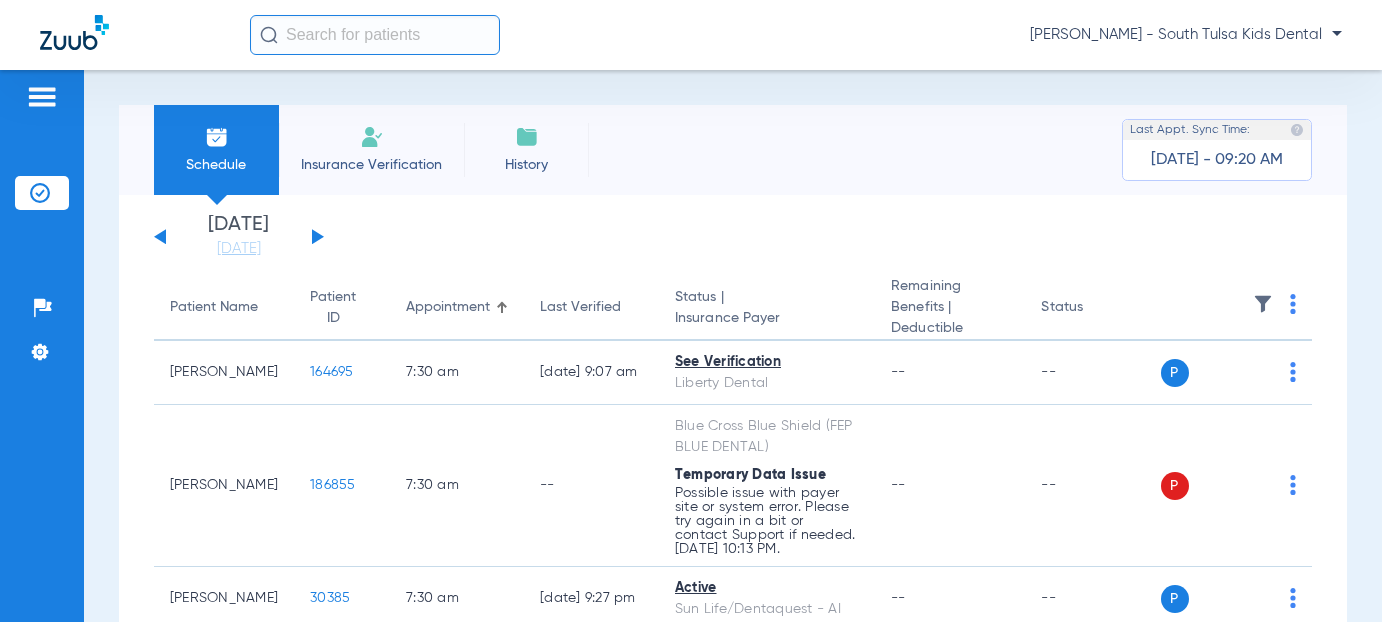 click 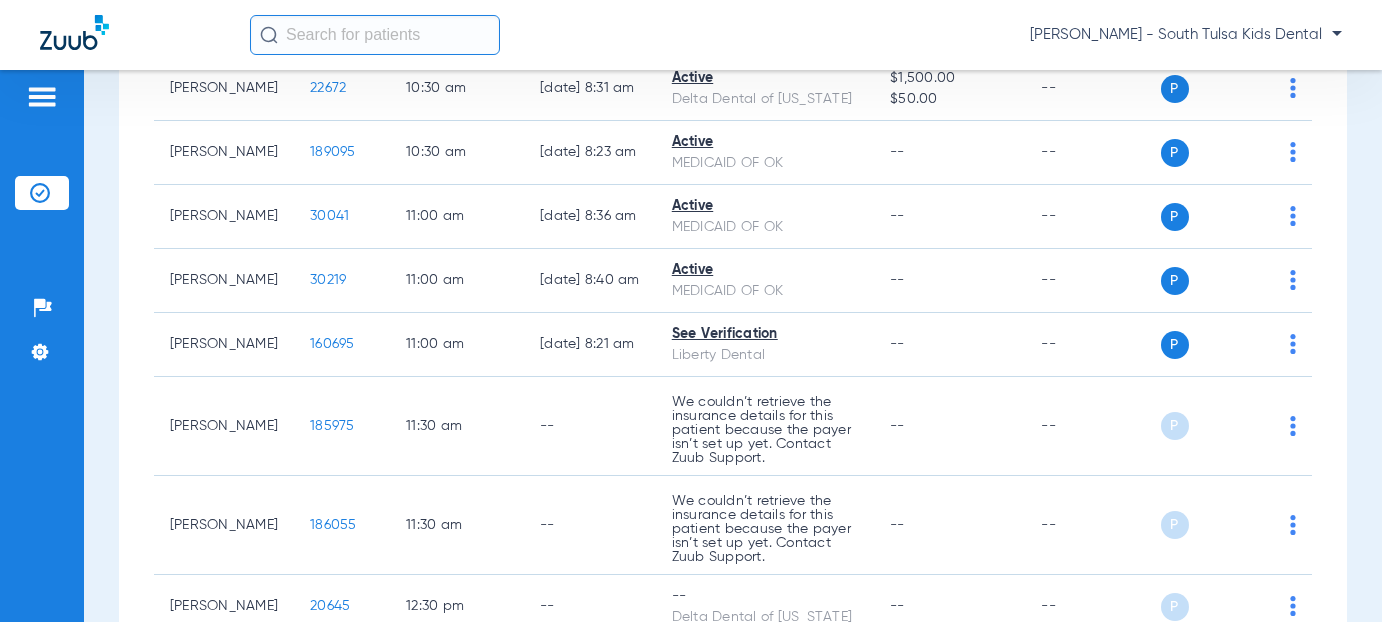 scroll, scrollTop: 1900, scrollLeft: 0, axis: vertical 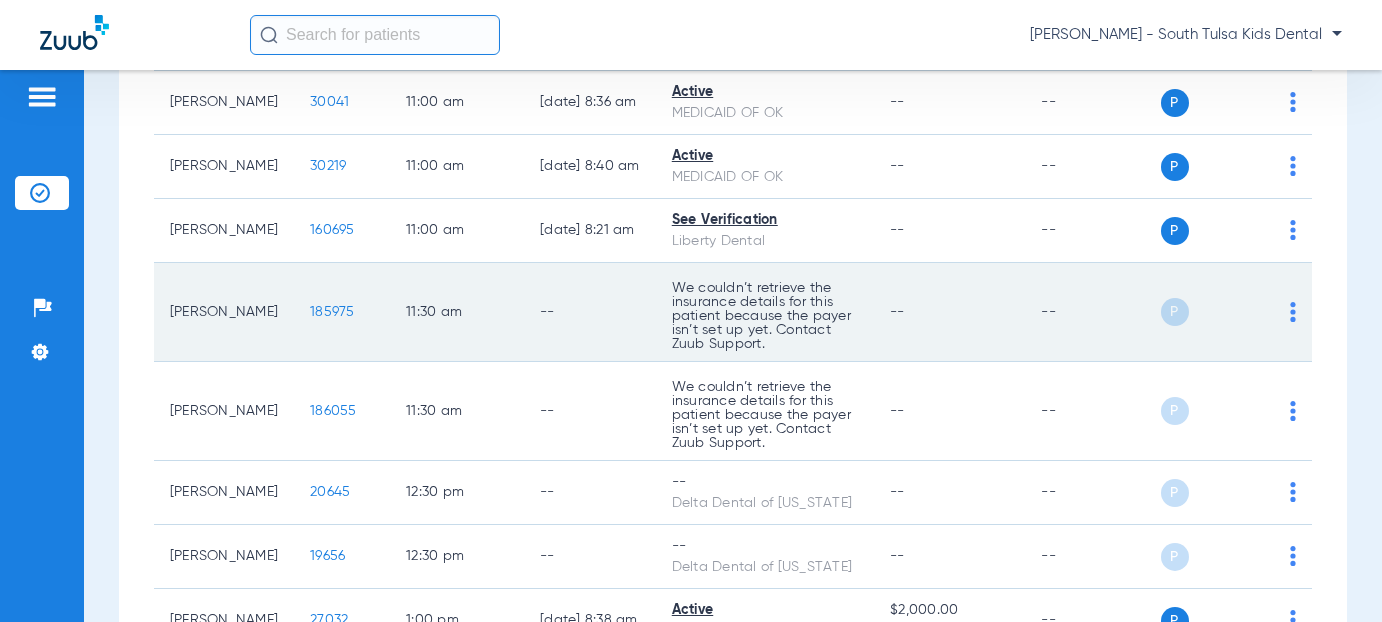 click on "185975" 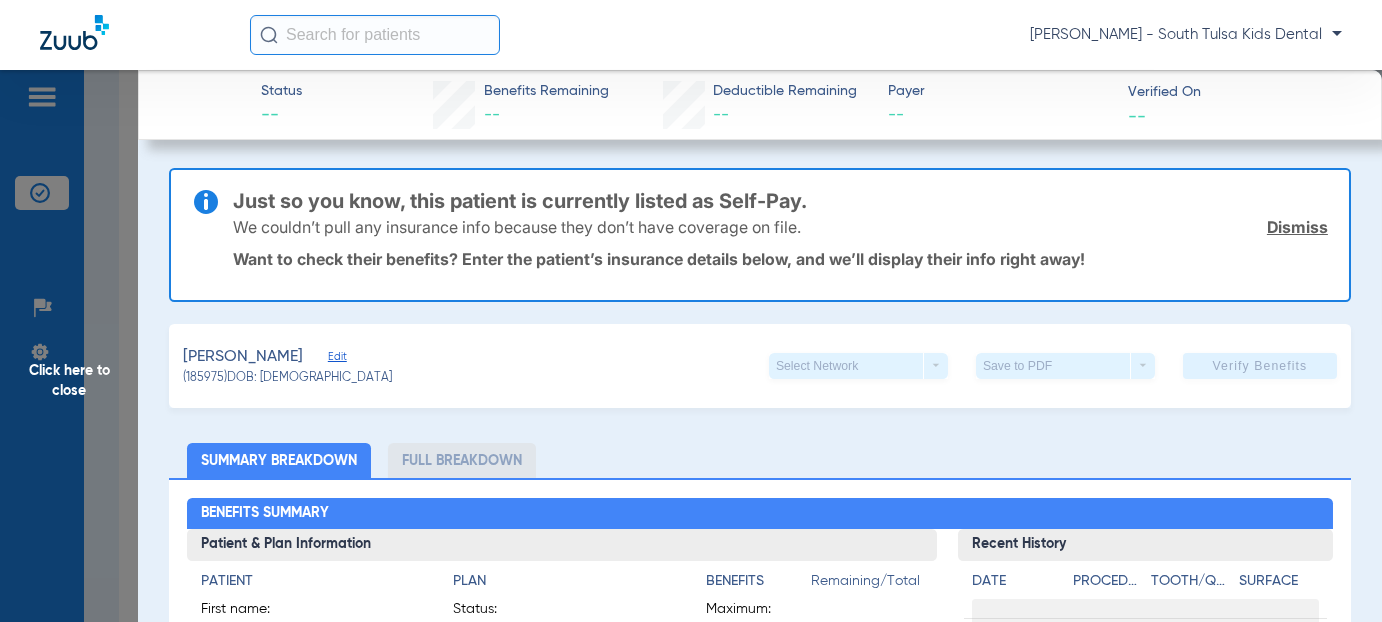 drag, startPoint x: 1285, startPoint y: 225, endPoint x: 1187, endPoint y: 242, distance: 99.46356 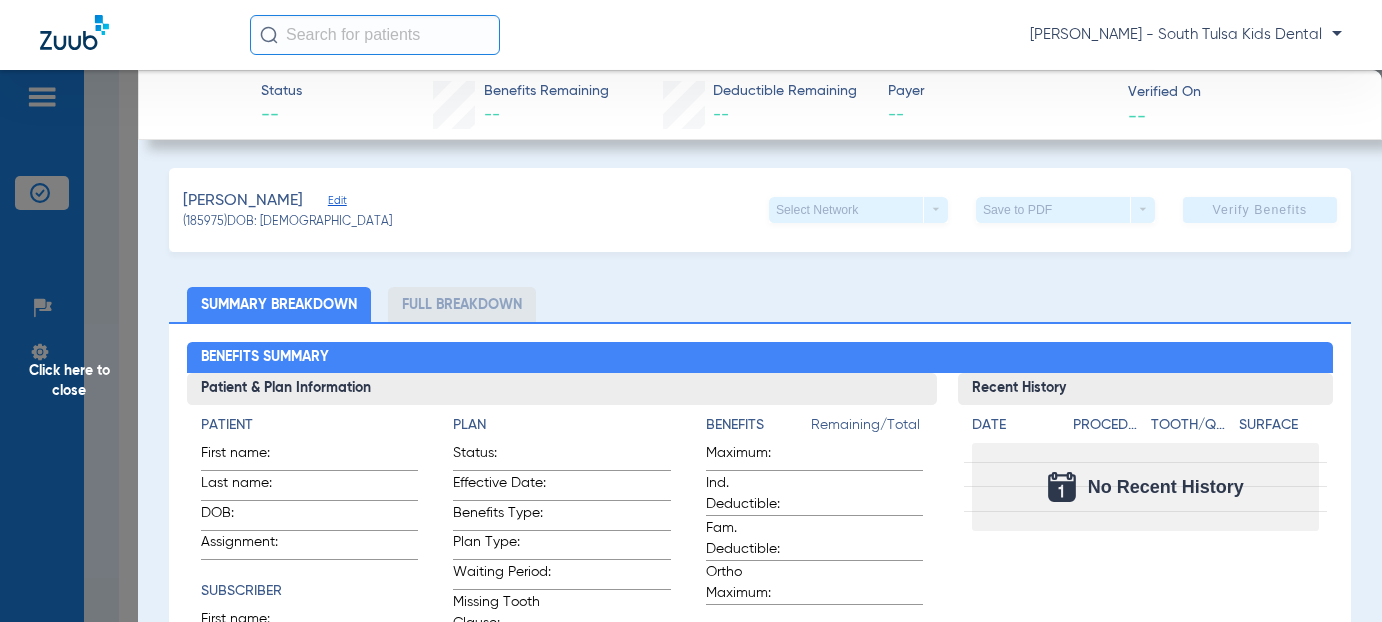 click on "Edit" 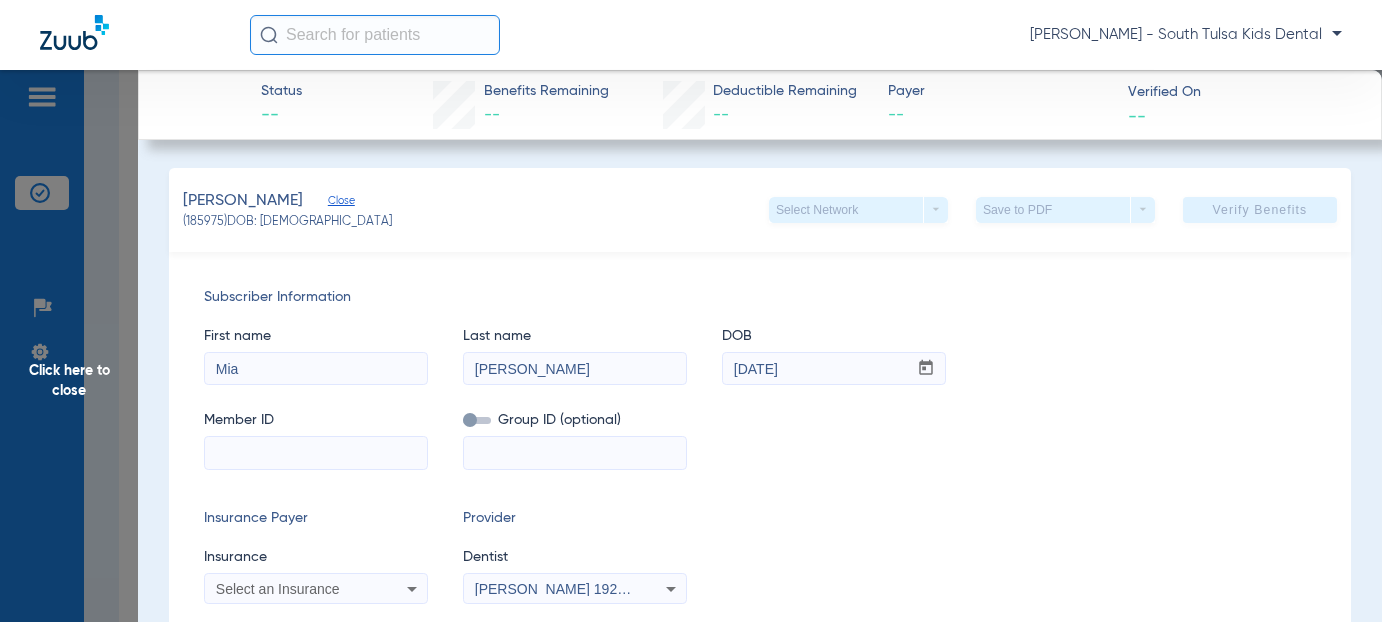 drag, startPoint x: 251, startPoint y: 366, endPoint x: 149, endPoint y: 367, distance: 102.0049 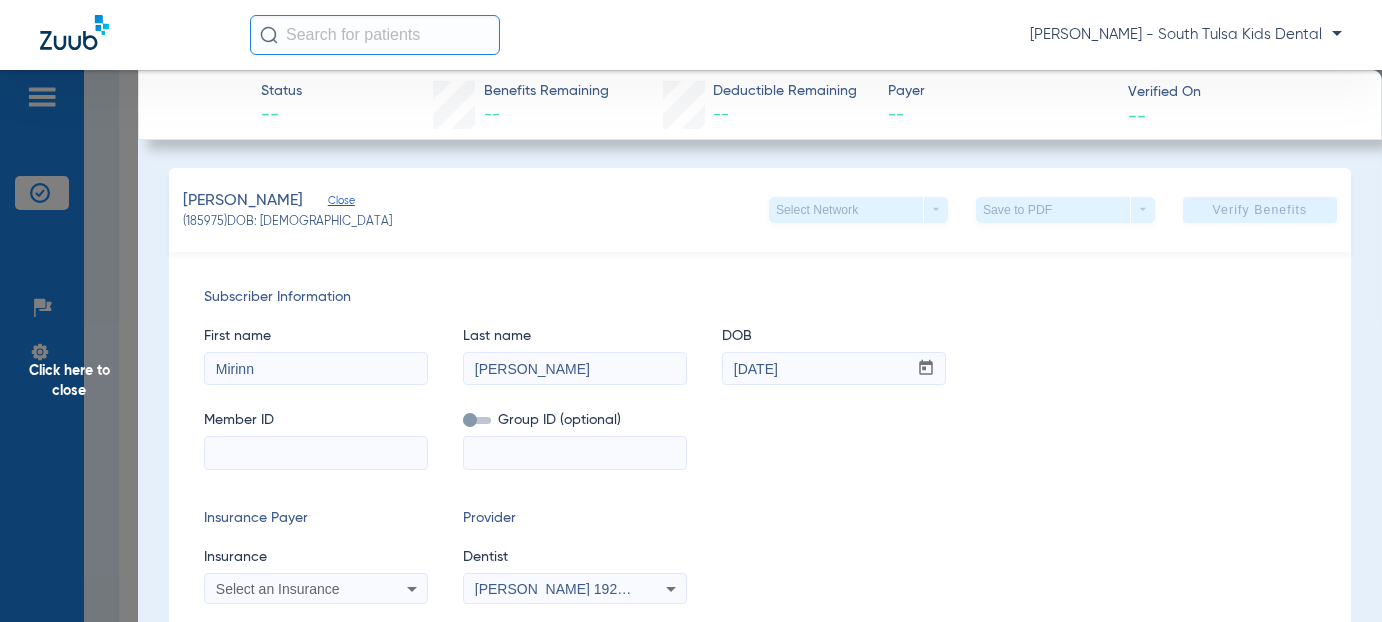 type on "Mirinn" 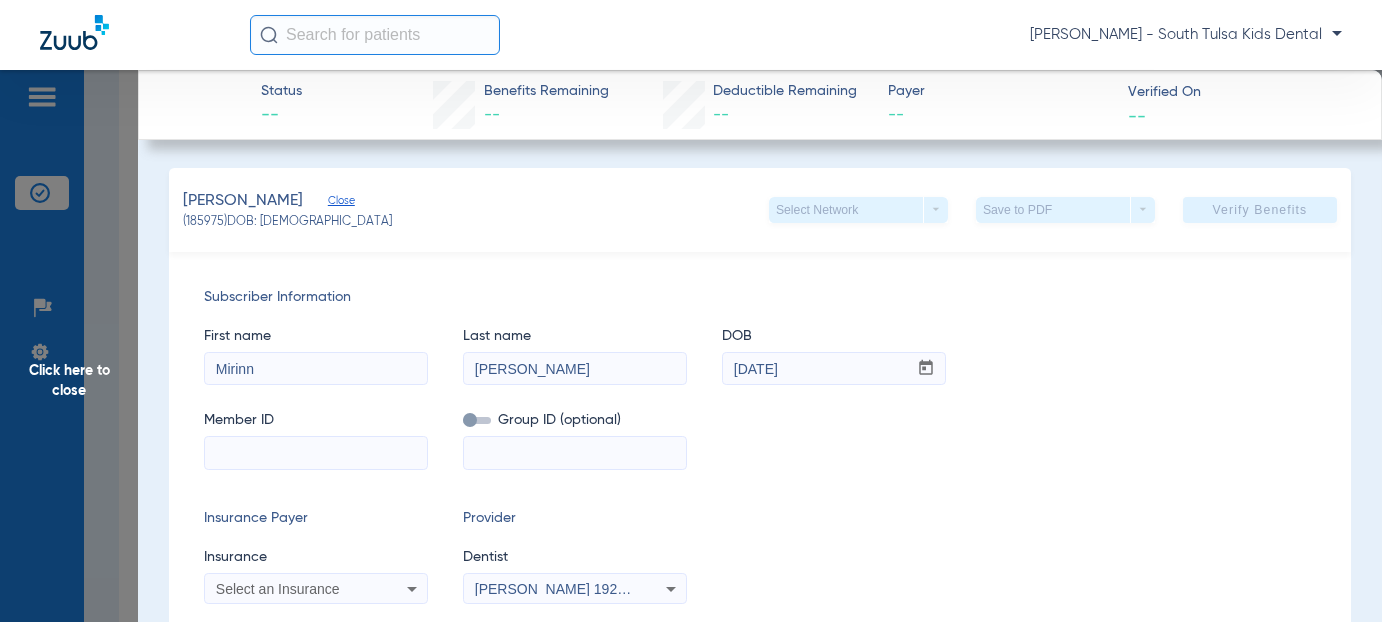 drag, startPoint x: 835, startPoint y: 371, endPoint x: 688, endPoint y: 371, distance: 147 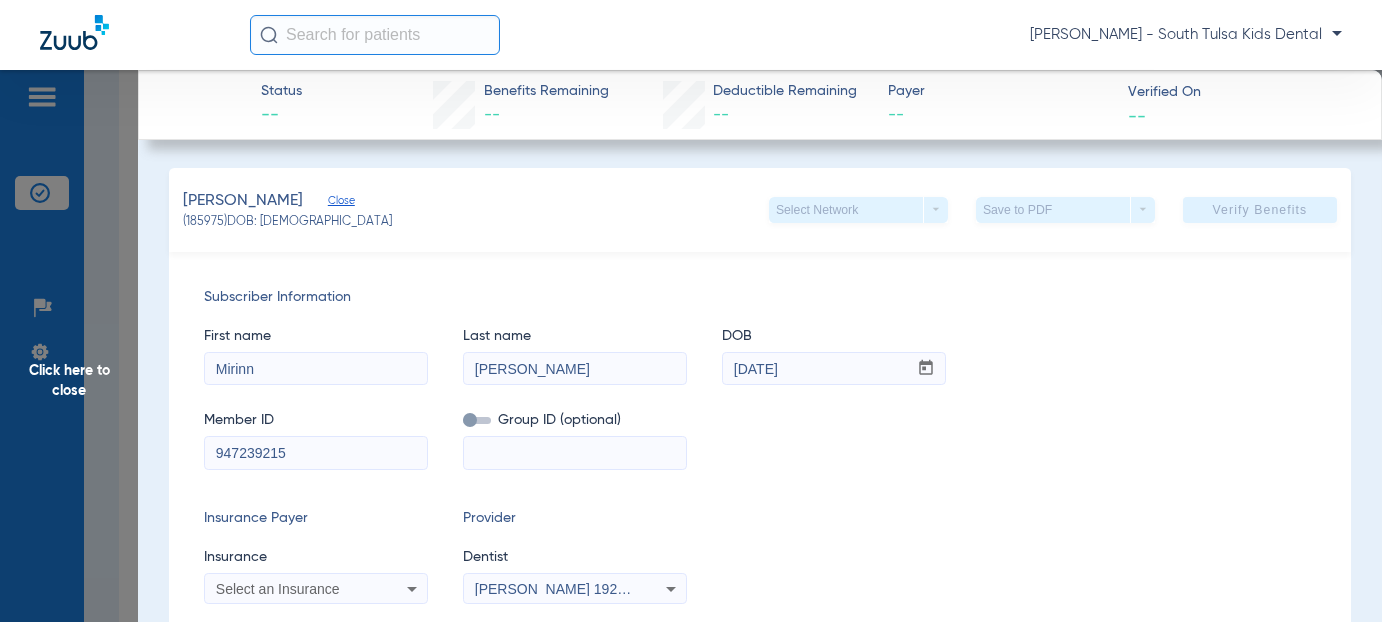 type on "947239215" 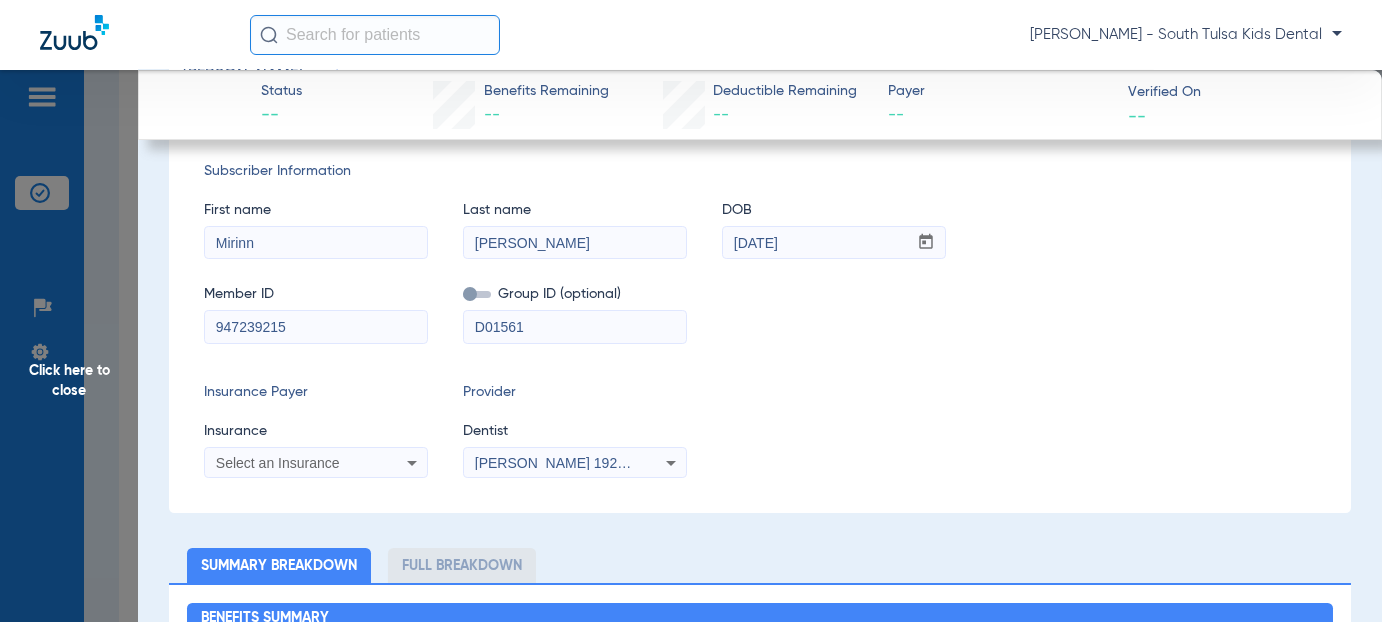 scroll, scrollTop: 200, scrollLeft: 0, axis: vertical 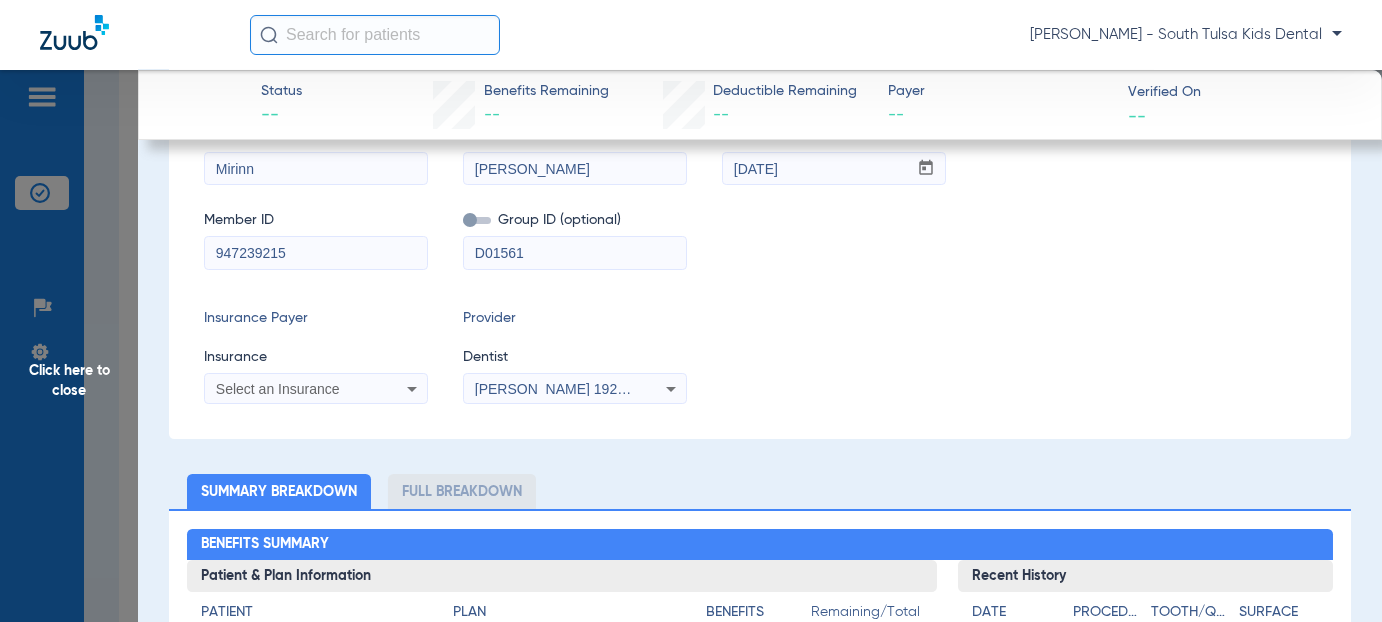 type on "D01561" 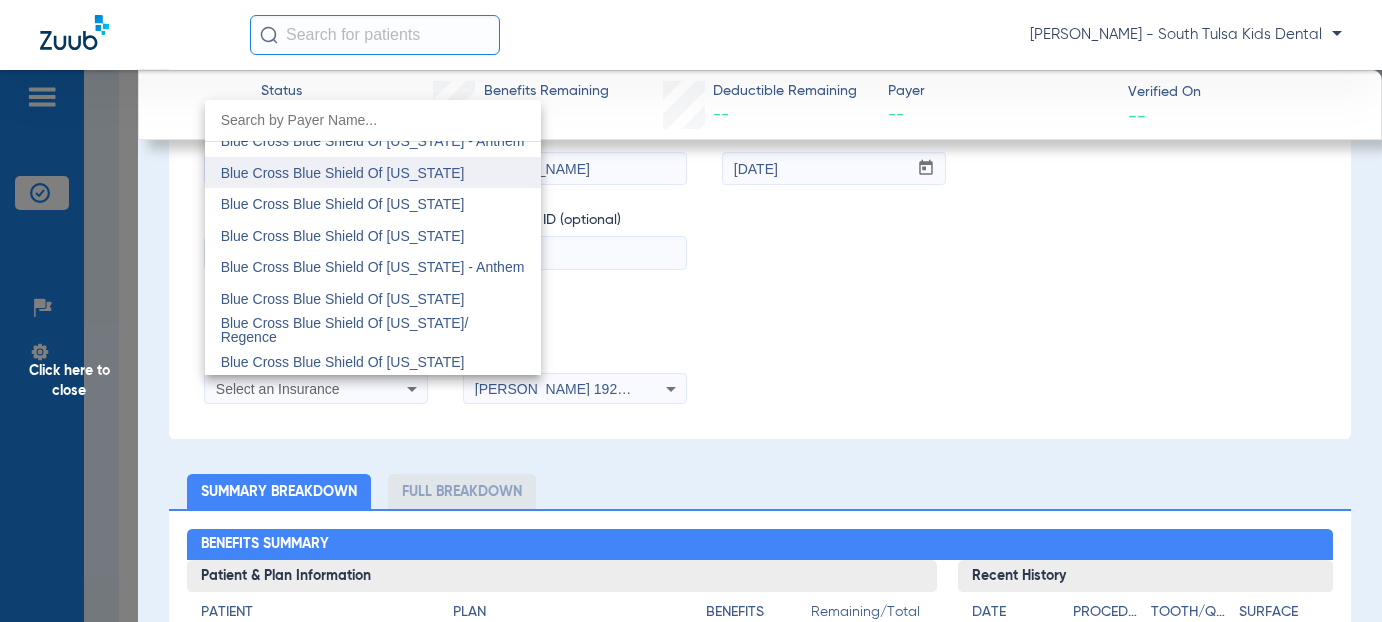 scroll, scrollTop: 2200, scrollLeft: 0, axis: vertical 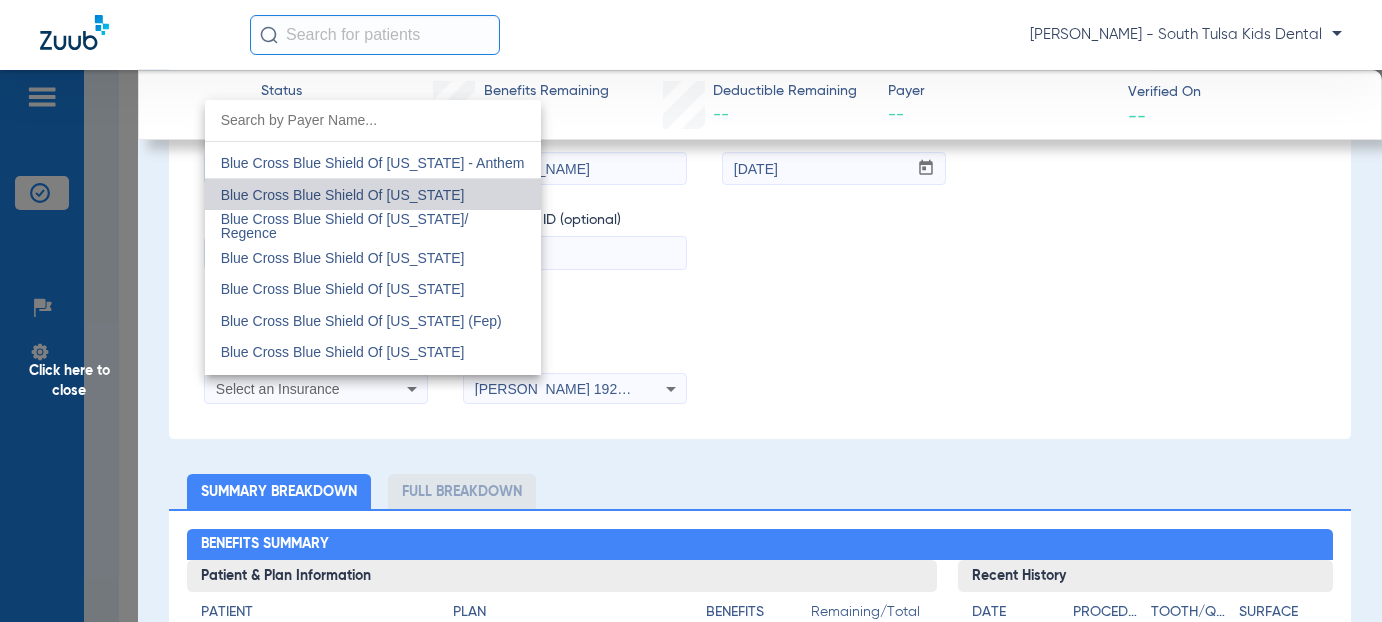 click on "Blue Cross Blue Shield Of [US_STATE]" at bounding box center (343, 195) 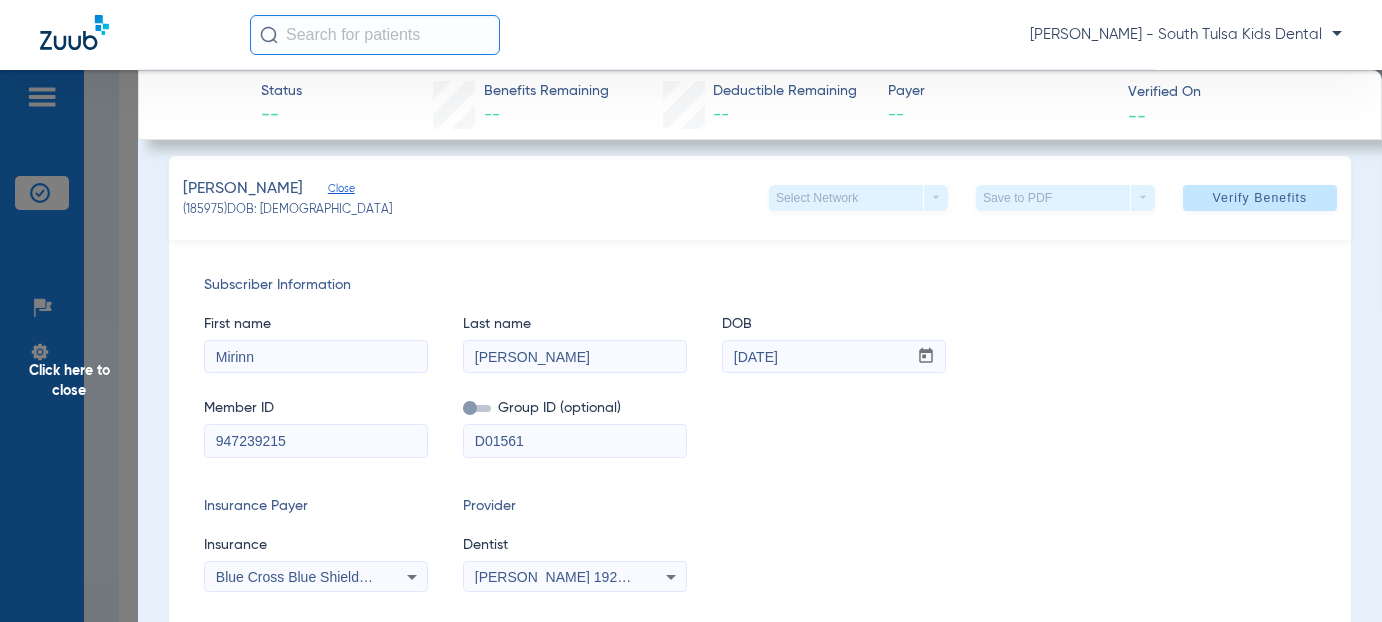 scroll, scrollTop: 0, scrollLeft: 0, axis: both 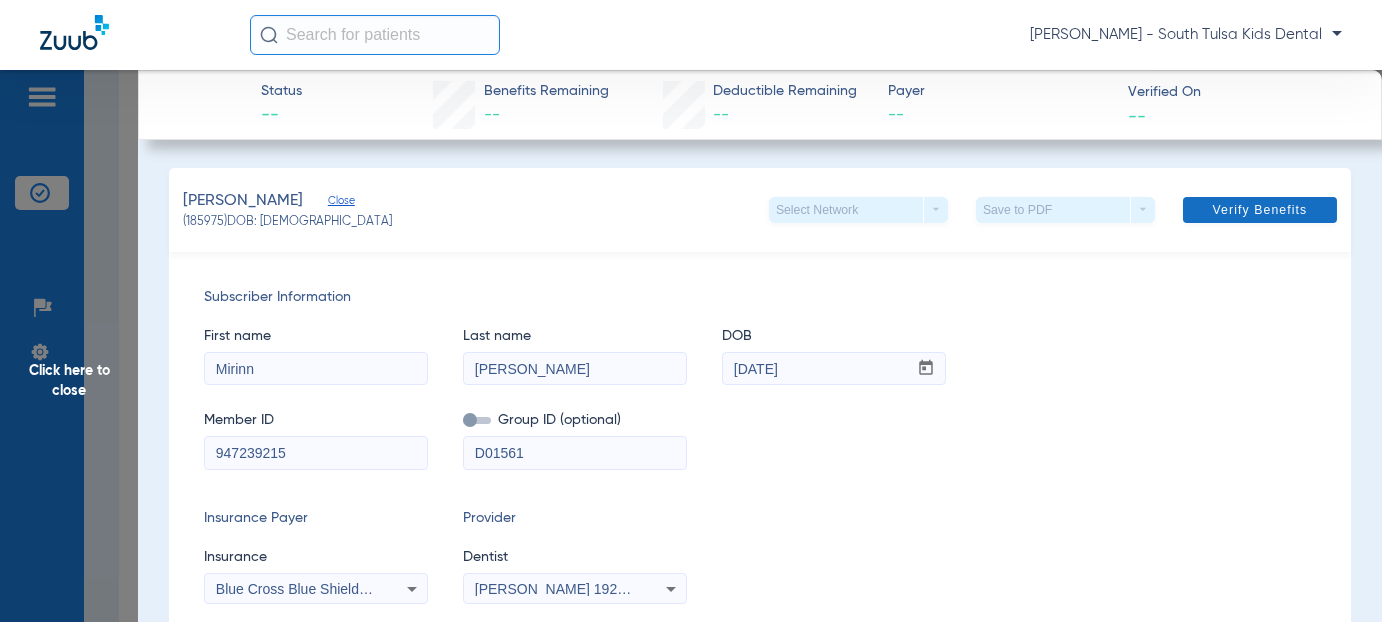 click on "Verify Benefits" 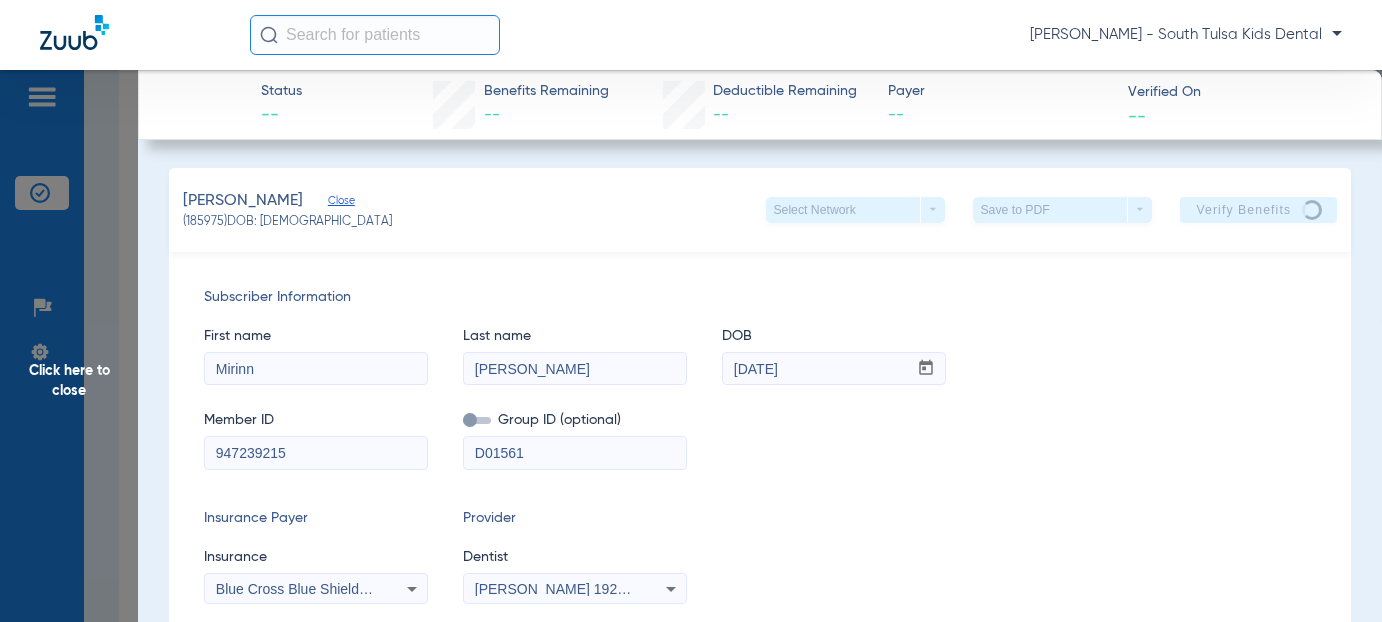 drag, startPoint x: 294, startPoint y: 370, endPoint x: 189, endPoint y: 373, distance: 105.04285 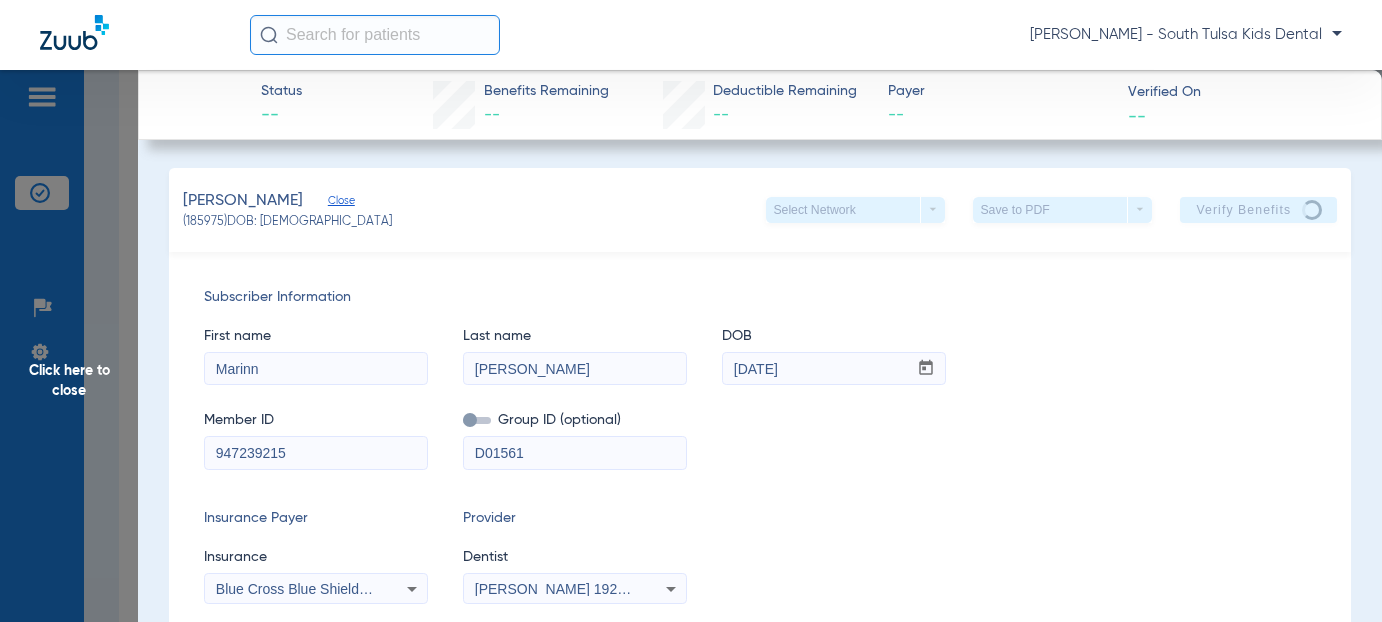 type on "Marinn" 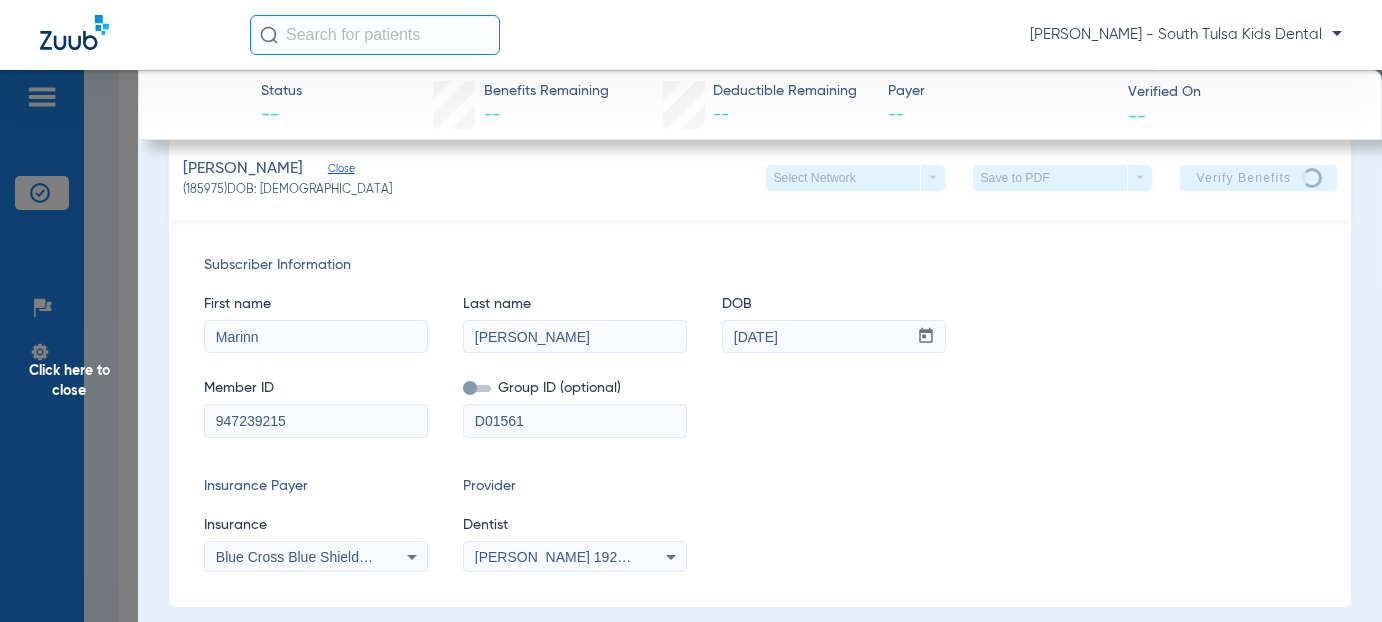 scroll, scrollTop: 0, scrollLeft: 0, axis: both 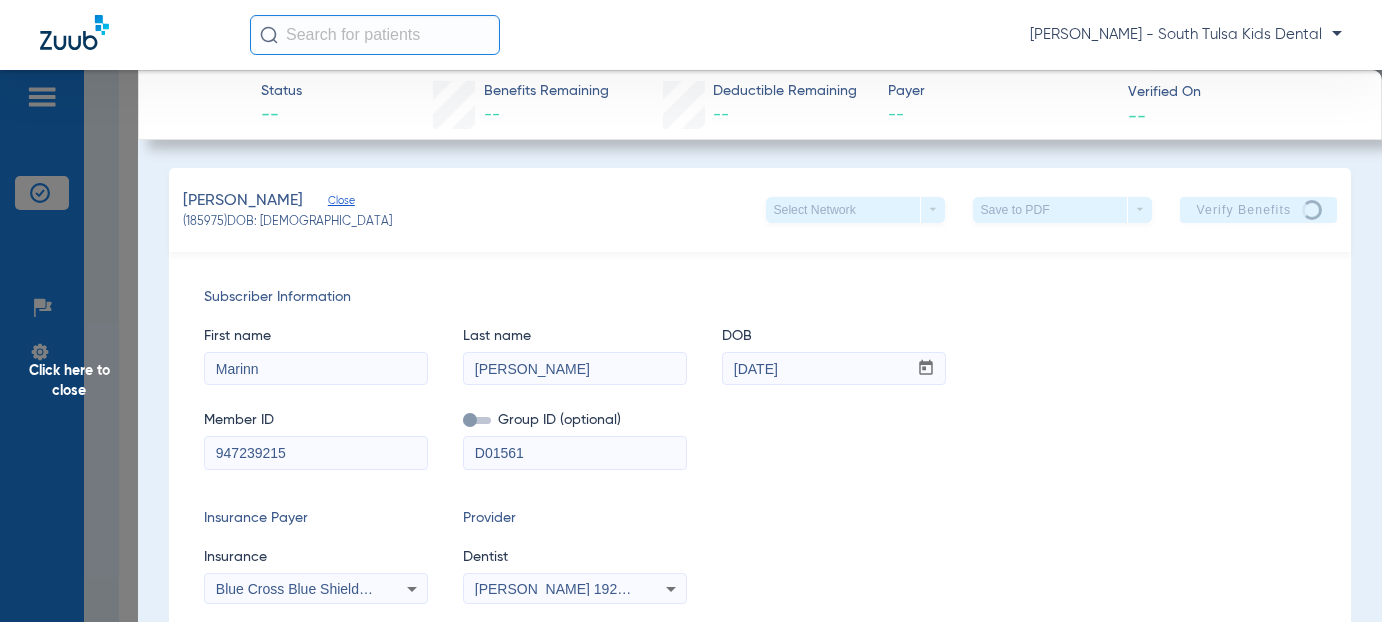 click on "Click here to close" 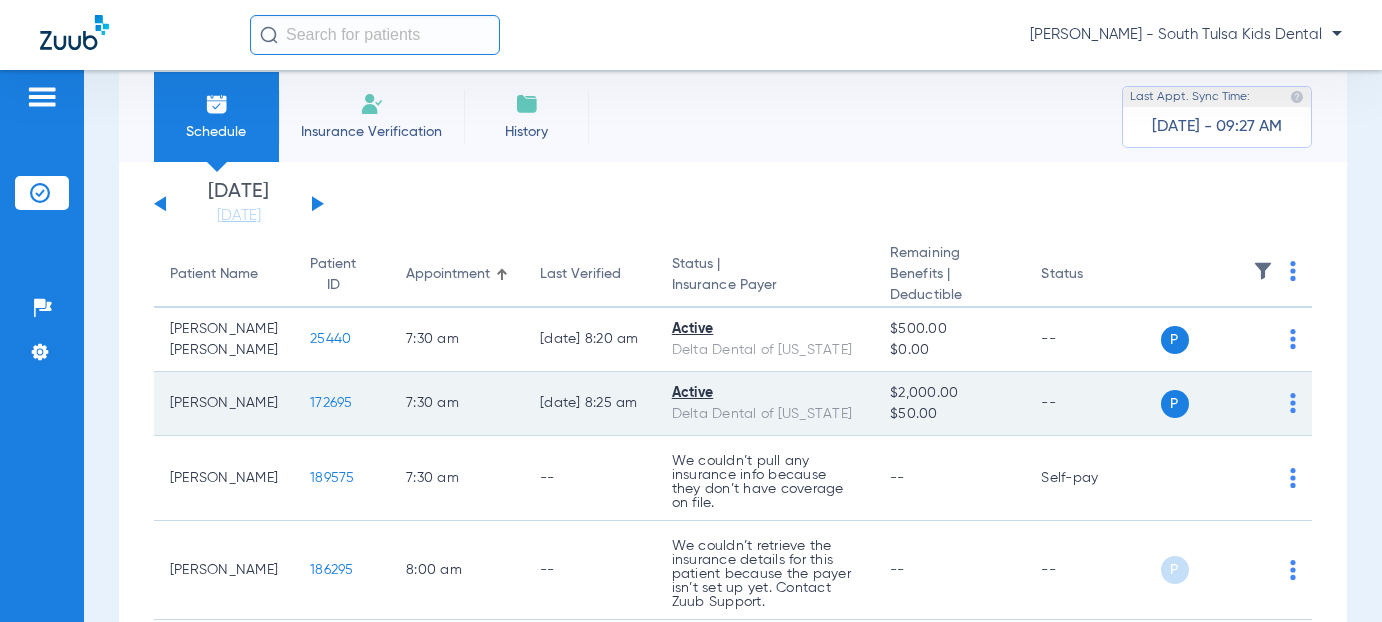 scroll, scrollTop: 0, scrollLeft: 0, axis: both 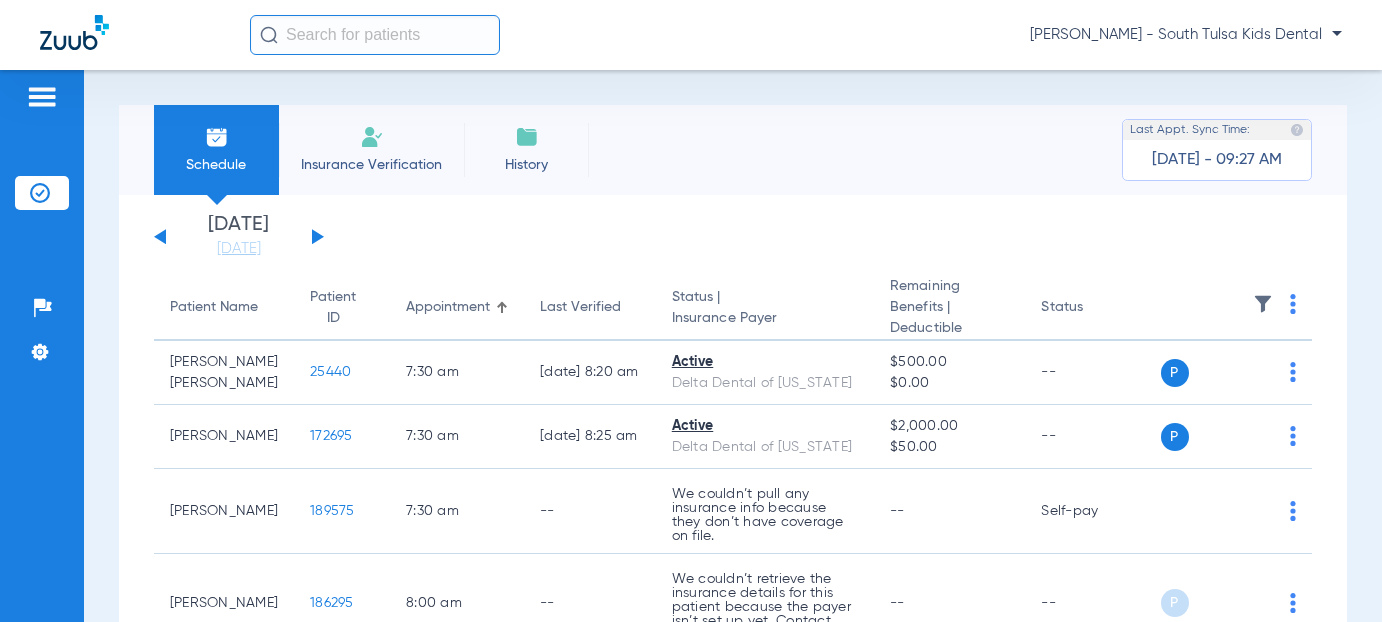click on "[PERSON_NAME] - South Tulsa Kids Dental" 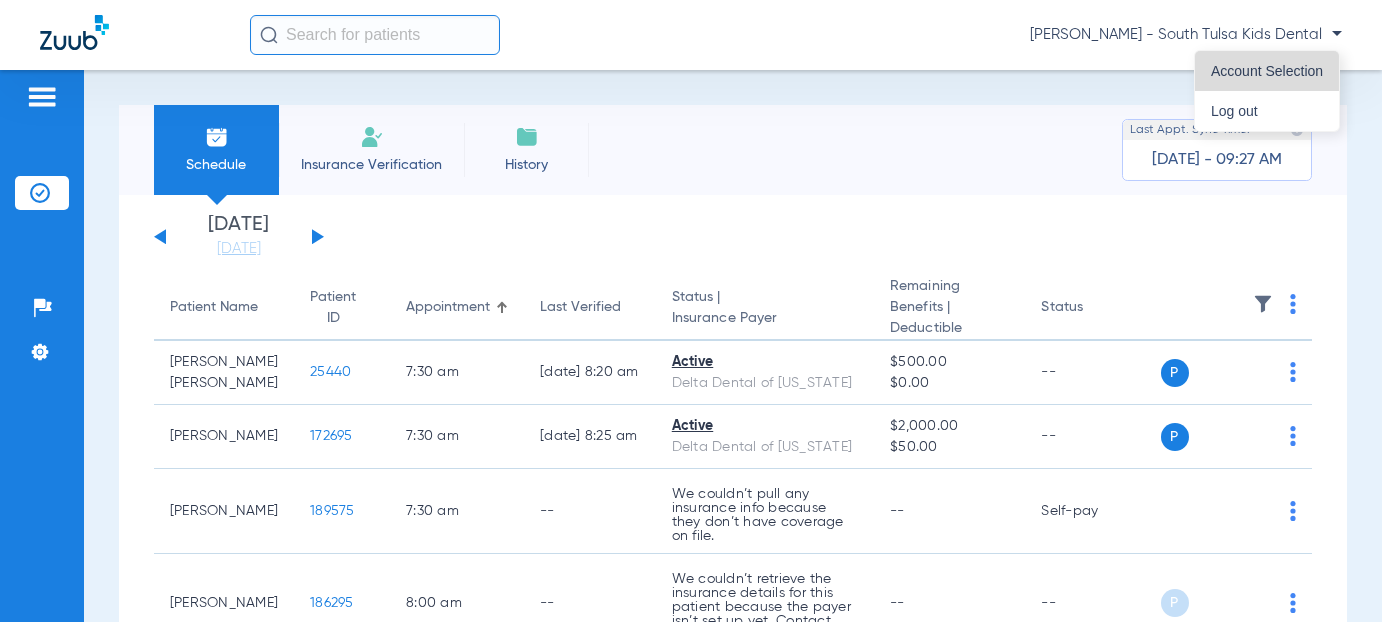 click on "Account Selection" at bounding box center [1267, 71] 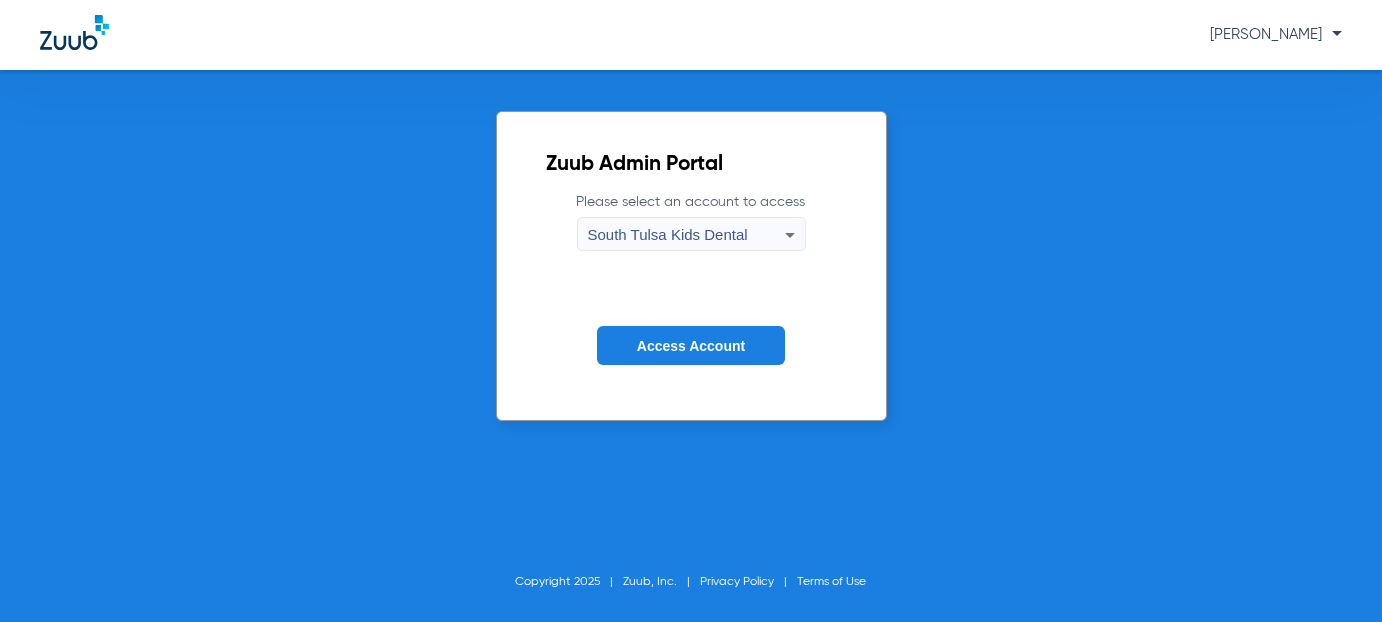 click 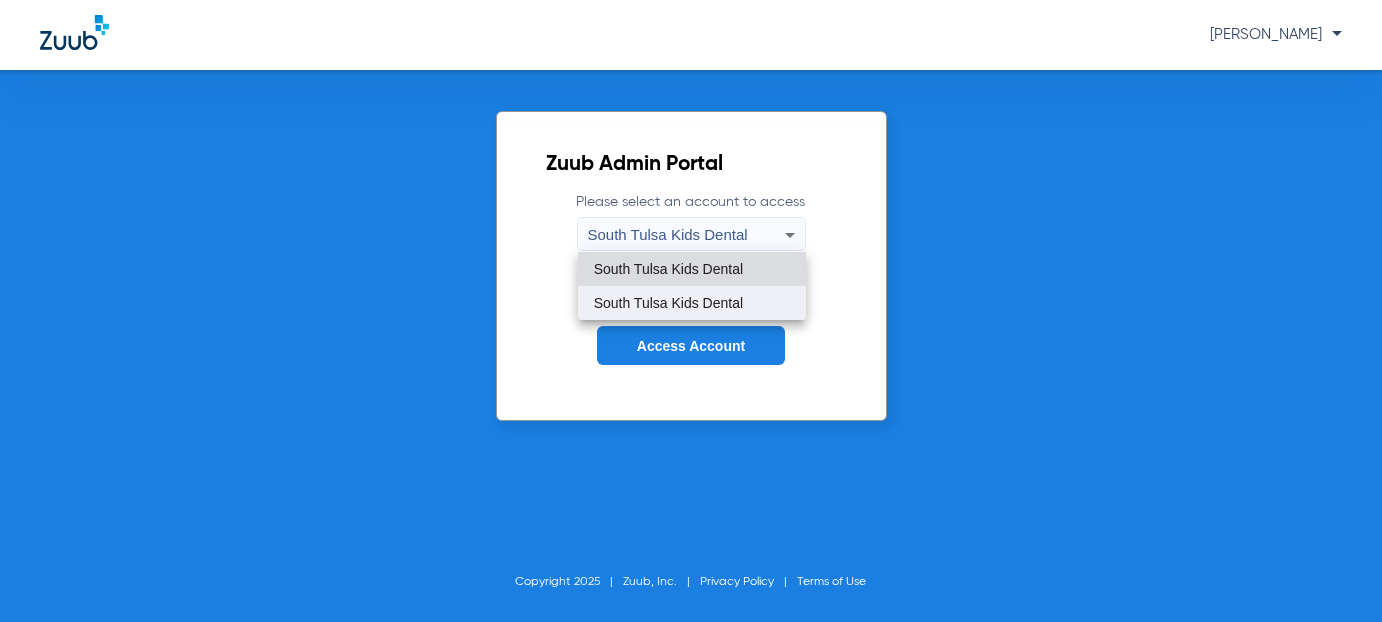 click on "South Tulsa Kids Dental" at bounding box center [668, 303] 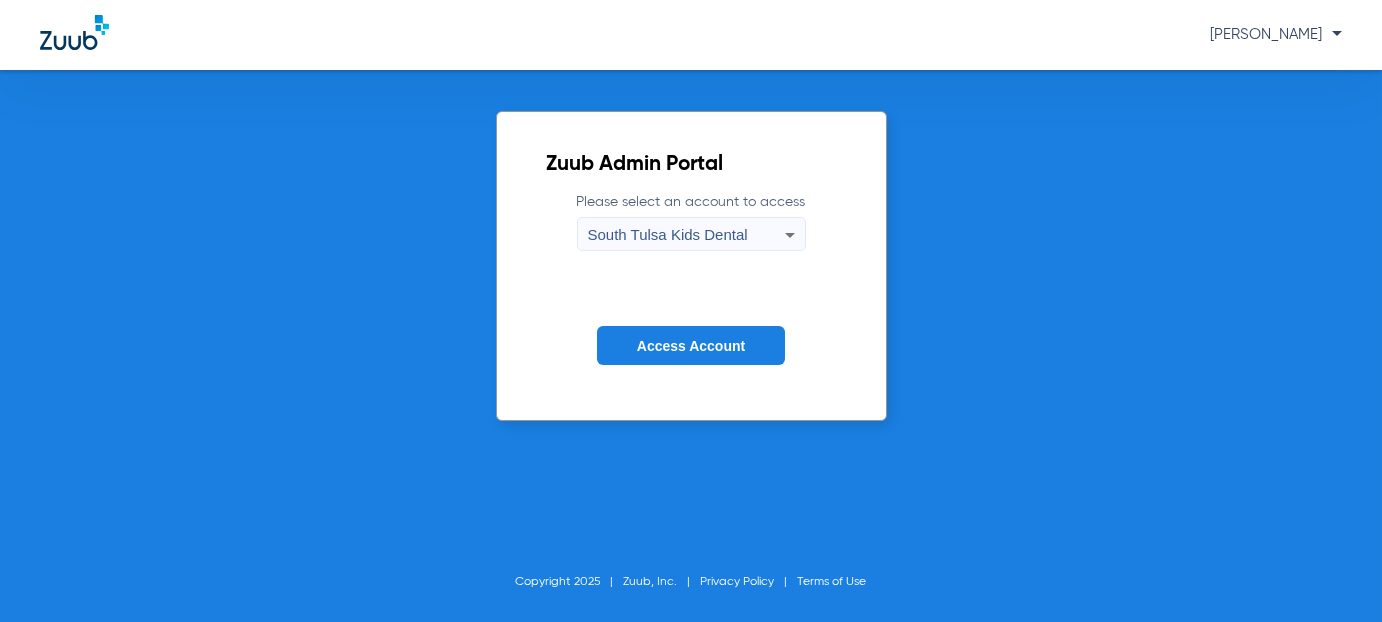 drag, startPoint x: 720, startPoint y: 349, endPoint x: 768, endPoint y: 363, distance: 50 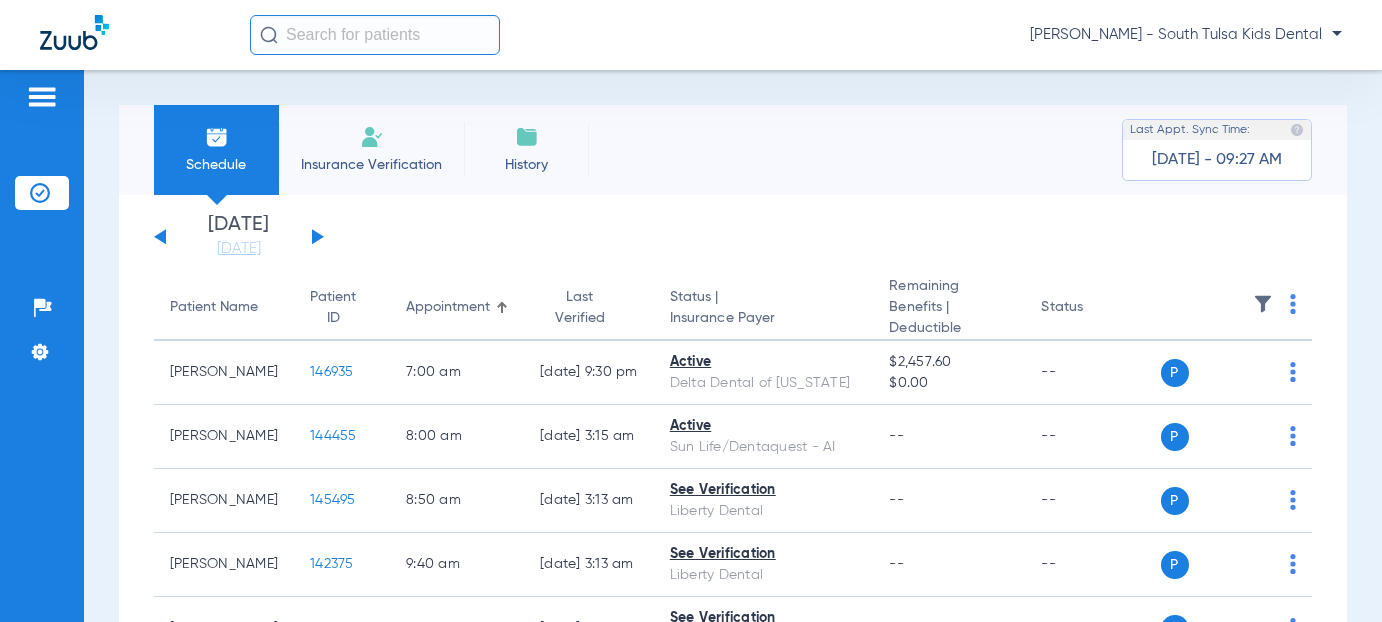 click on "[DATE]   [DATE]   [DATE]   [DATE]   [DATE]   [DATE]   [DATE]   [DATE]   [DATE]   [DATE]   [DATE]   [DATE]   [DATE]   [DATE]   [DATE]   [DATE]   [DATE]   [DATE]   [DATE]   [DATE]   [DATE]   [DATE]   [DATE]   [DATE]   [DATE]   [DATE]   [DATE]   [DATE]   [DATE]   [DATE]   [DATE]   [DATE]   [DATE]   [DATE]   [DATE]   [DATE]   [DATE]   [DATE]   [DATE]   [DATE]   [DATE]   [DATE]   [DATE]   [DATE]   [DATE]" 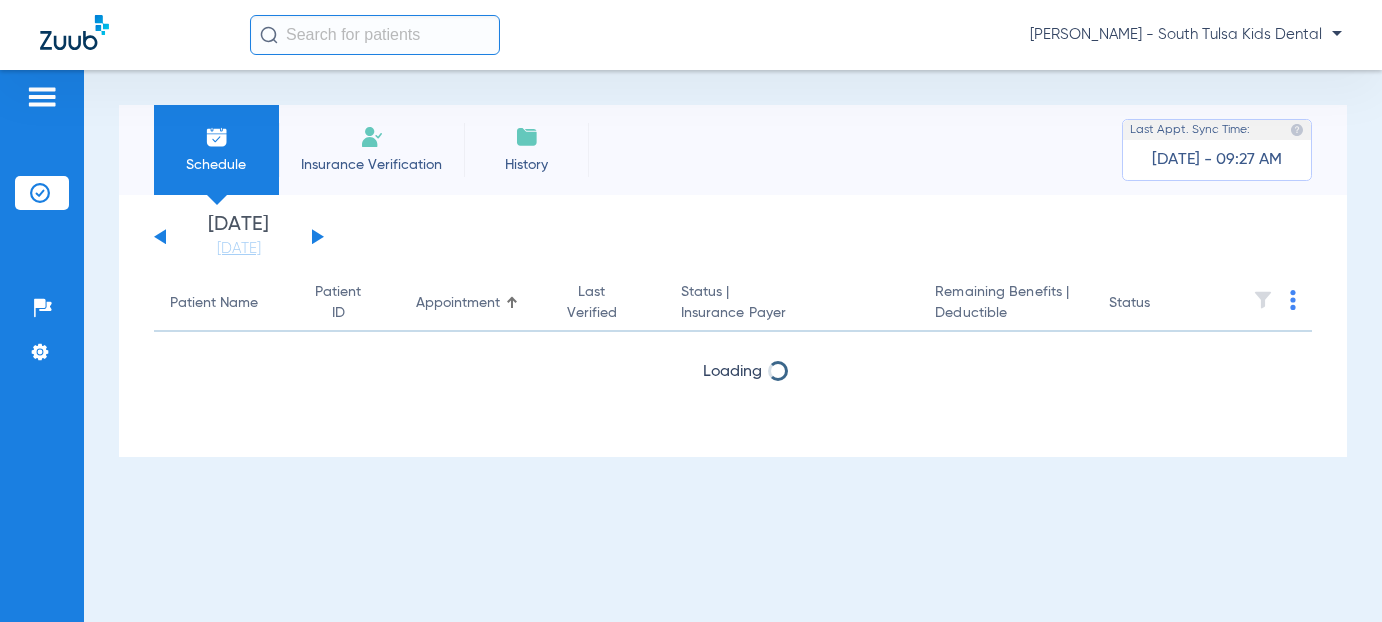 click 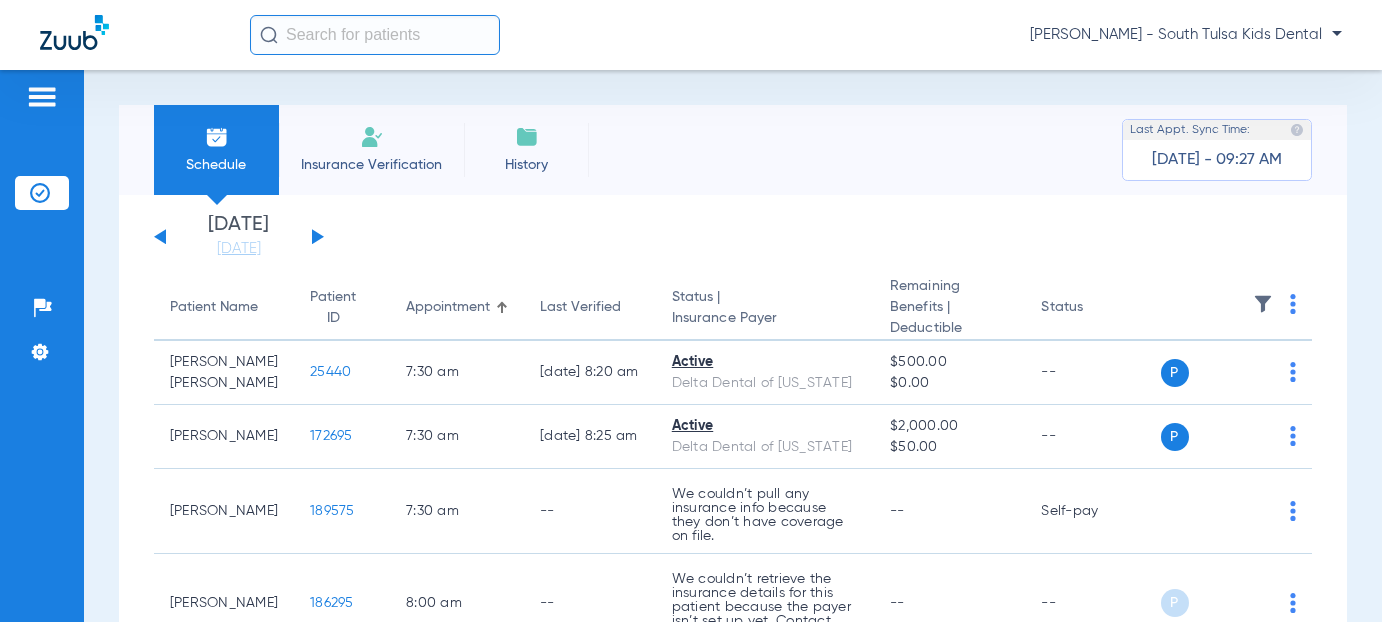 click 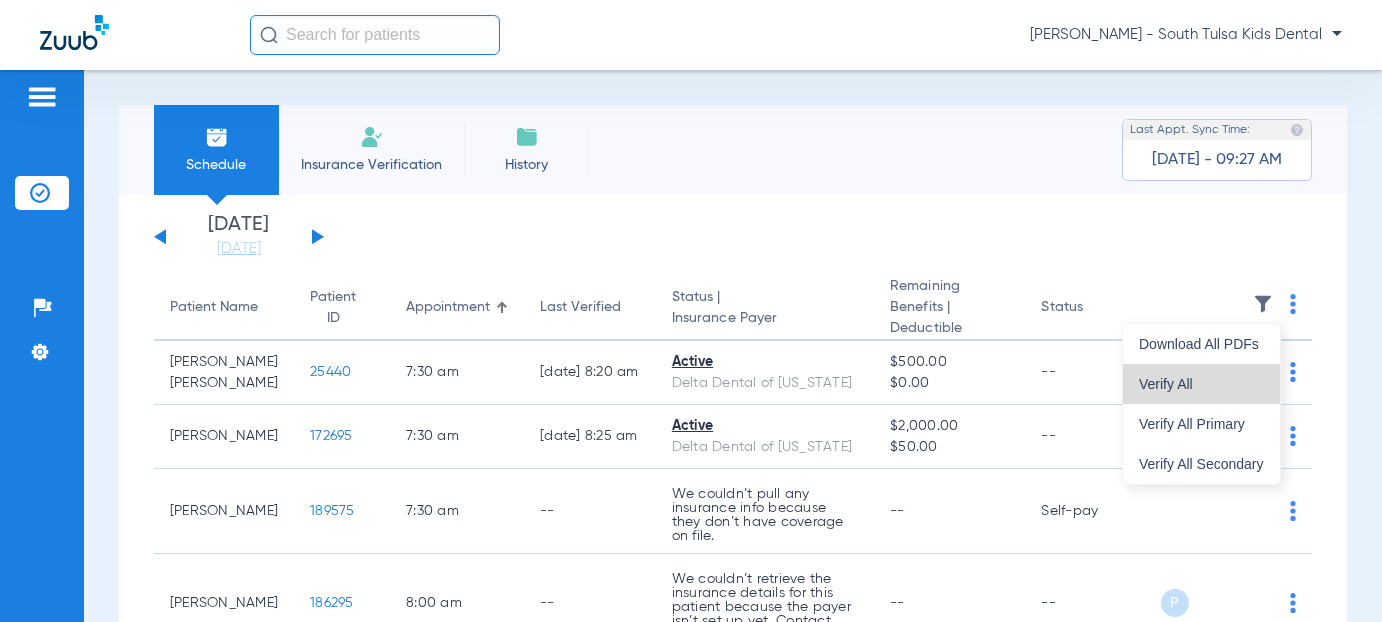 click on "Verify All" at bounding box center (1201, 384) 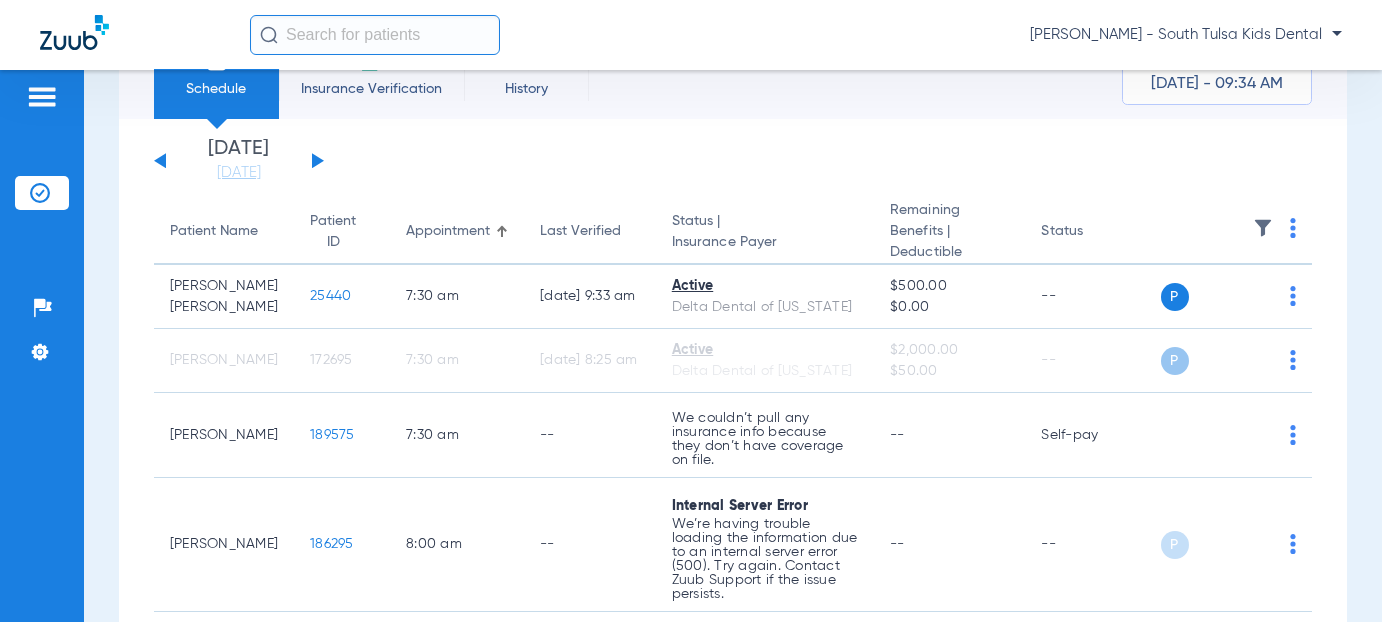 scroll, scrollTop: 0, scrollLeft: 0, axis: both 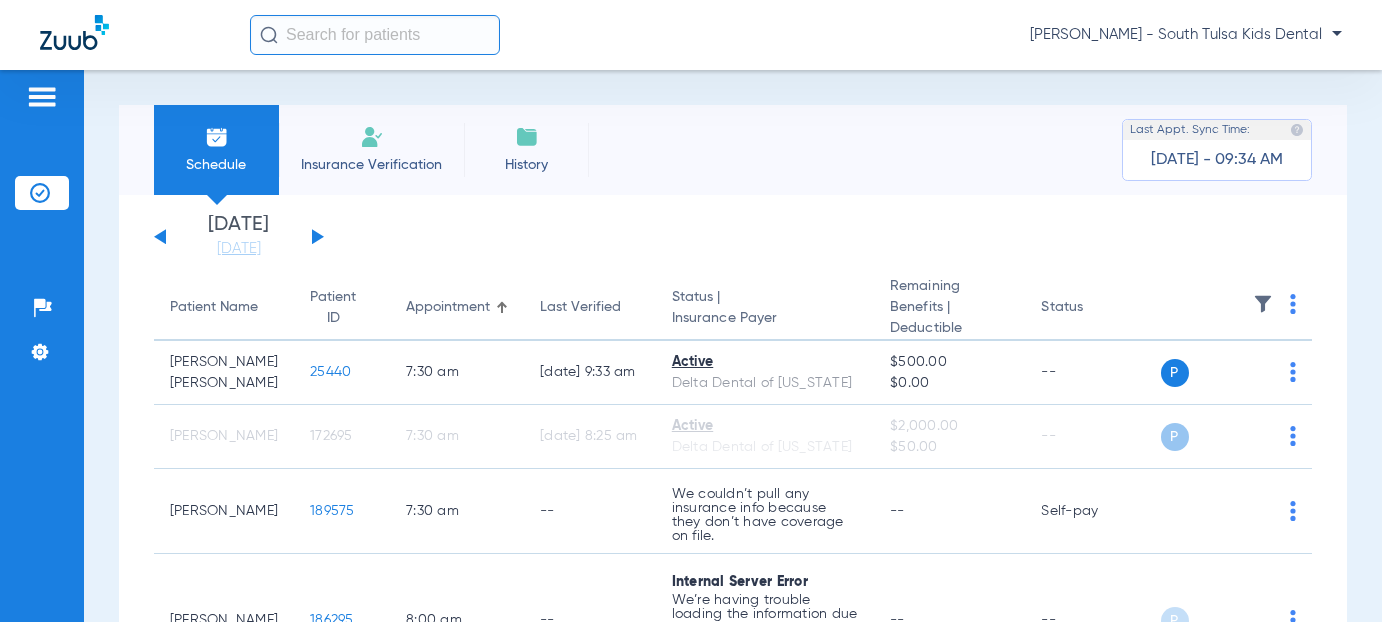 click on "[PERSON_NAME] - South Tulsa Kids Dental" 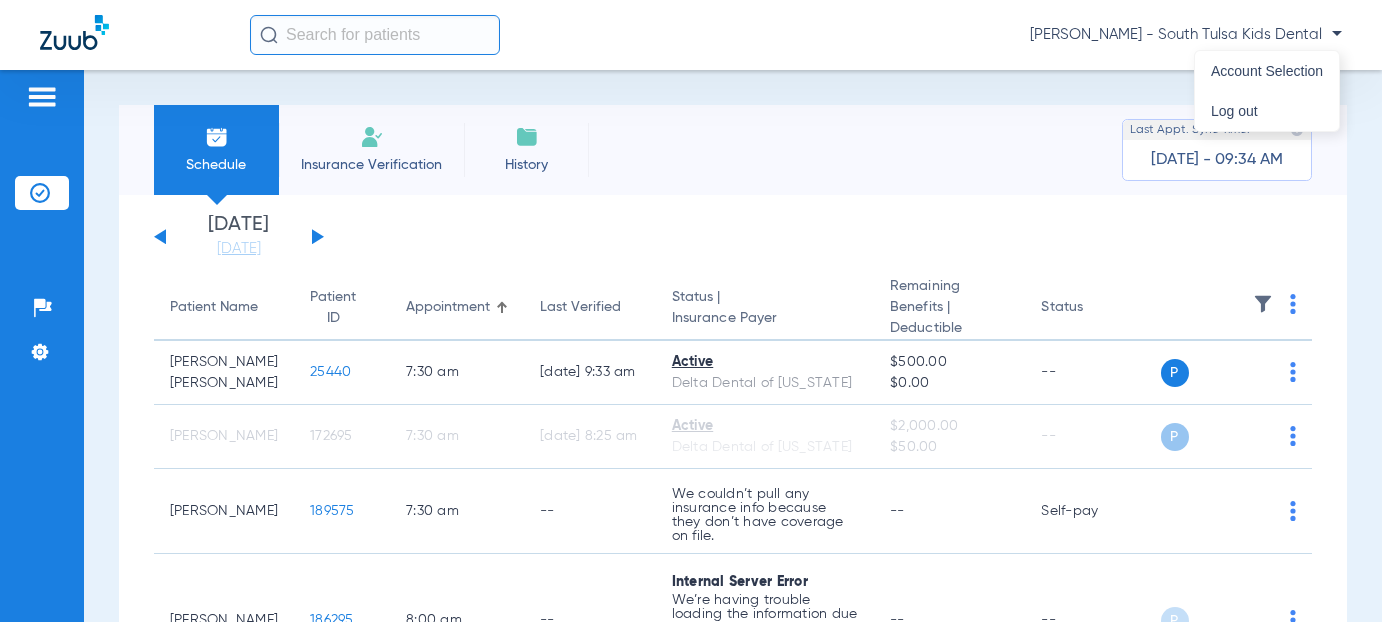 click at bounding box center [691, 311] 